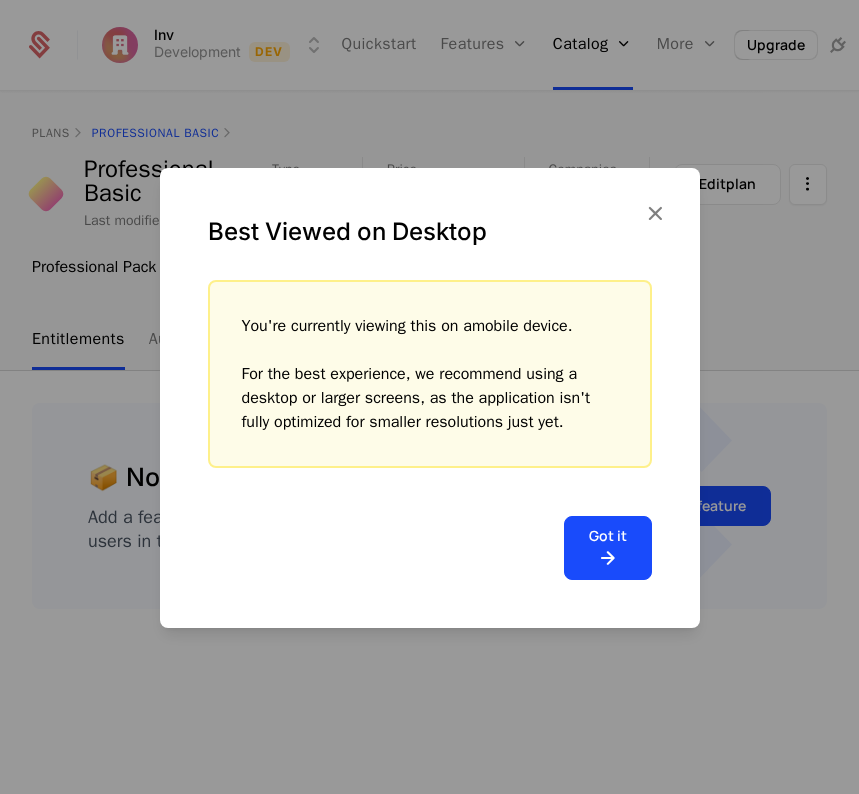 scroll, scrollTop: 0, scrollLeft: 0, axis: both 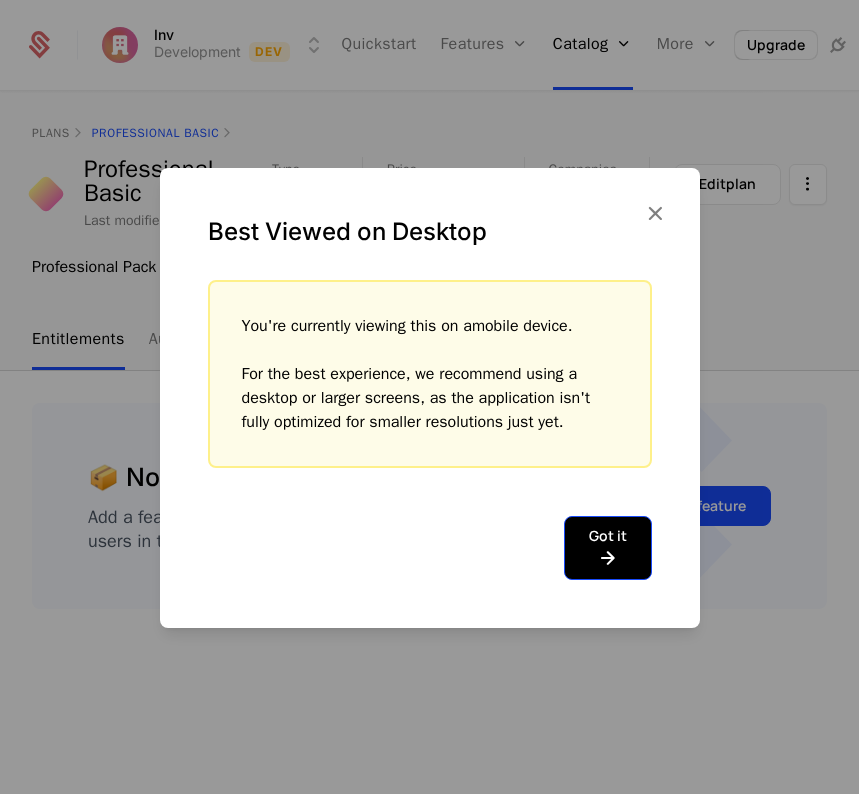 click at bounding box center [608, 558] 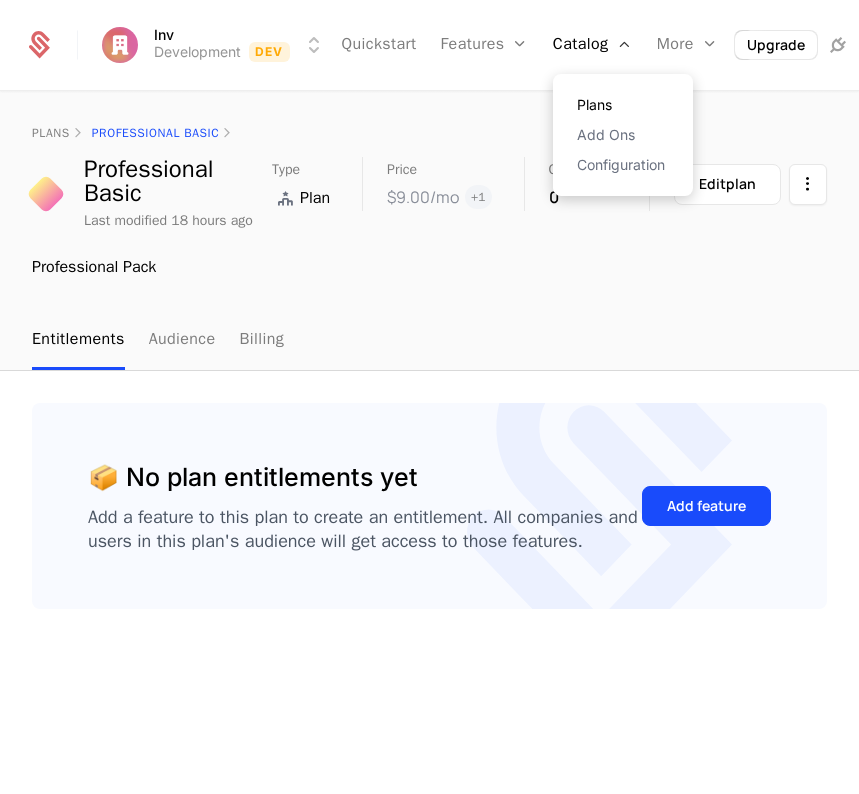click on "Plans" at bounding box center (623, 105) 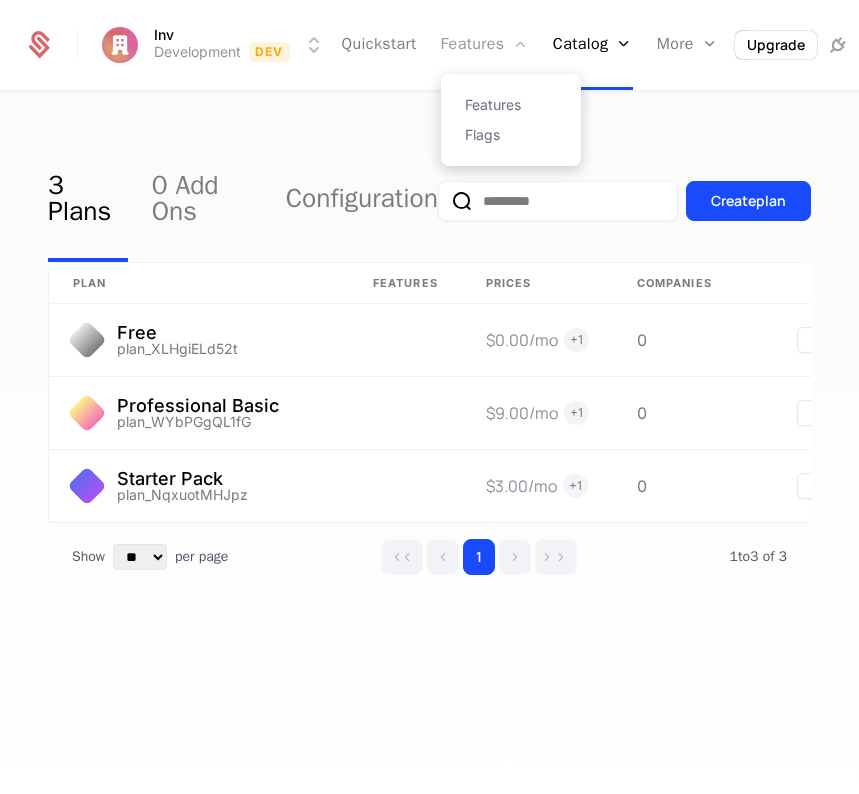 click on "Features" at bounding box center (485, 45) 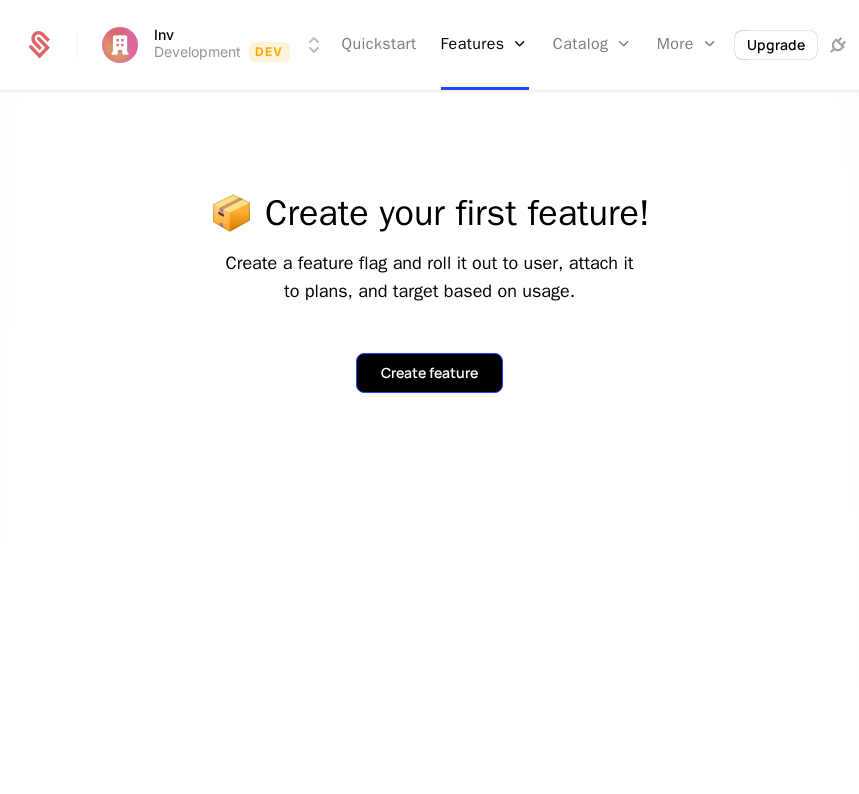 click on "Create feature" at bounding box center [429, 373] 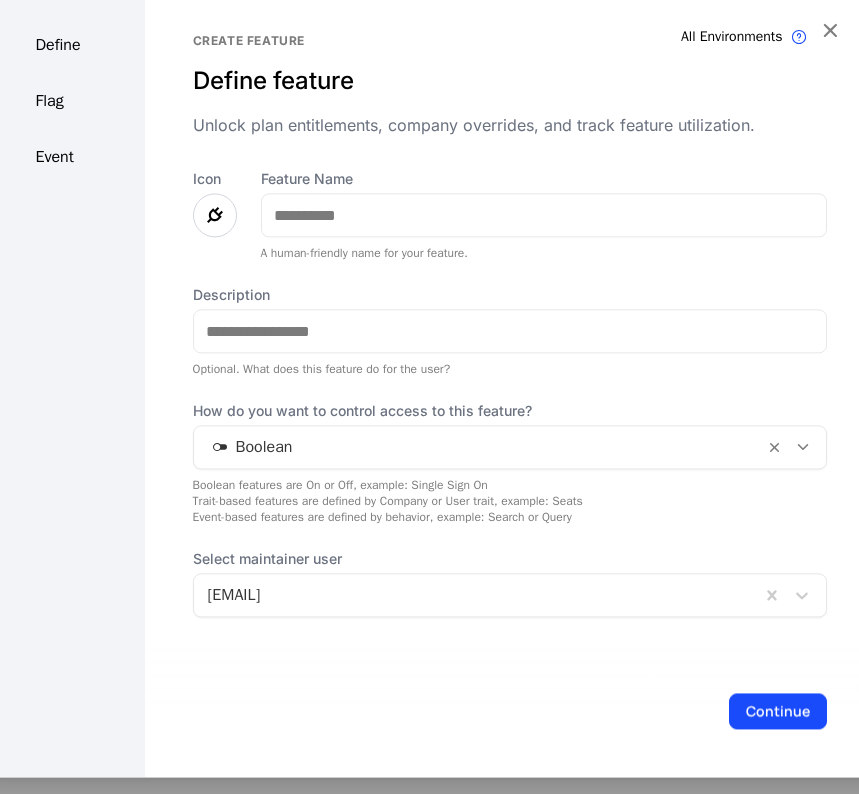 click at bounding box center (215, 215) 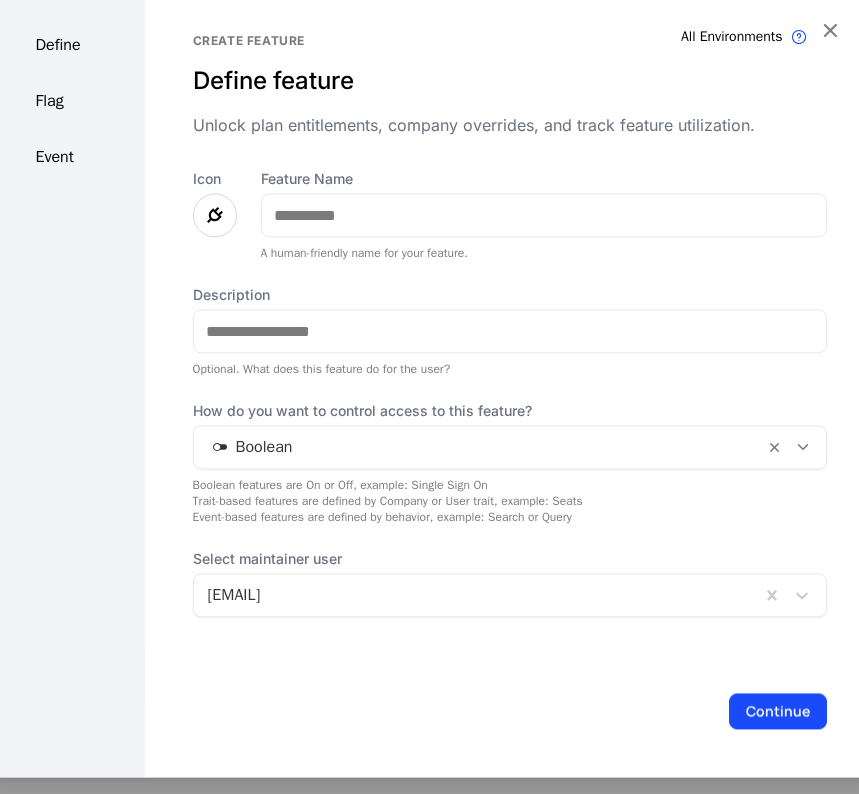 click at bounding box center (215, 215) 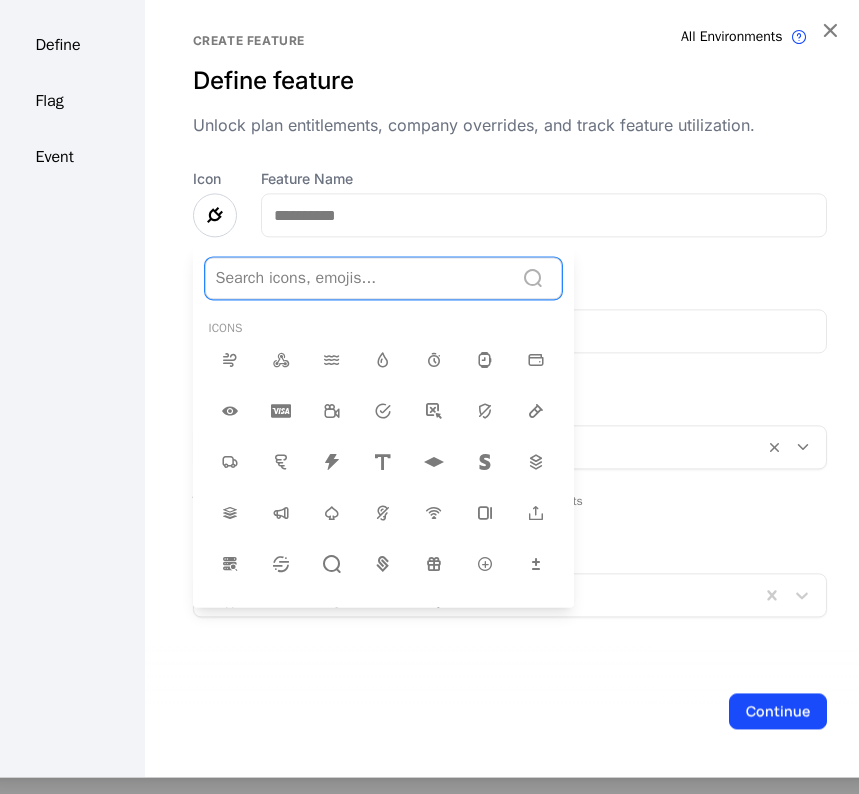 click at bounding box center [359, 278] 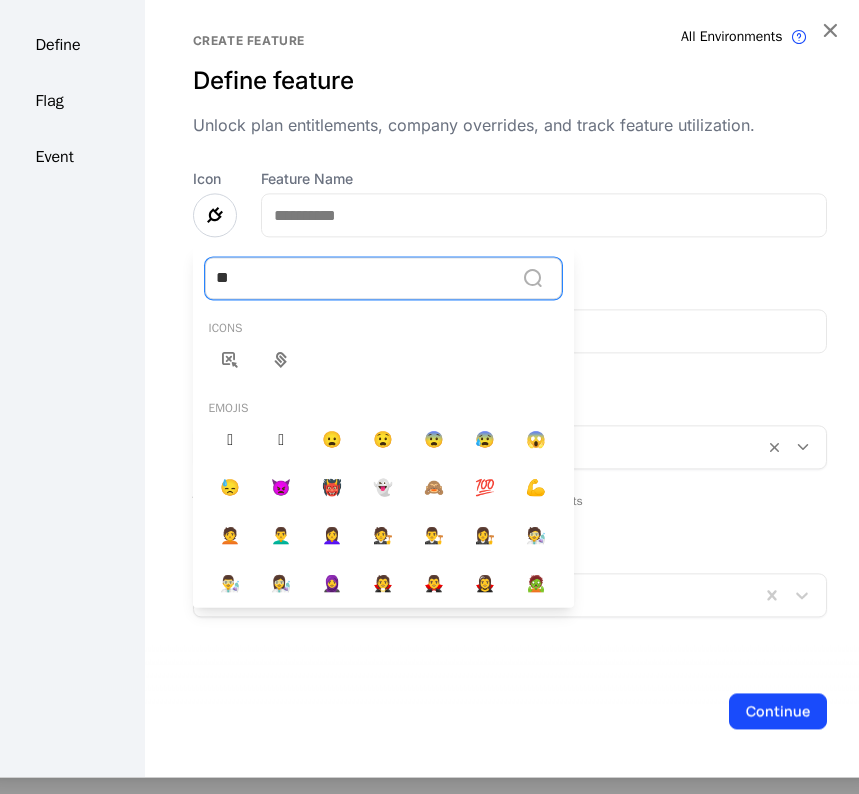 type on "*" 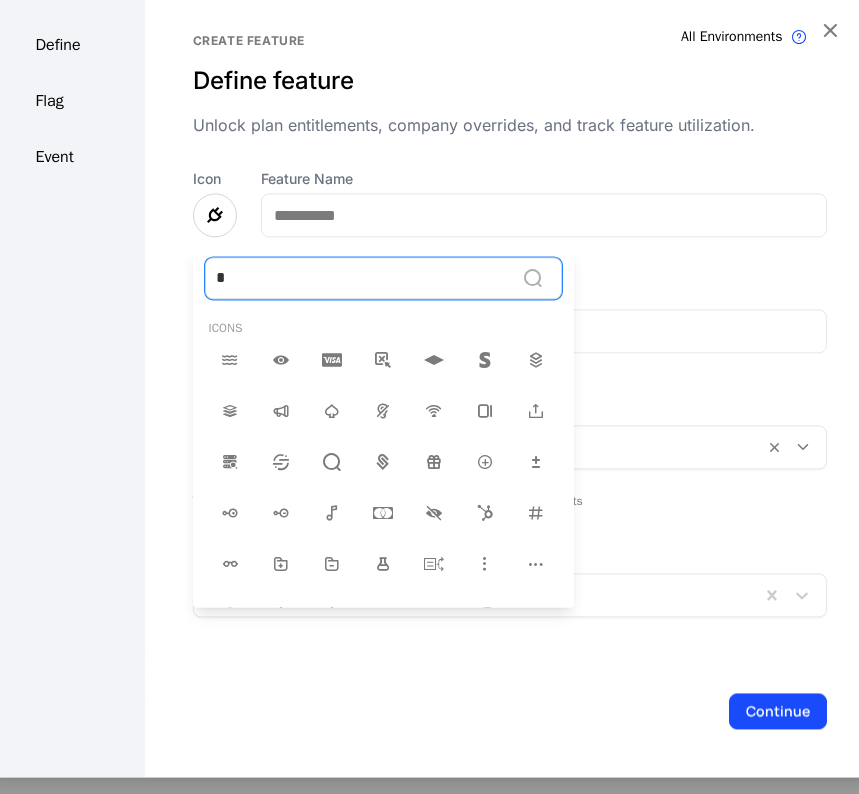 type 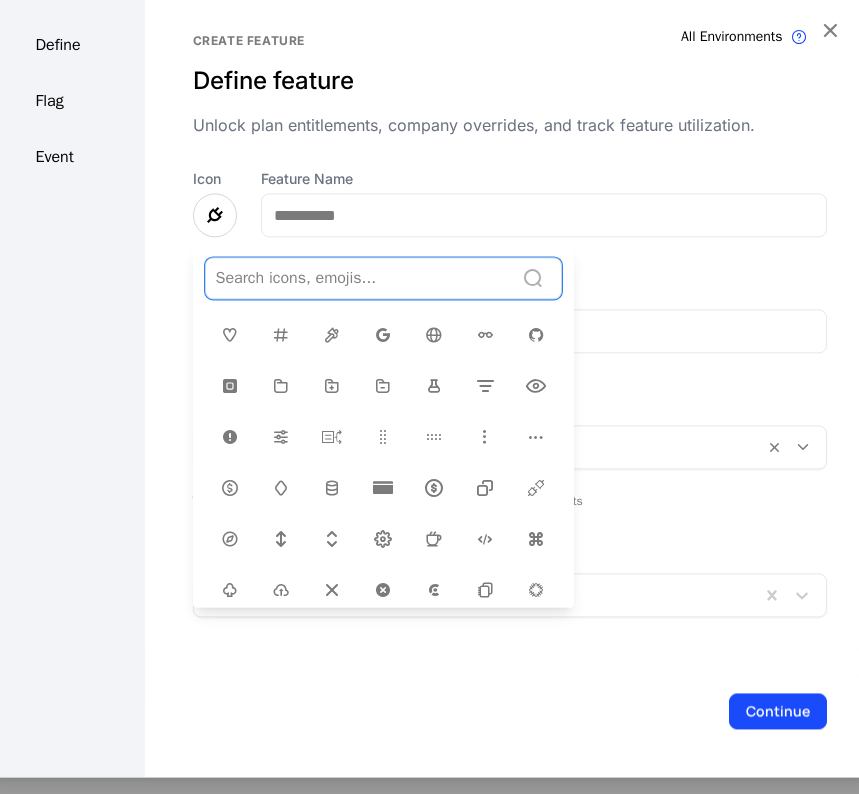scroll, scrollTop: 400, scrollLeft: 0, axis: vertical 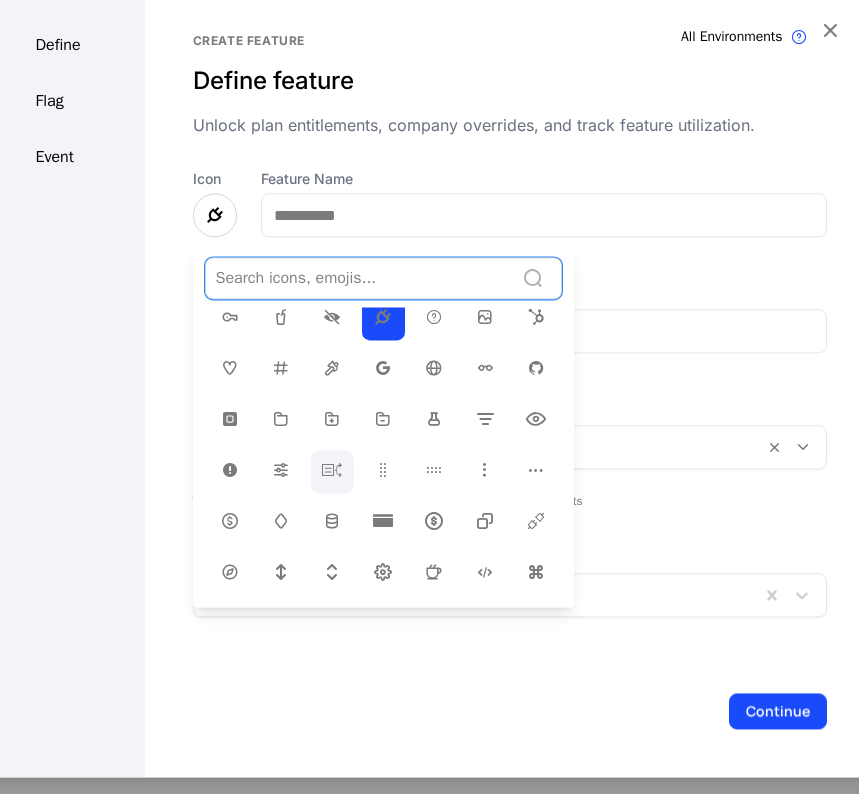 click at bounding box center [332, 471] 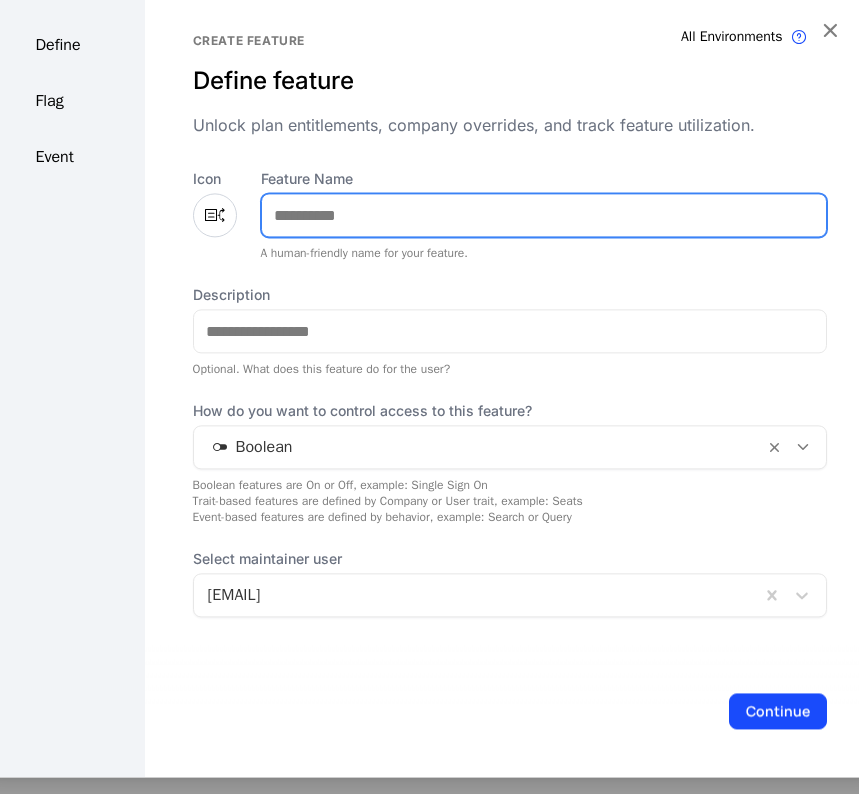 click on "Feature Name" at bounding box center [544, 215] 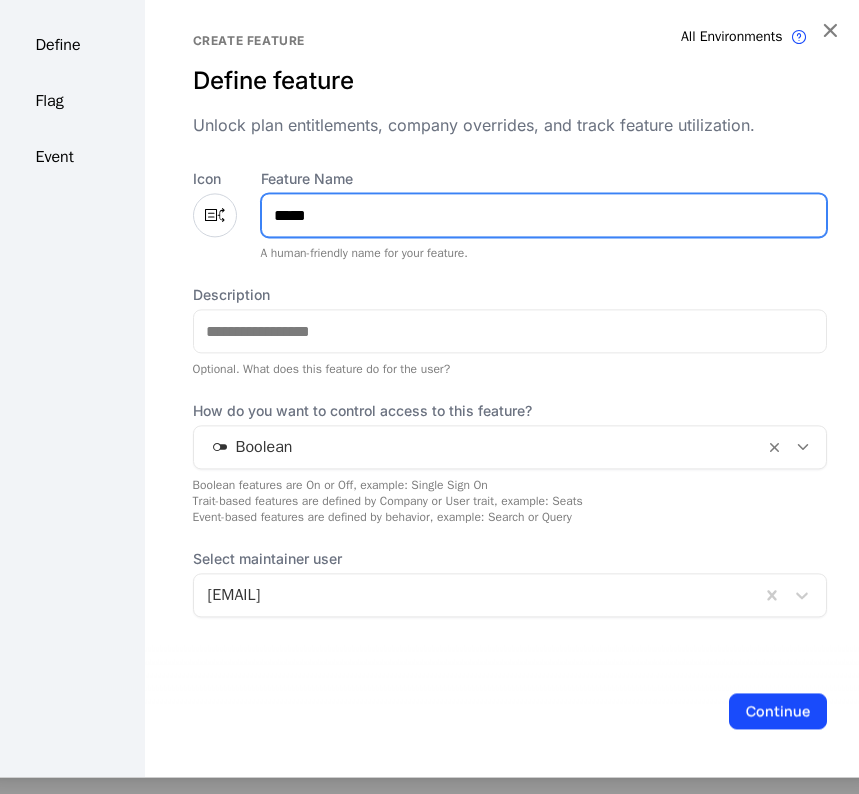 type on "*****" 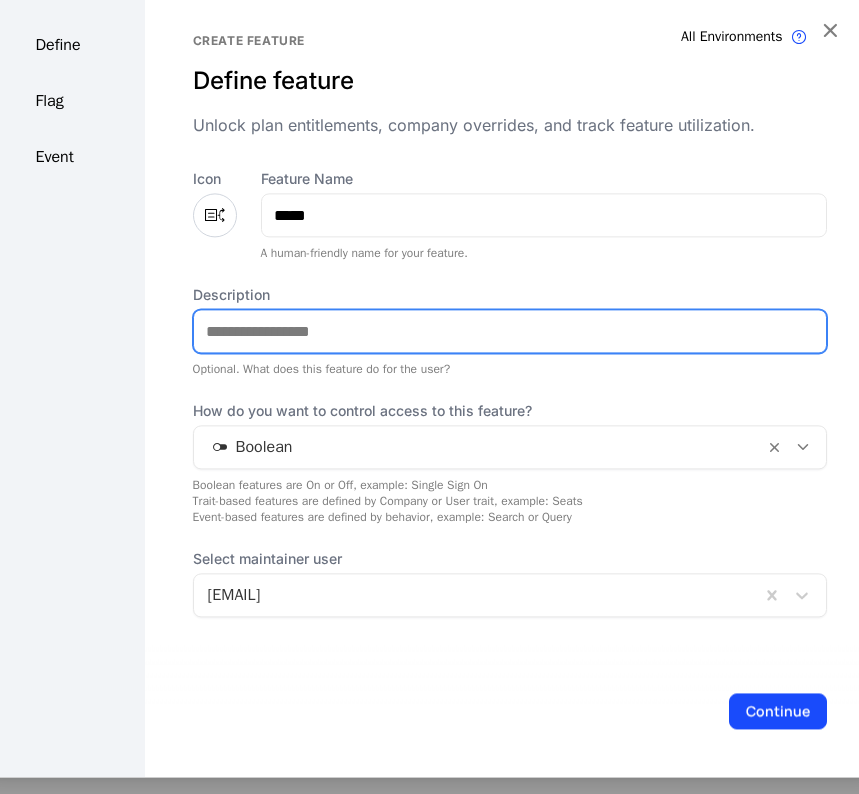 click on "Description" at bounding box center (510, 331) 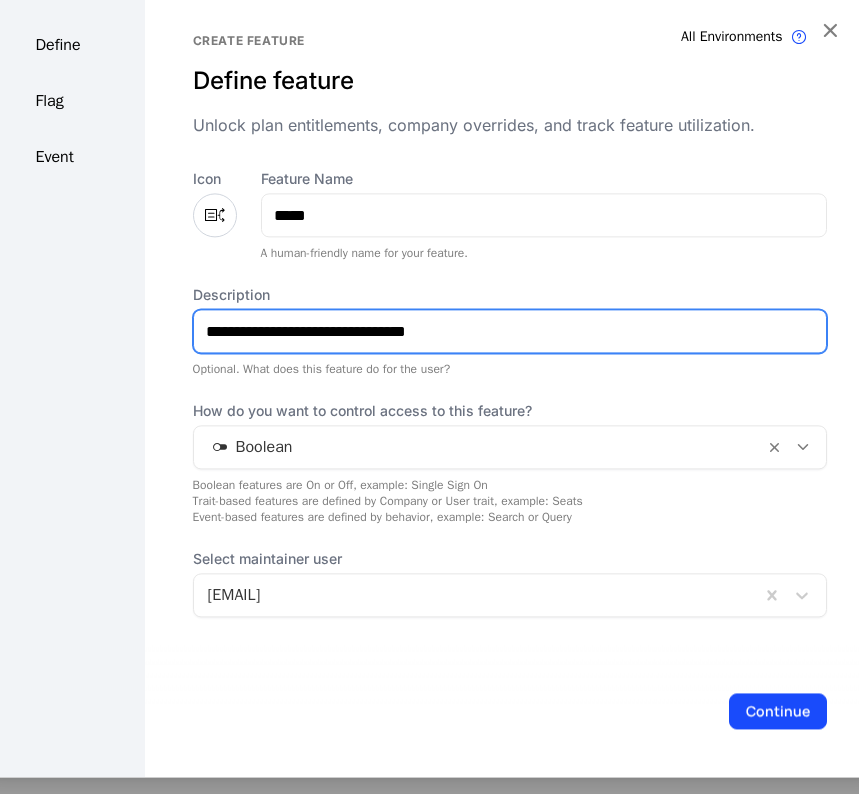 type on "**********" 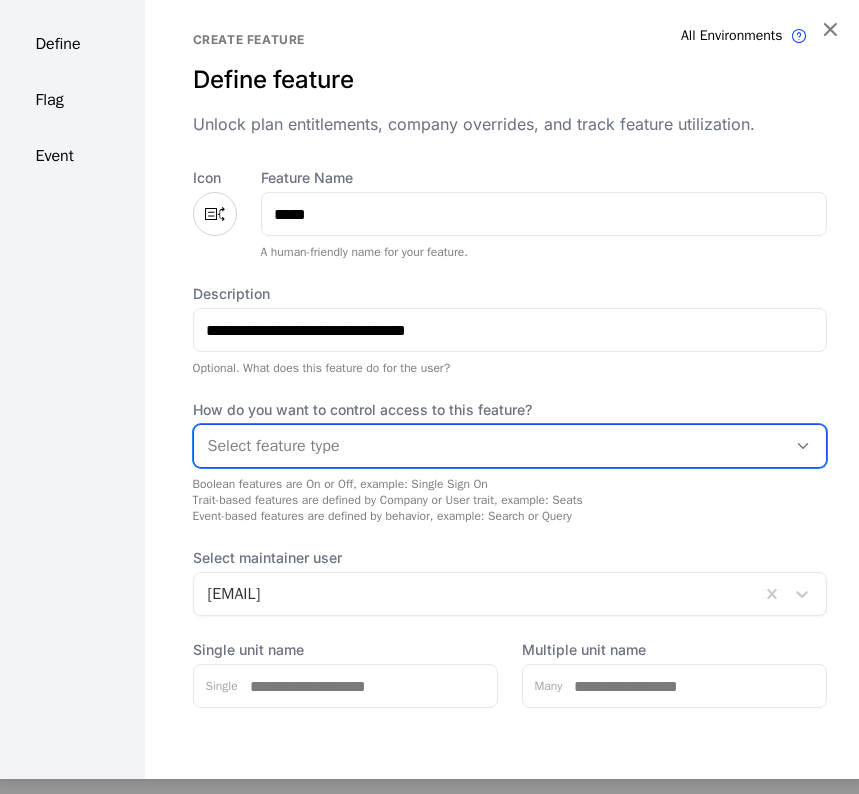 click at bounding box center (803, 446) 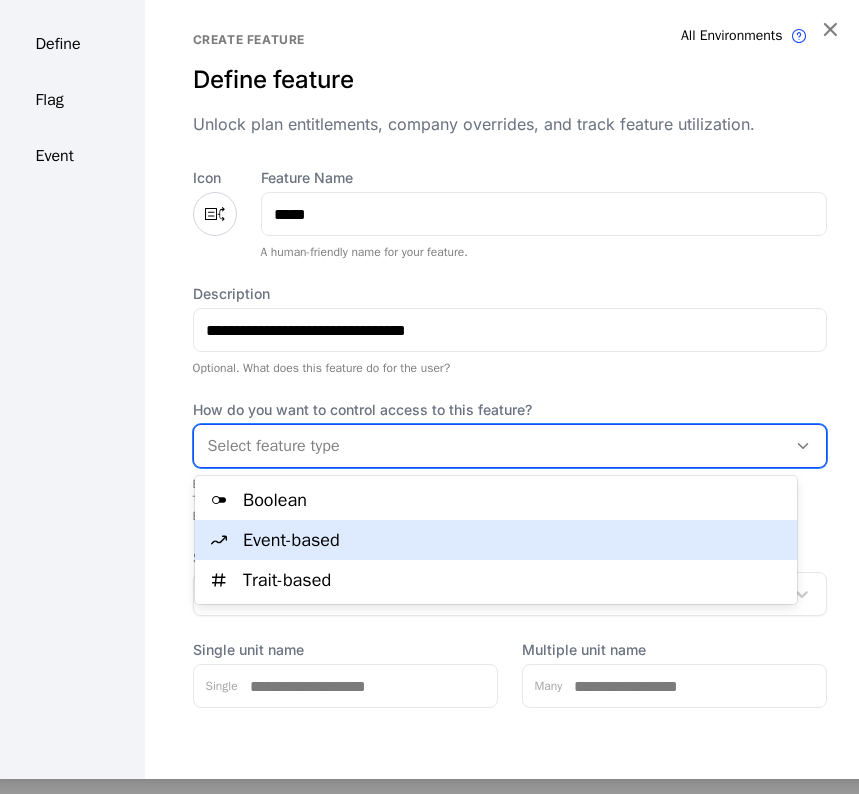 click on "Event-based" at bounding box center [513, 540] 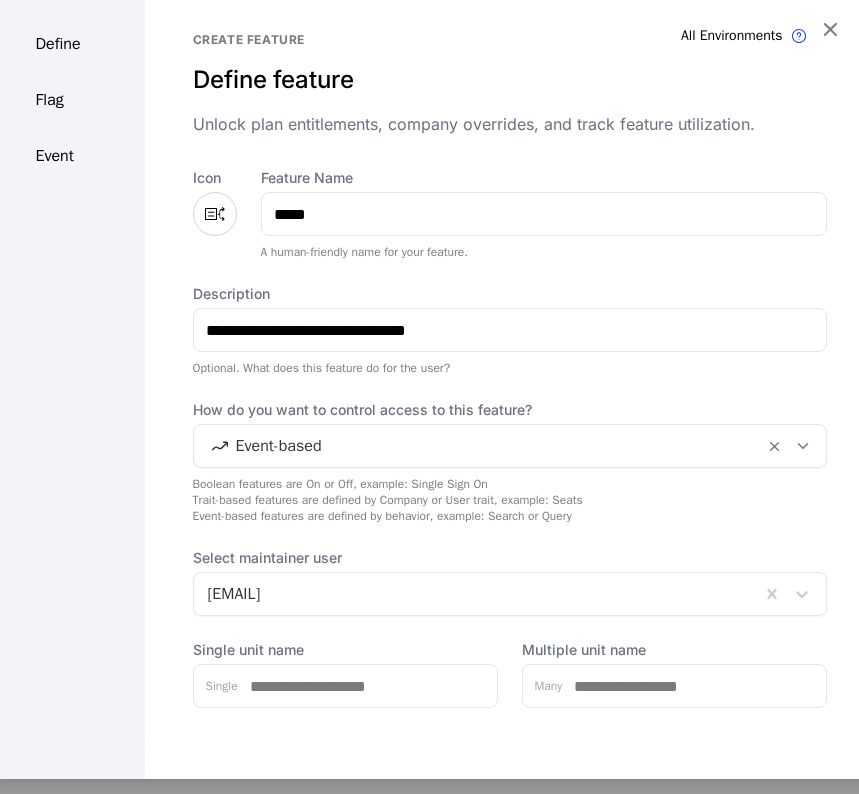 click at bounding box center [477, 594] 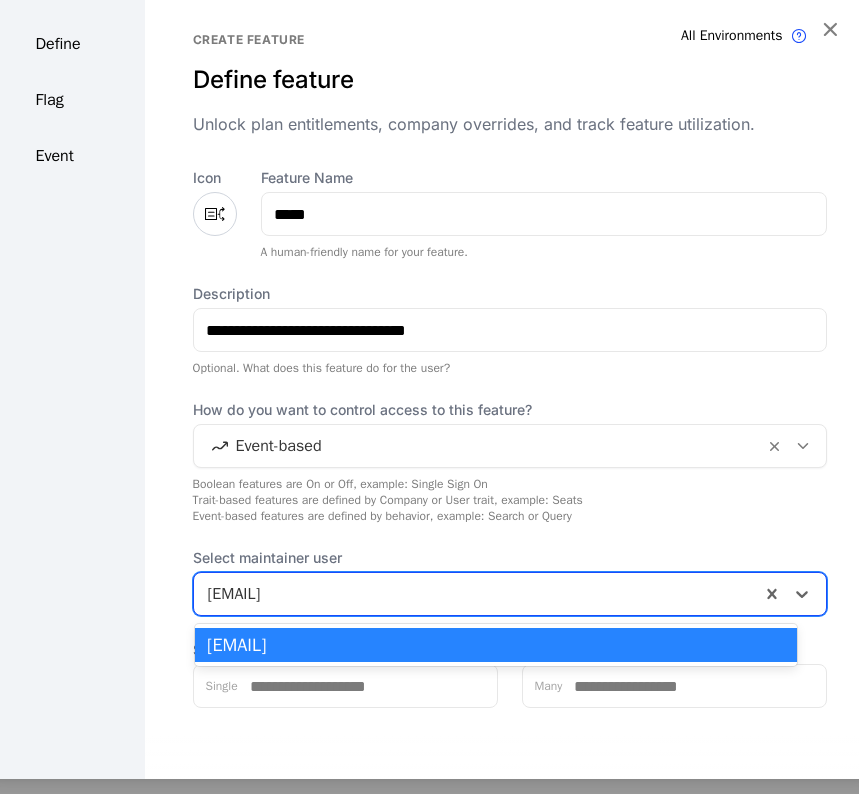 click at bounding box center (477, 594) 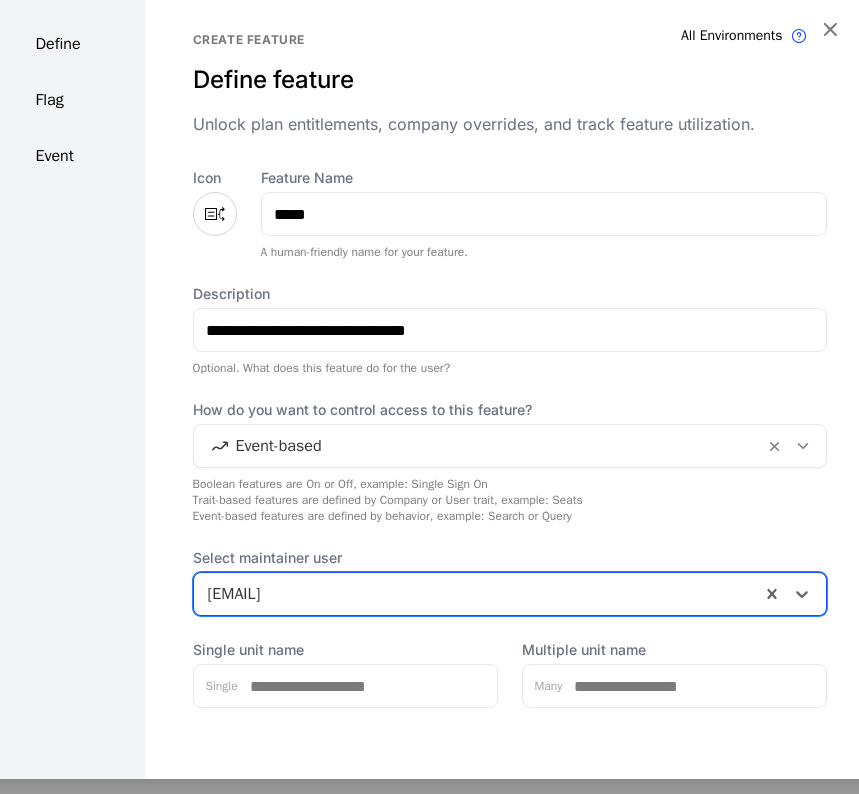 scroll, scrollTop: 90, scrollLeft: 0, axis: vertical 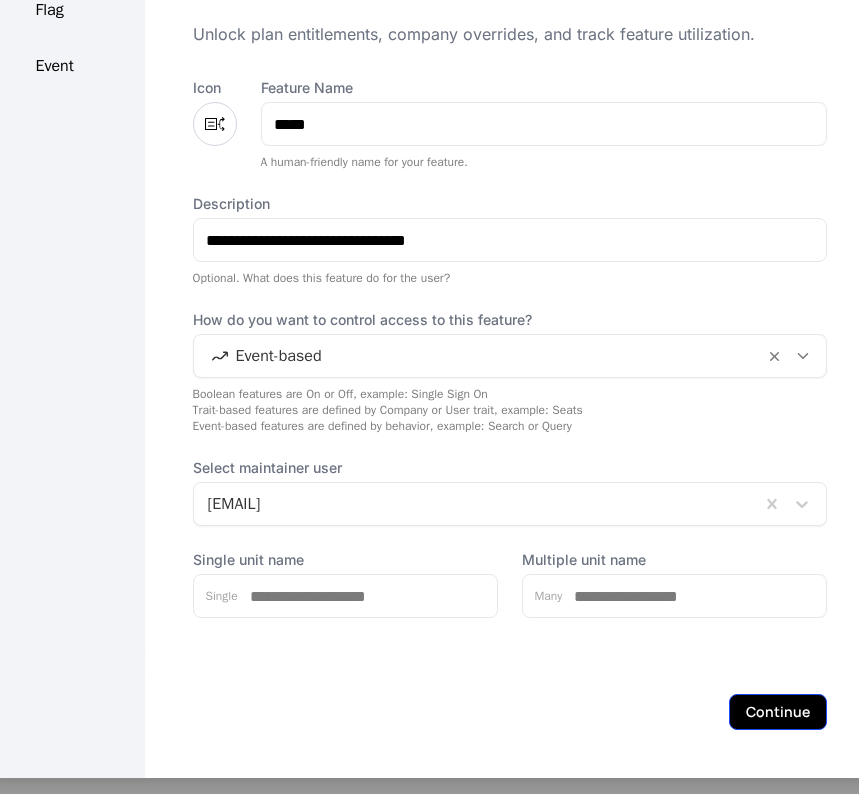 click on "Continue" at bounding box center [778, 712] 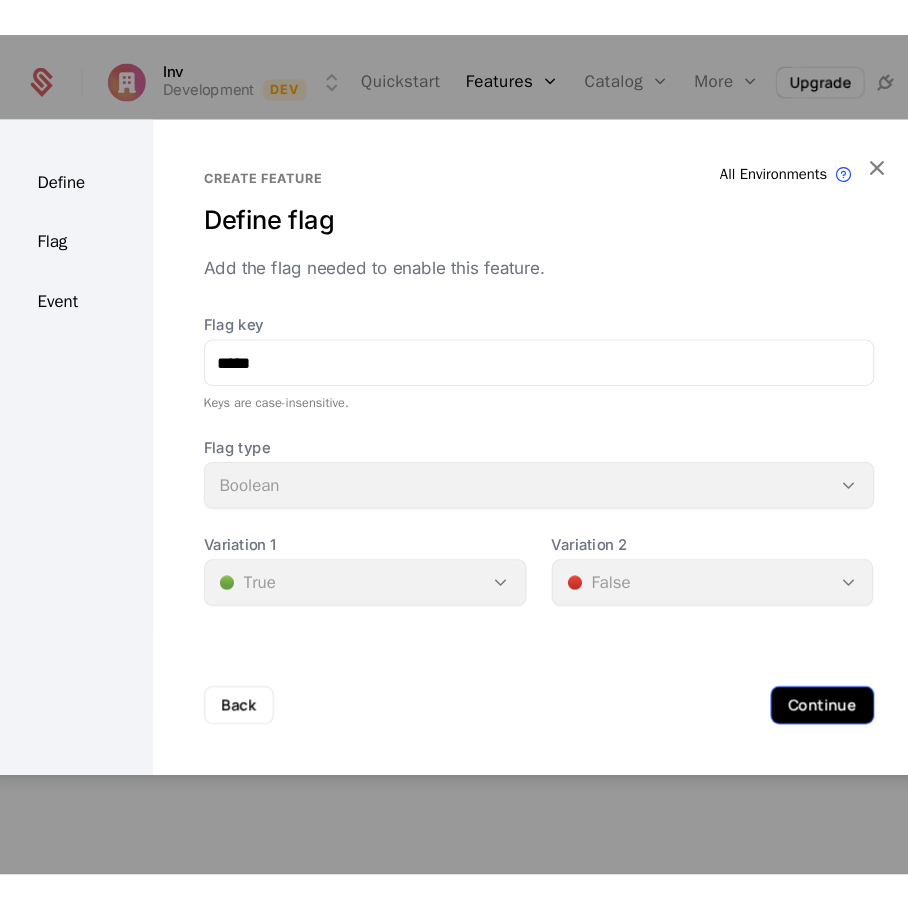 scroll, scrollTop: 0, scrollLeft: 0, axis: both 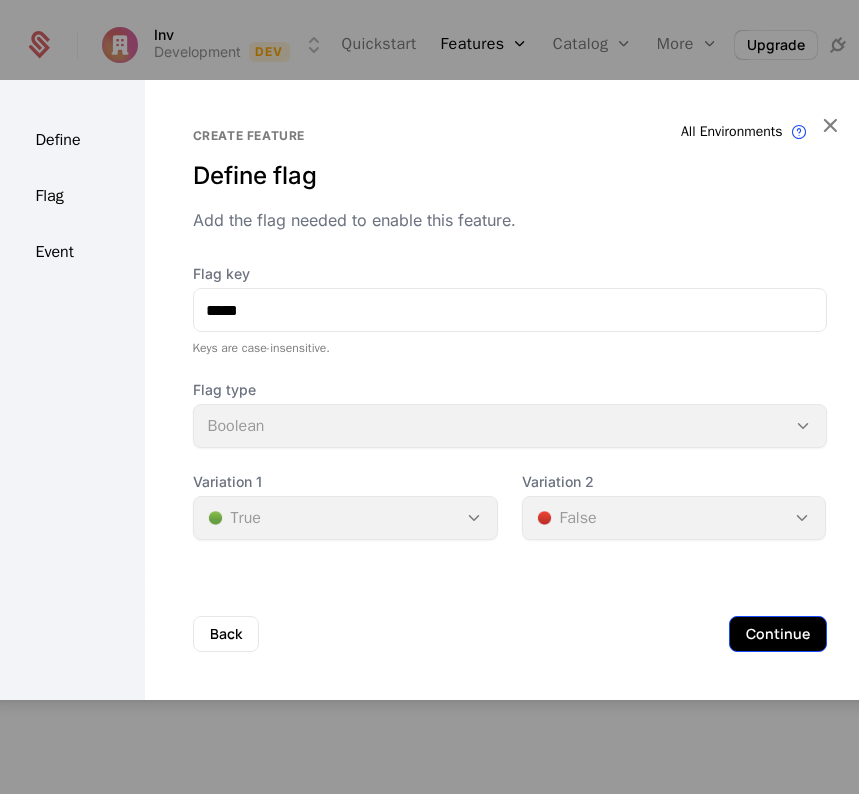 click on "Continue" at bounding box center [778, 634] 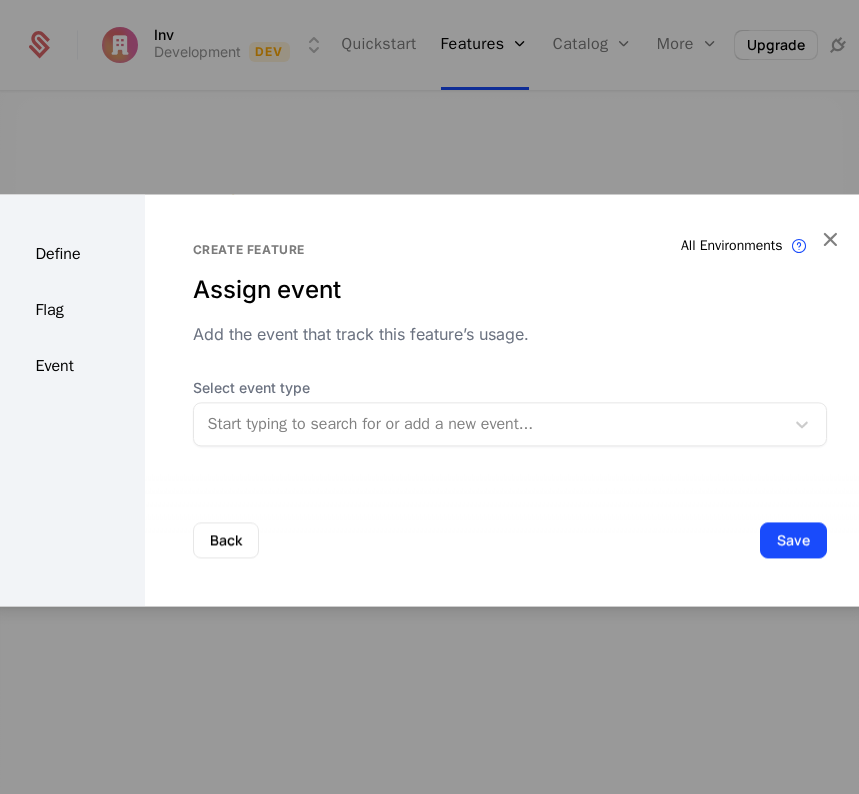click at bounding box center [489, 424] 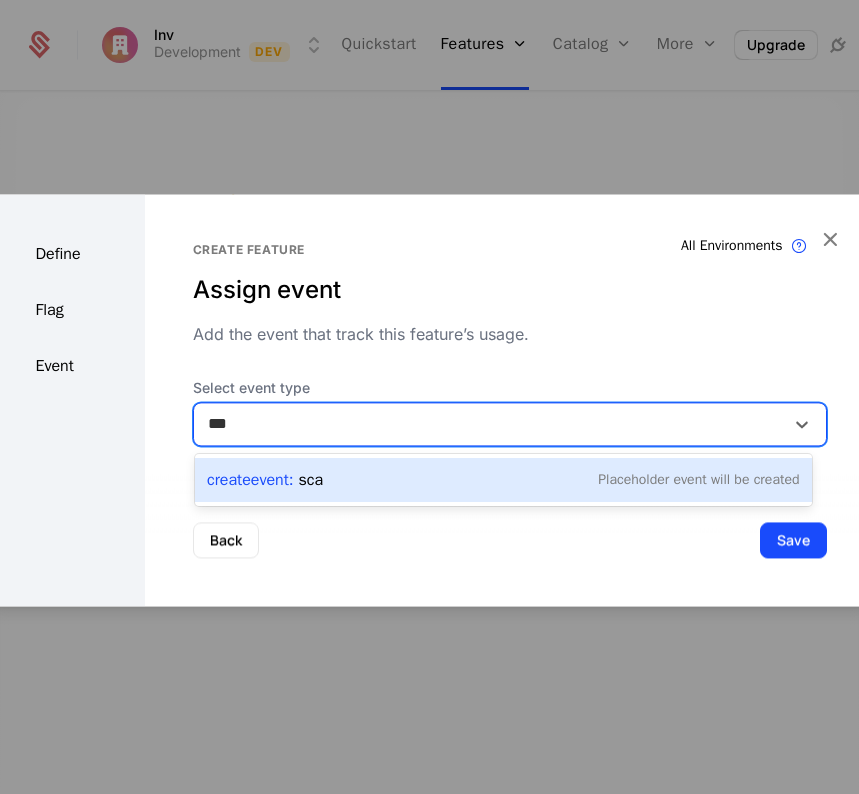 type on "****" 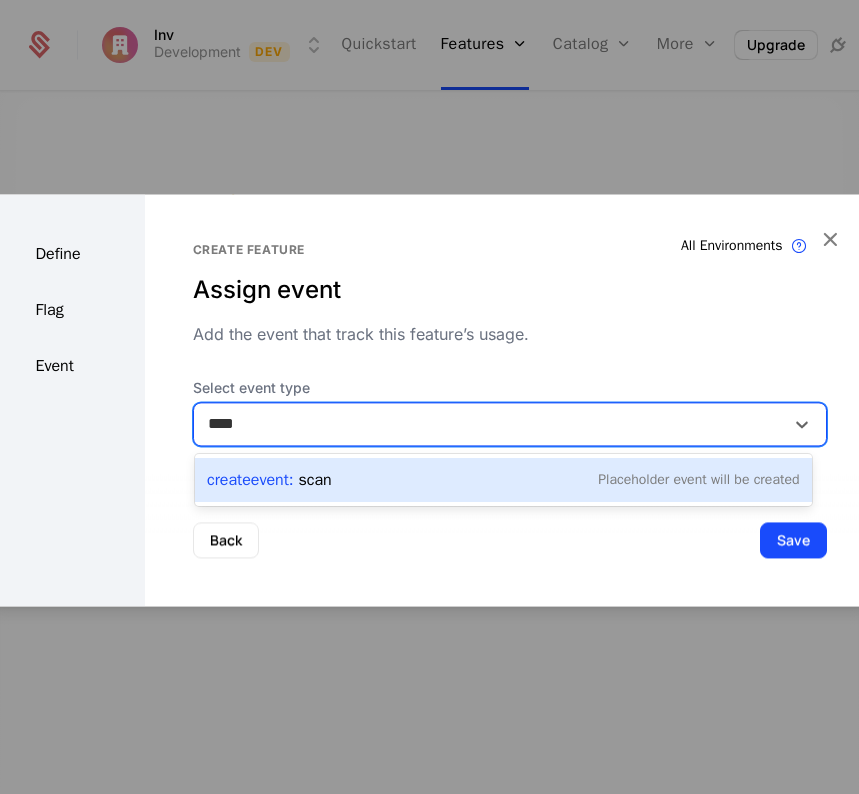 click on "Create  Event :" at bounding box center [252, 480] 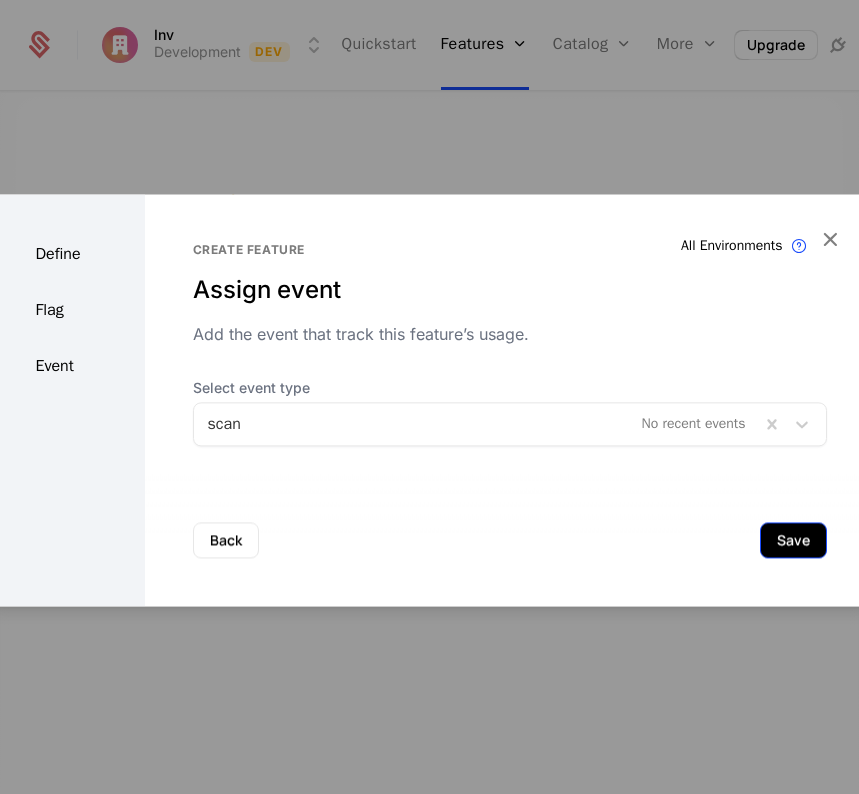 click on "Save" at bounding box center (793, 540) 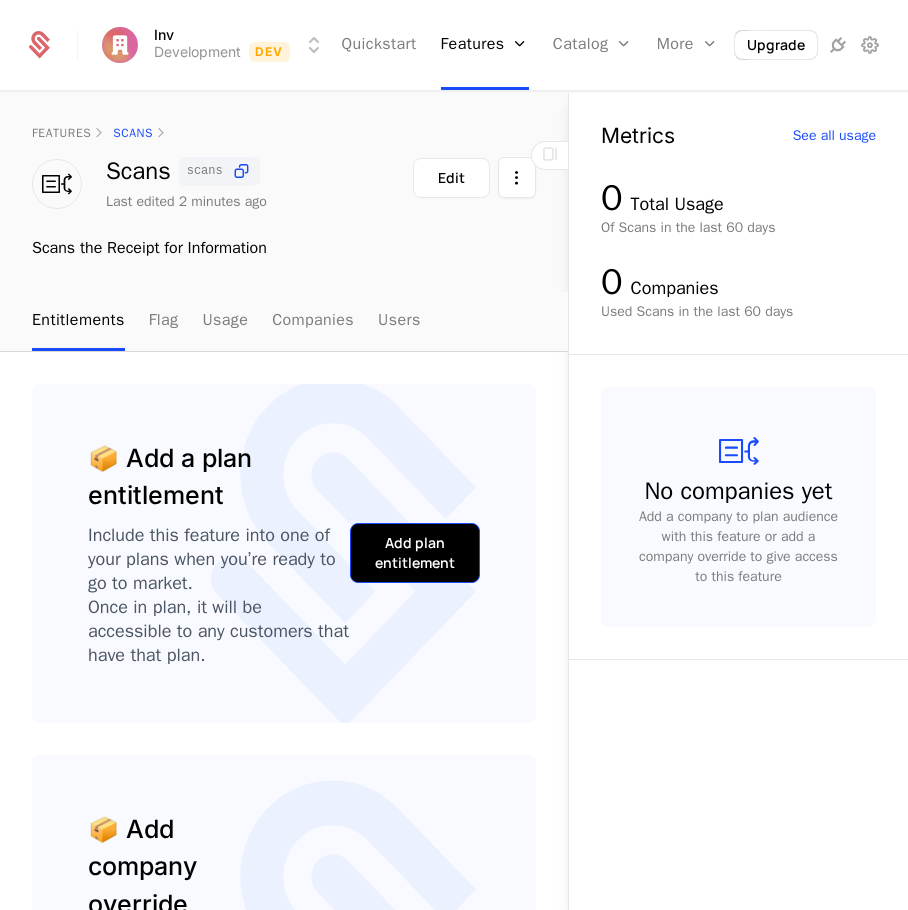 click on "Add plan entitlement" at bounding box center (415, 553) 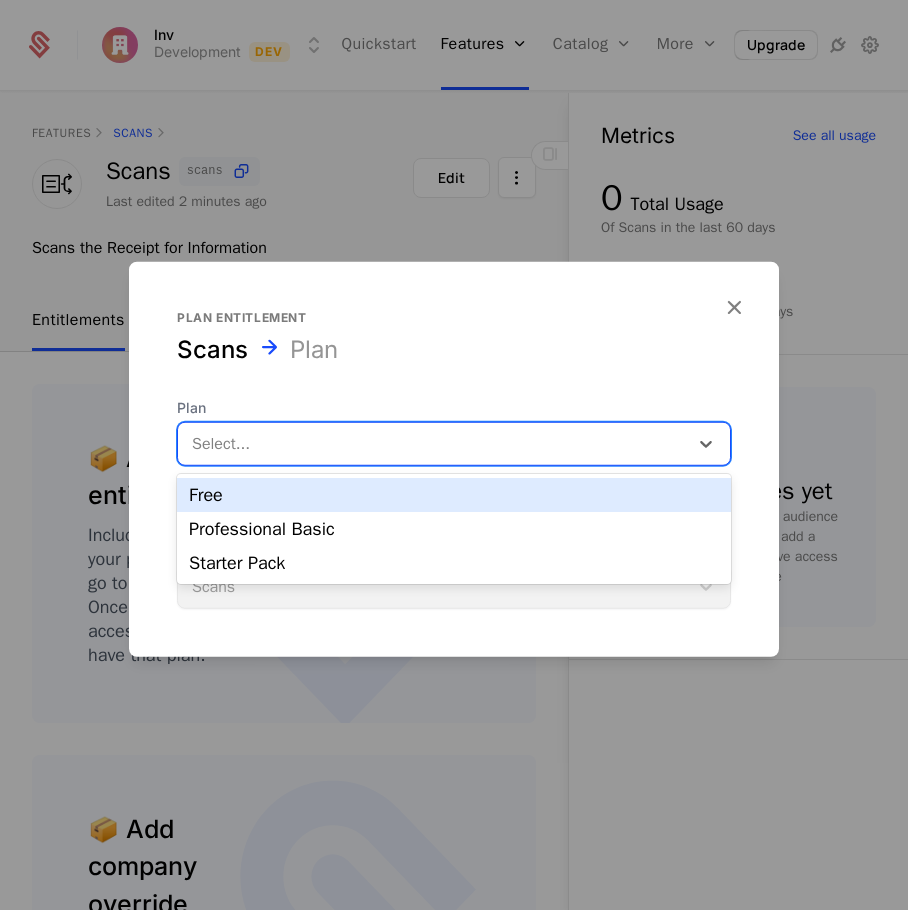 click at bounding box center (433, 444) 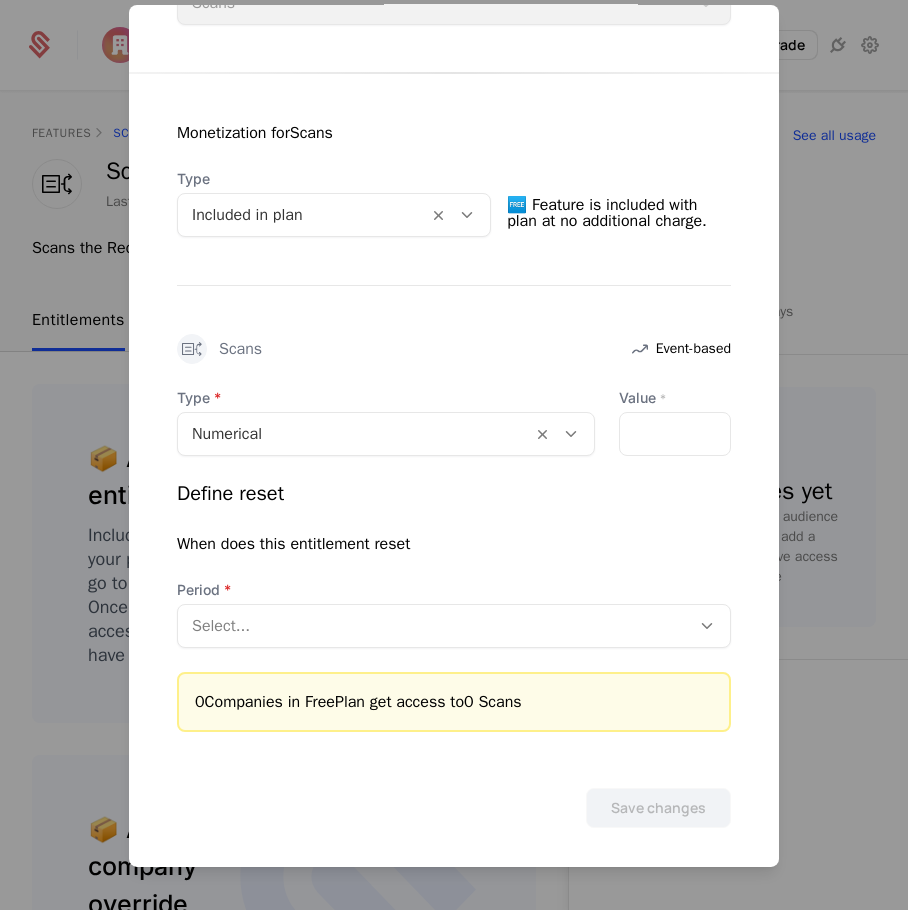 scroll, scrollTop: 335, scrollLeft: 0, axis: vertical 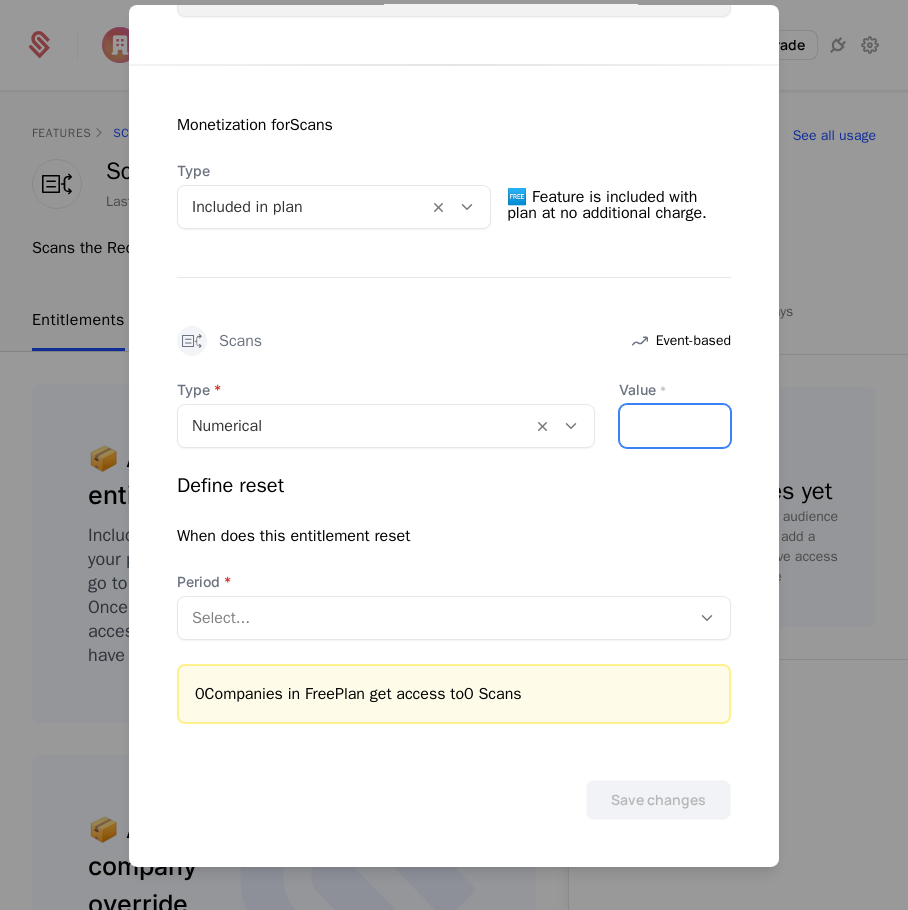 click on "Value *" at bounding box center [675, 426] 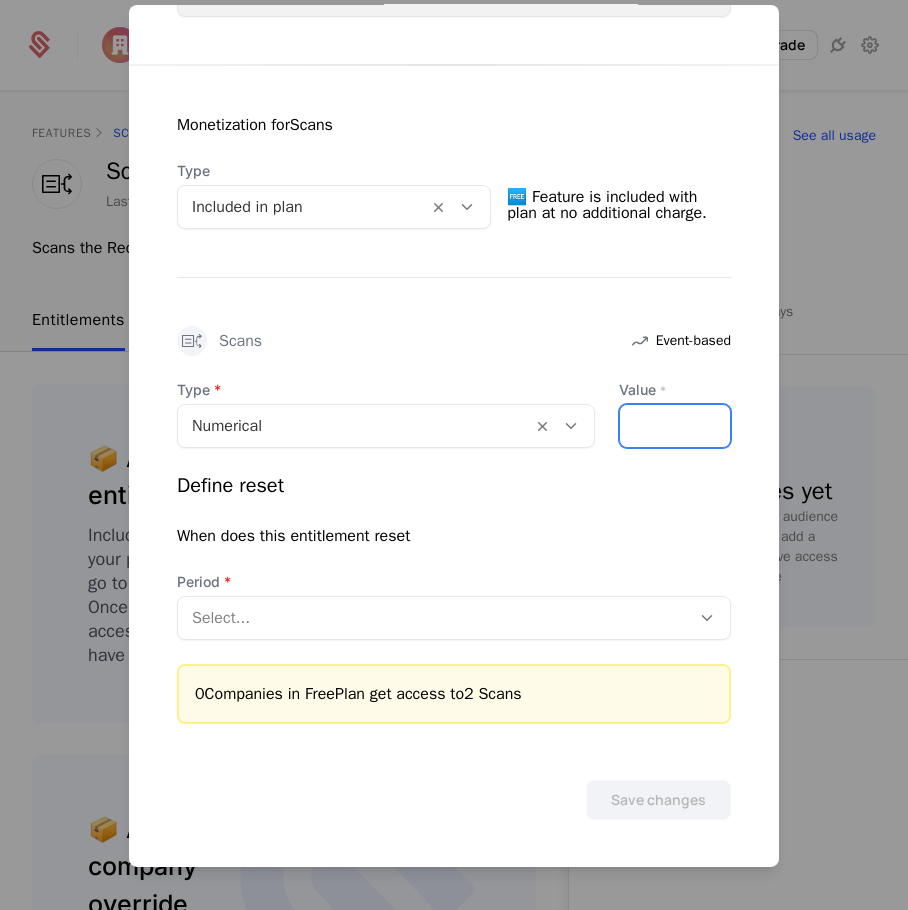 type on "*" 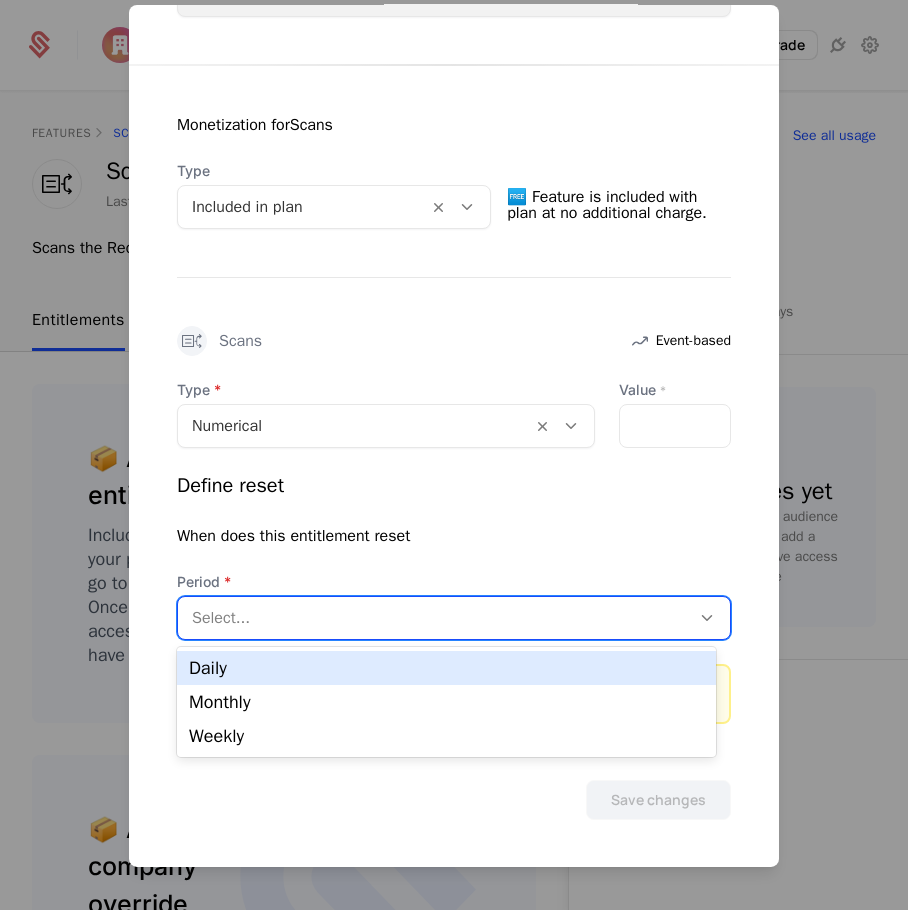 click at bounding box center [434, 618] 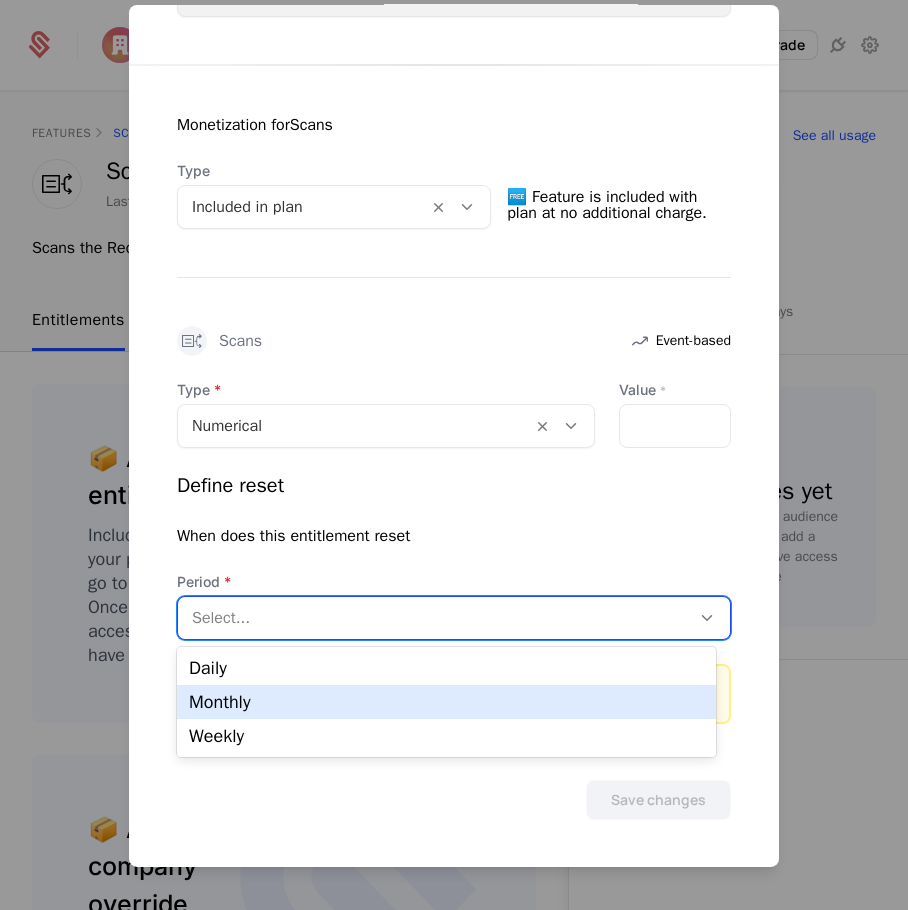 click on "Monthly" at bounding box center [446, 702] 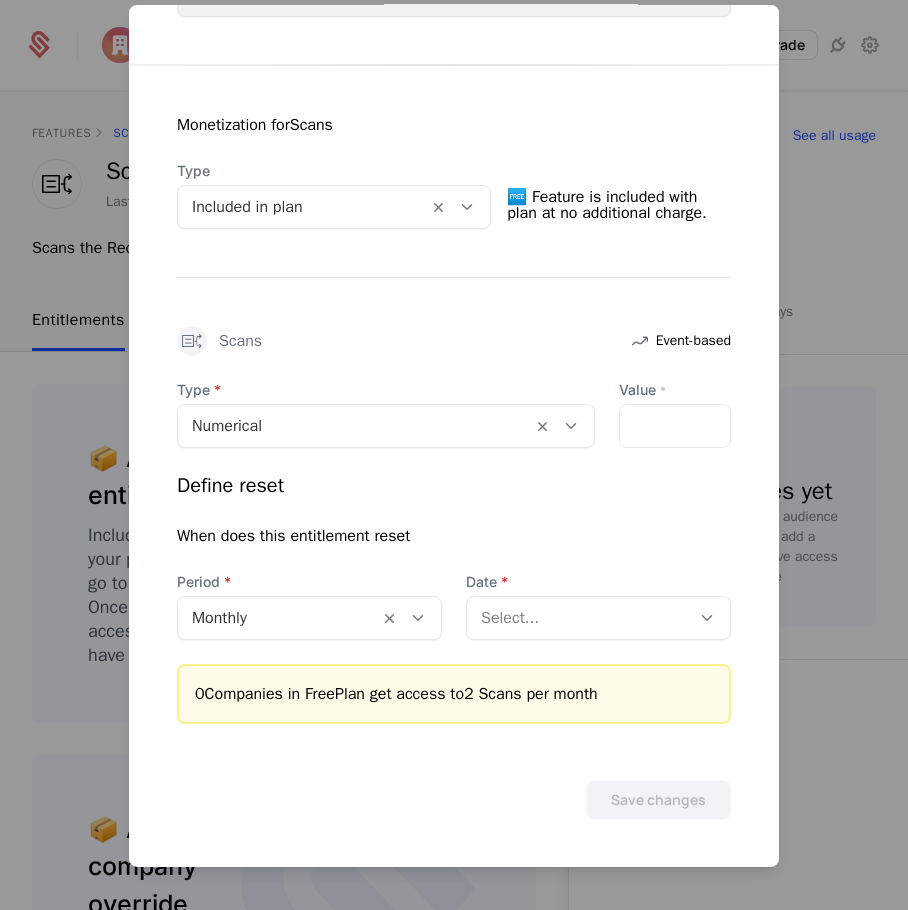 click at bounding box center [578, 618] 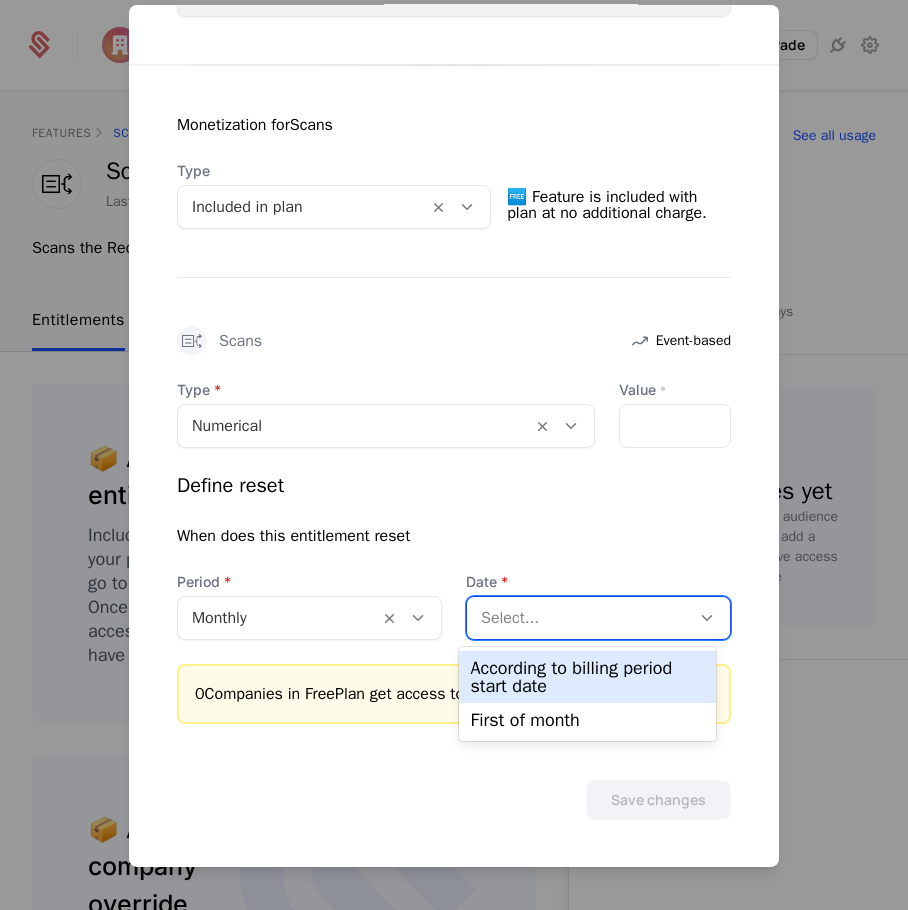 click on "According to billing period start date" at bounding box center [588, 677] 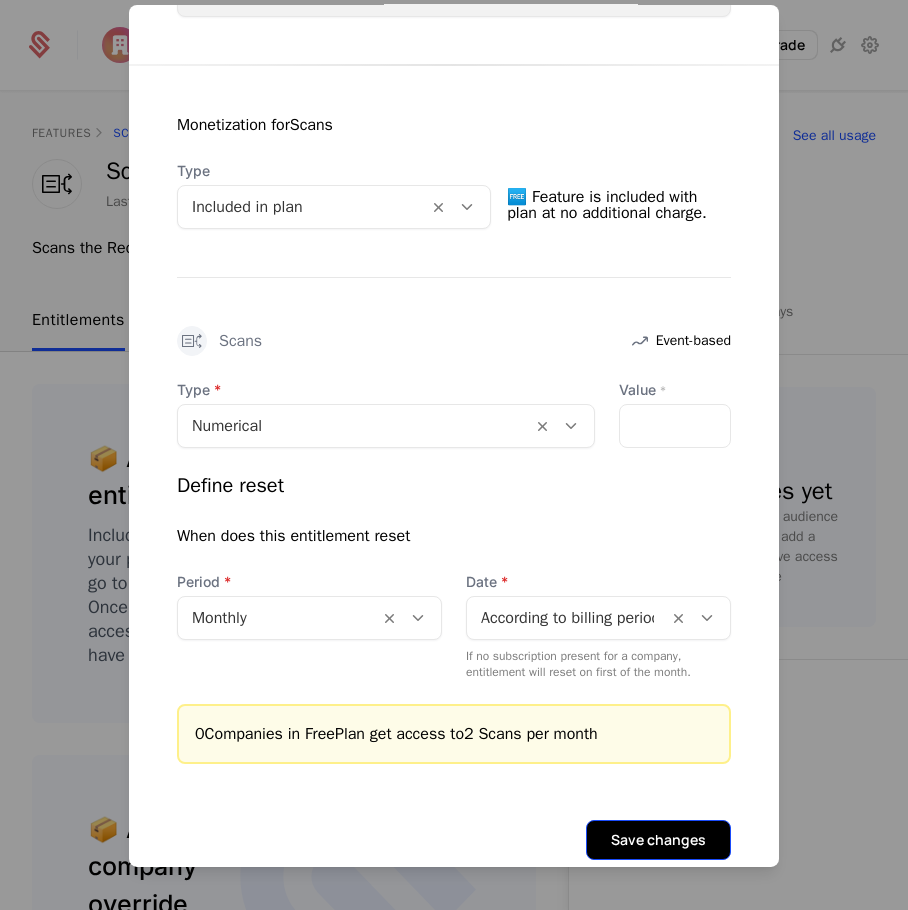 click on "Save changes" at bounding box center [658, 840] 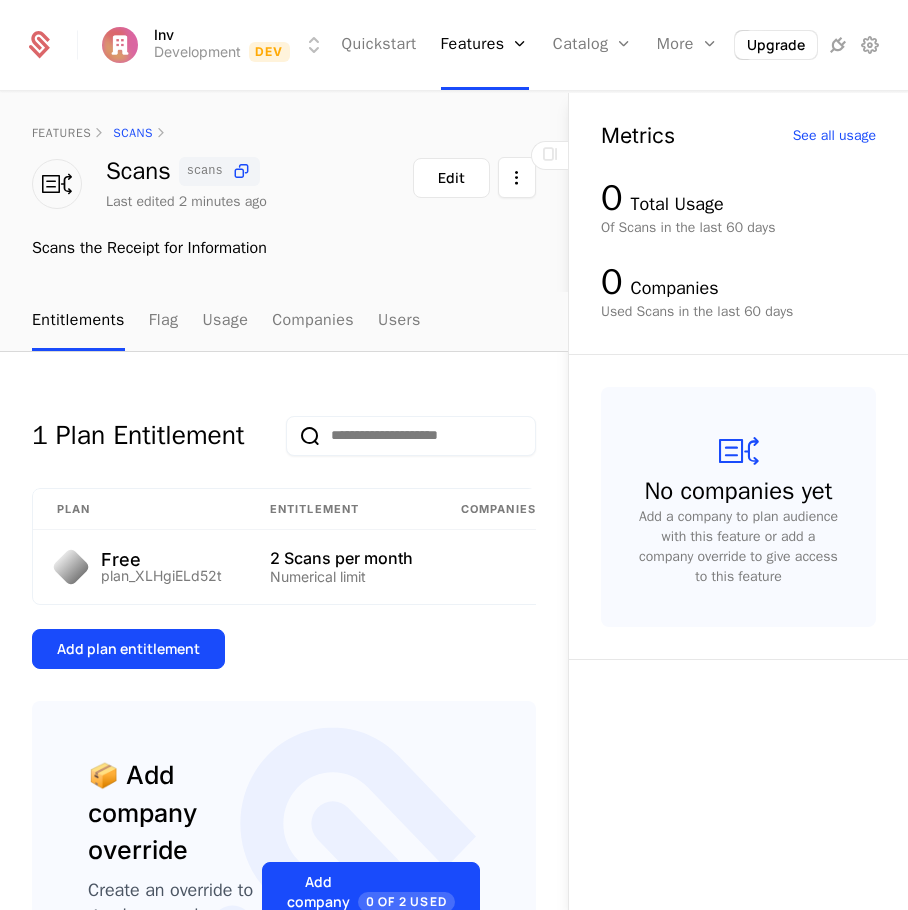 click on "1 Plan Entitlement Plan Entitlement Companies Free plan_XLHgiELd52t 2 Scans per month Numerical limit Add plan entitlement 📦 Add company override Create an override to grant access to a feature specifically for this company. This override gets evaluated ahead of all other rules. Add company override 0 of 2 Used" at bounding box center (284, 775) 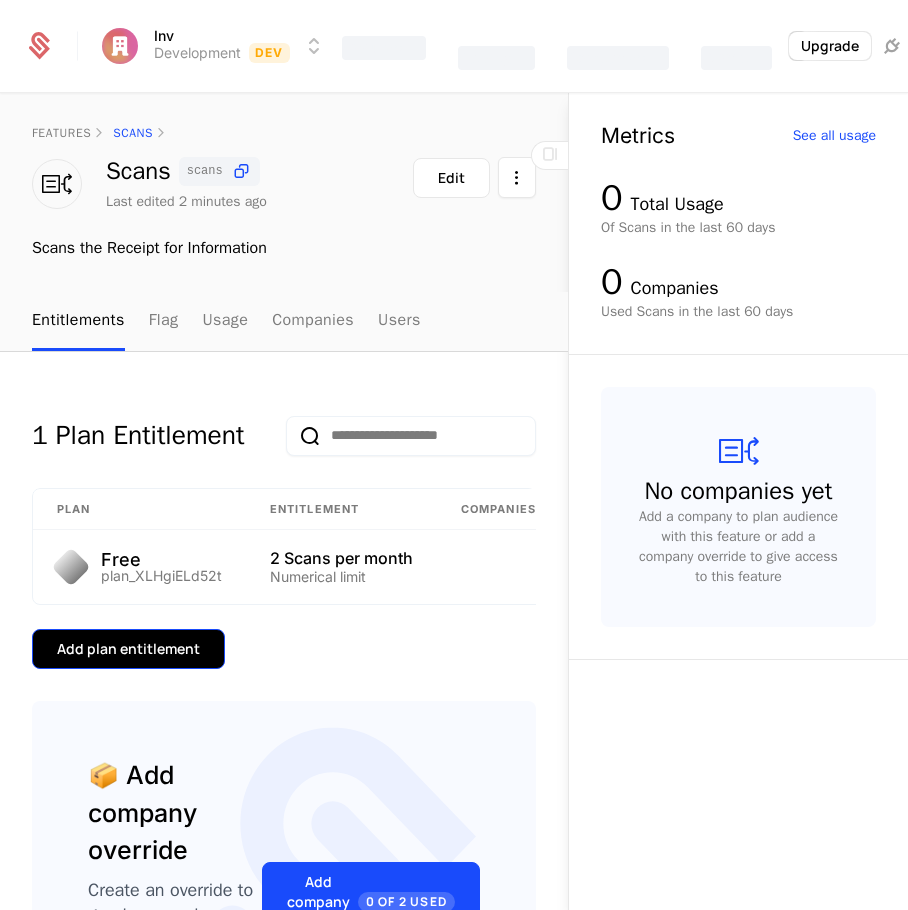 click on "Add plan entitlement" at bounding box center [128, 649] 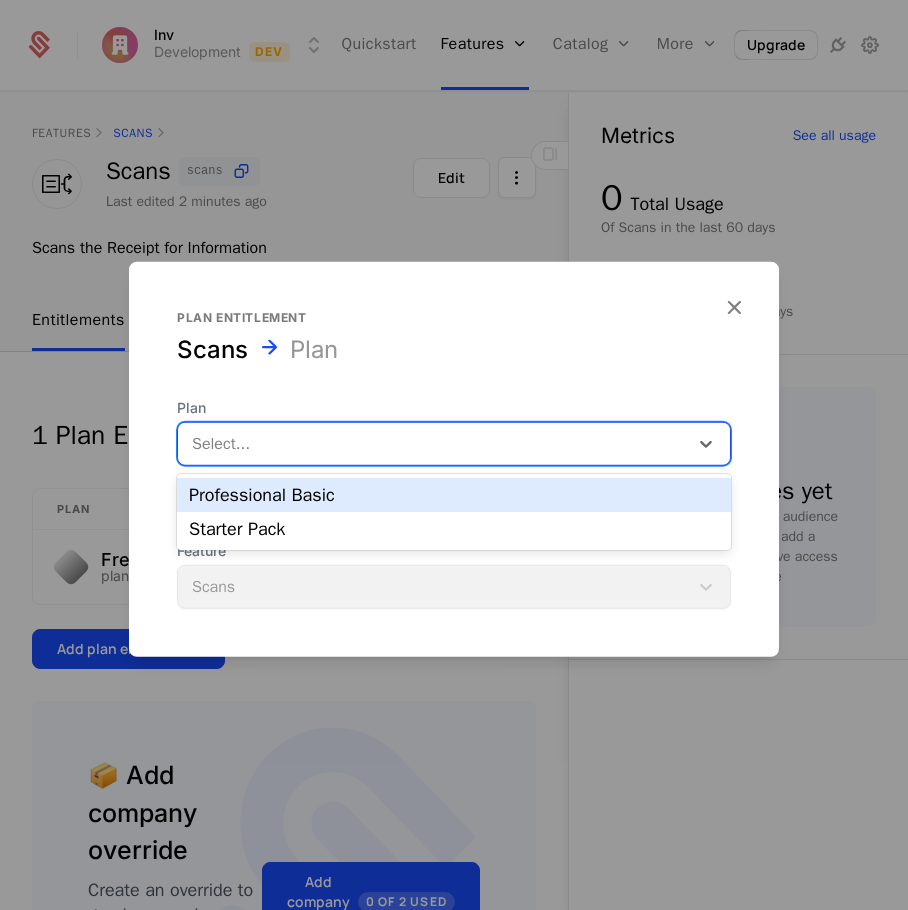 click at bounding box center [433, 444] 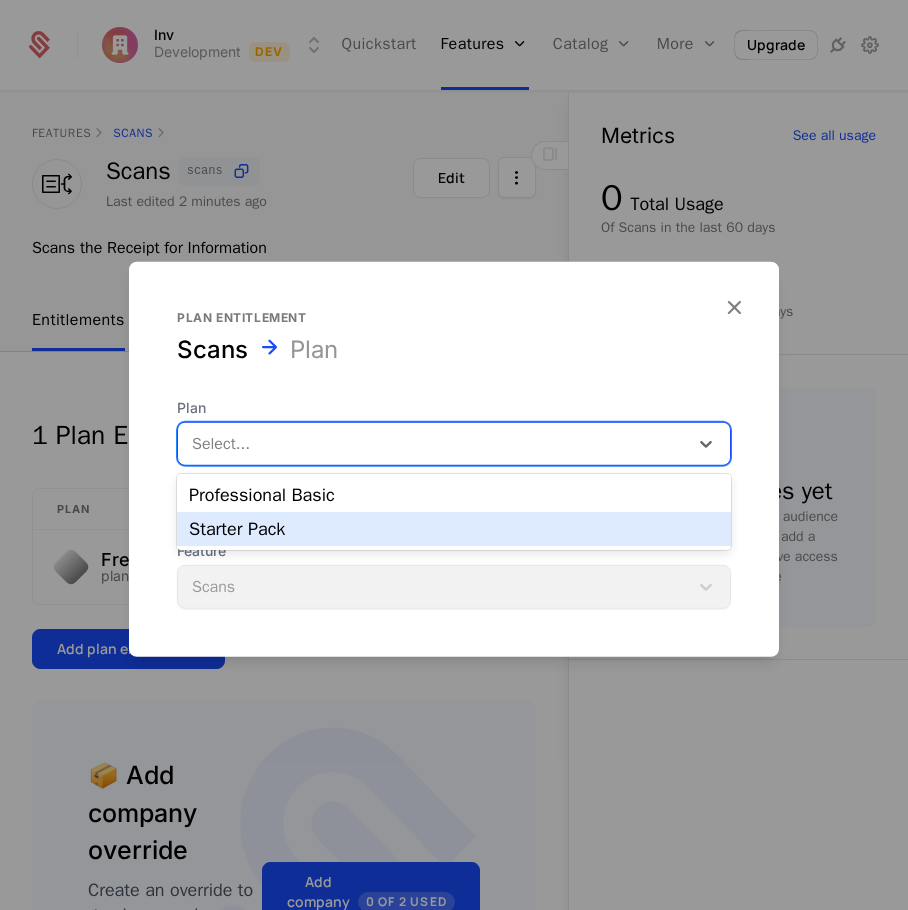 click on "Starter Pack" at bounding box center [454, 529] 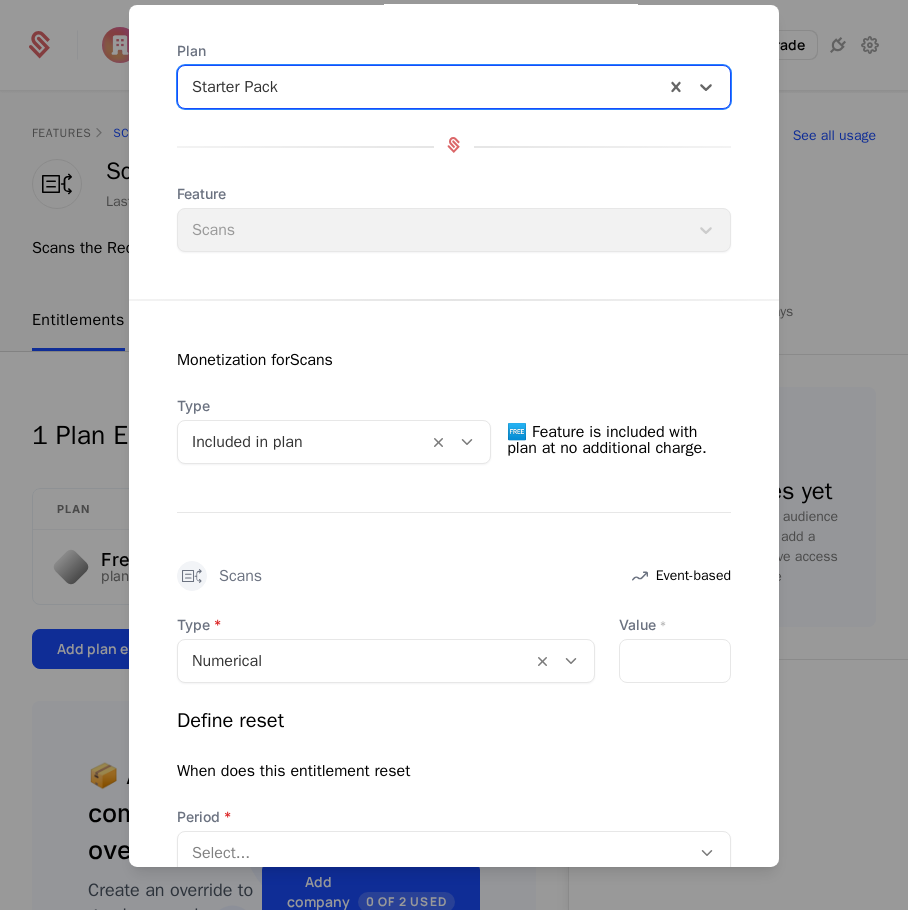 scroll, scrollTop: 200, scrollLeft: 0, axis: vertical 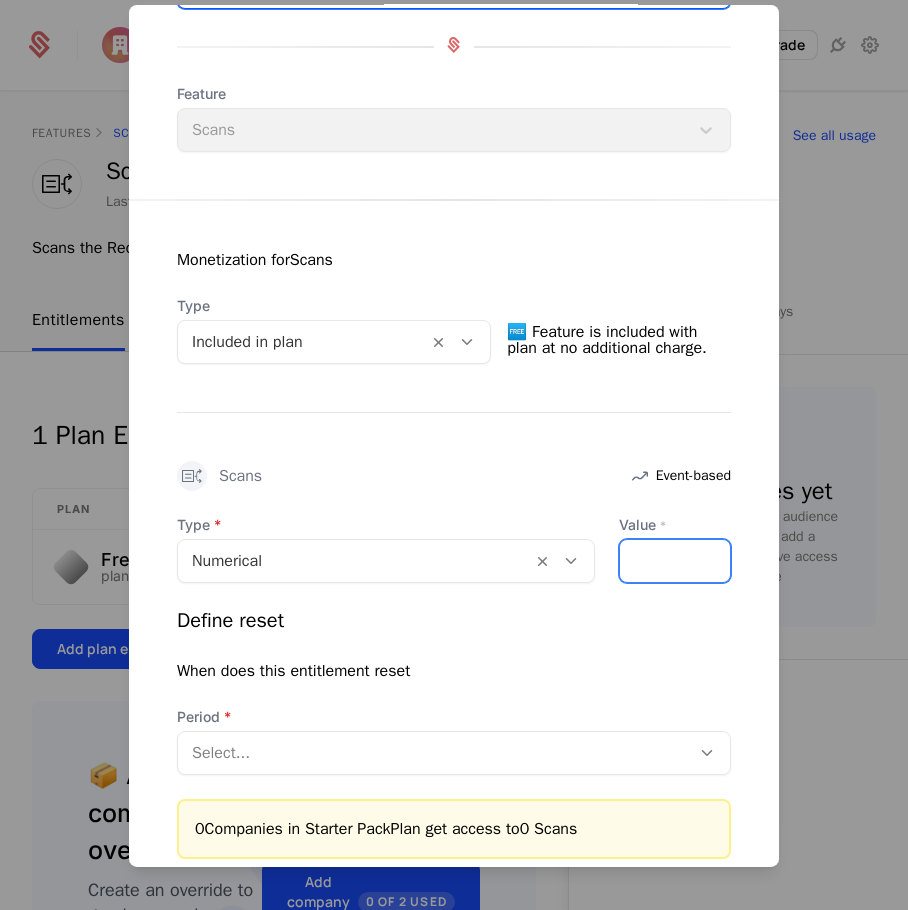 click on "Value *" at bounding box center [675, 561] 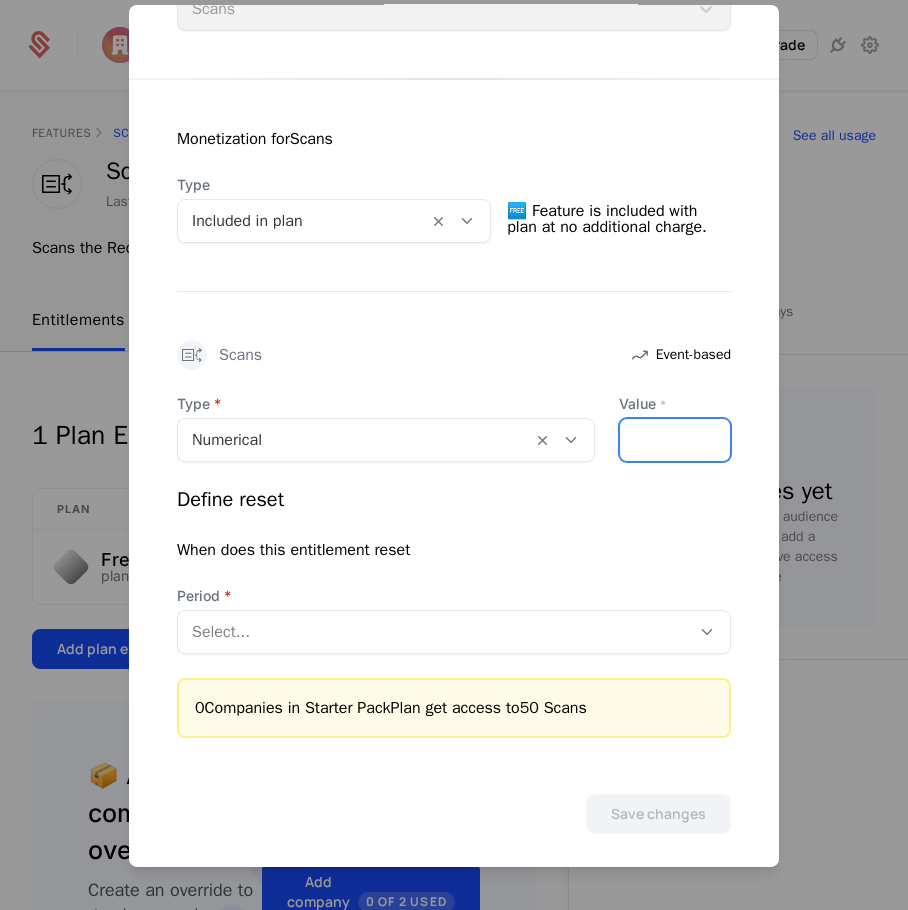 scroll, scrollTop: 335, scrollLeft: 0, axis: vertical 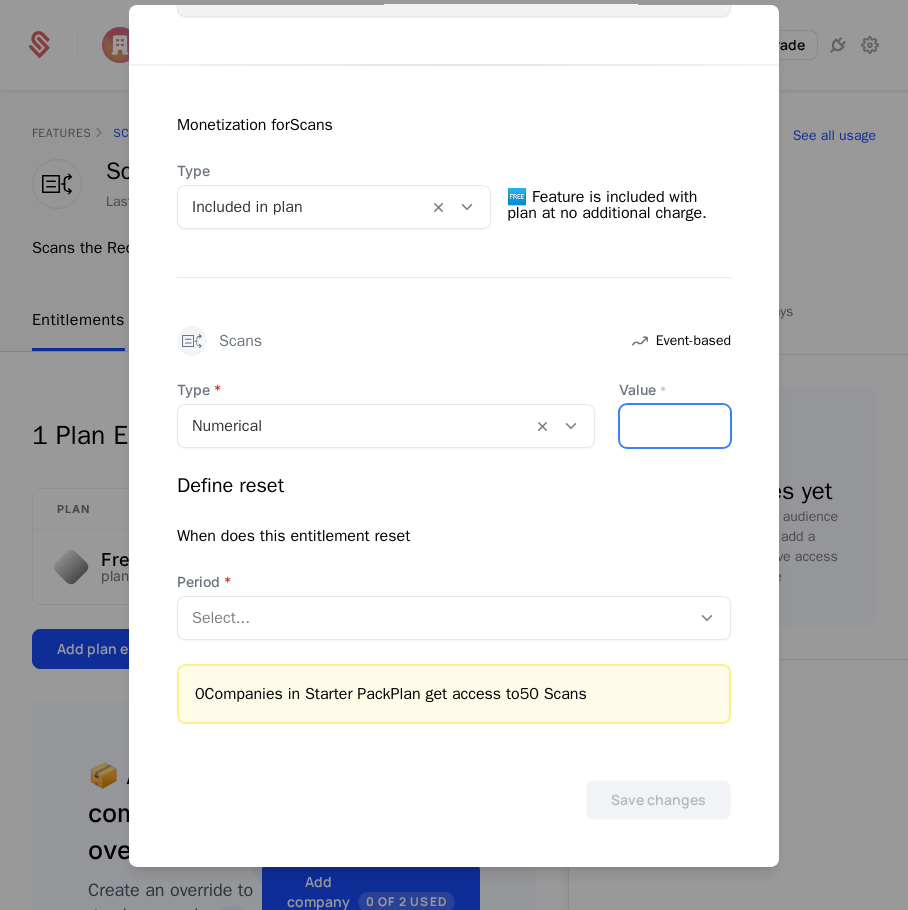 type on "**" 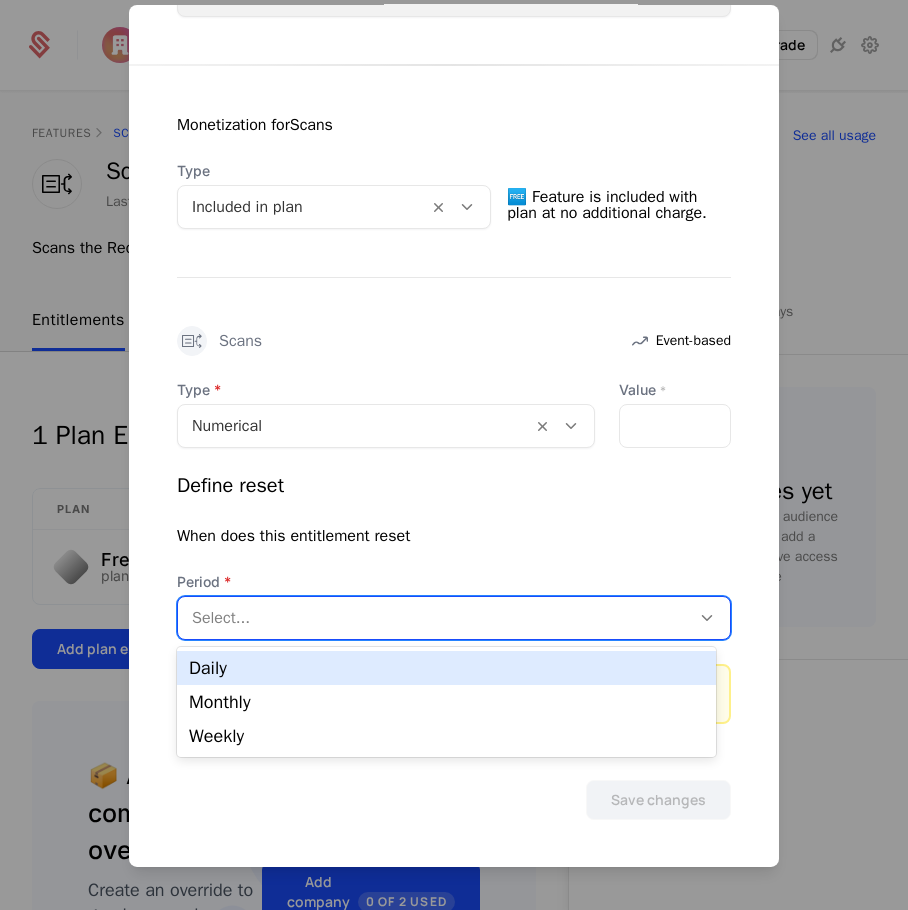 click at bounding box center [434, 618] 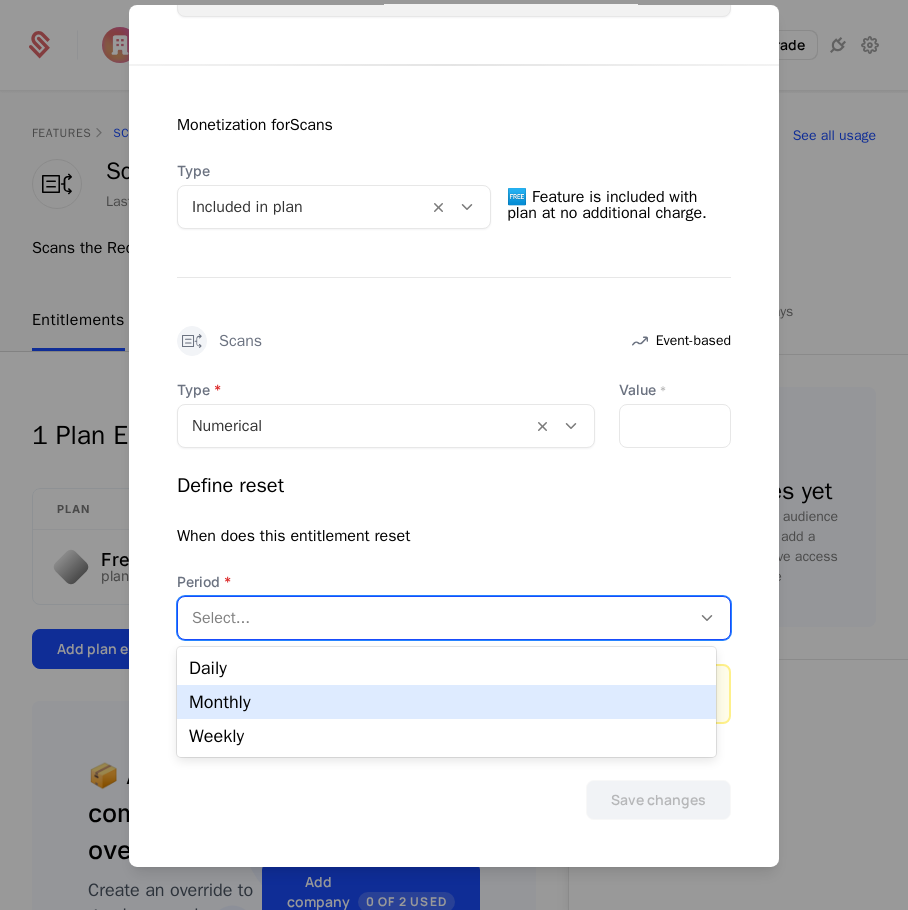 click on "Monthly" at bounding box center [446, 702] 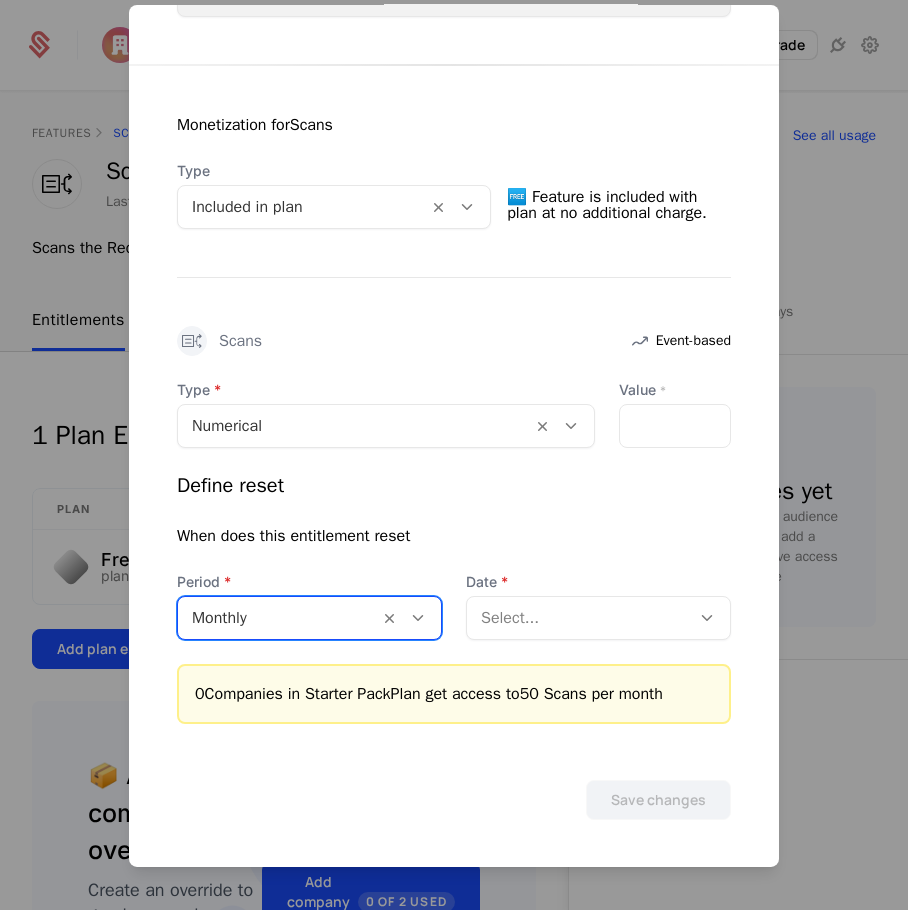 click at bounding box center (578, 618) 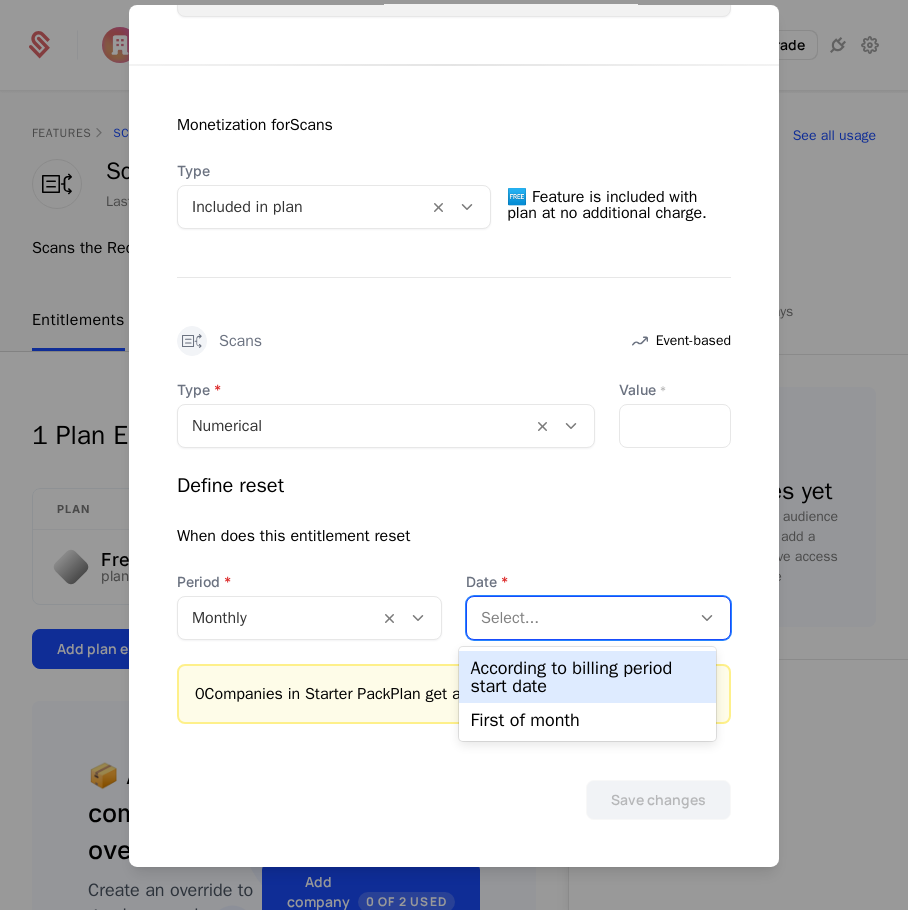 click on "According to billing period start date" at bounding box center (588, 677) 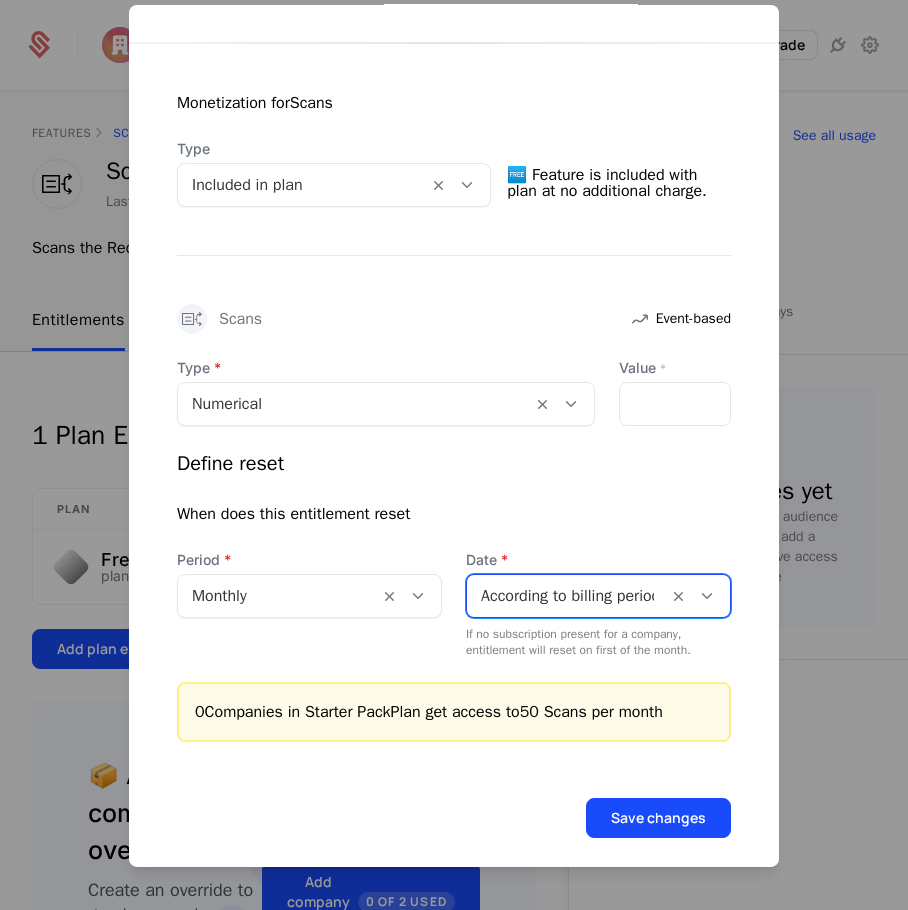 scroll, scrollTop: 375, scrollLeft: 0, axis: vertical 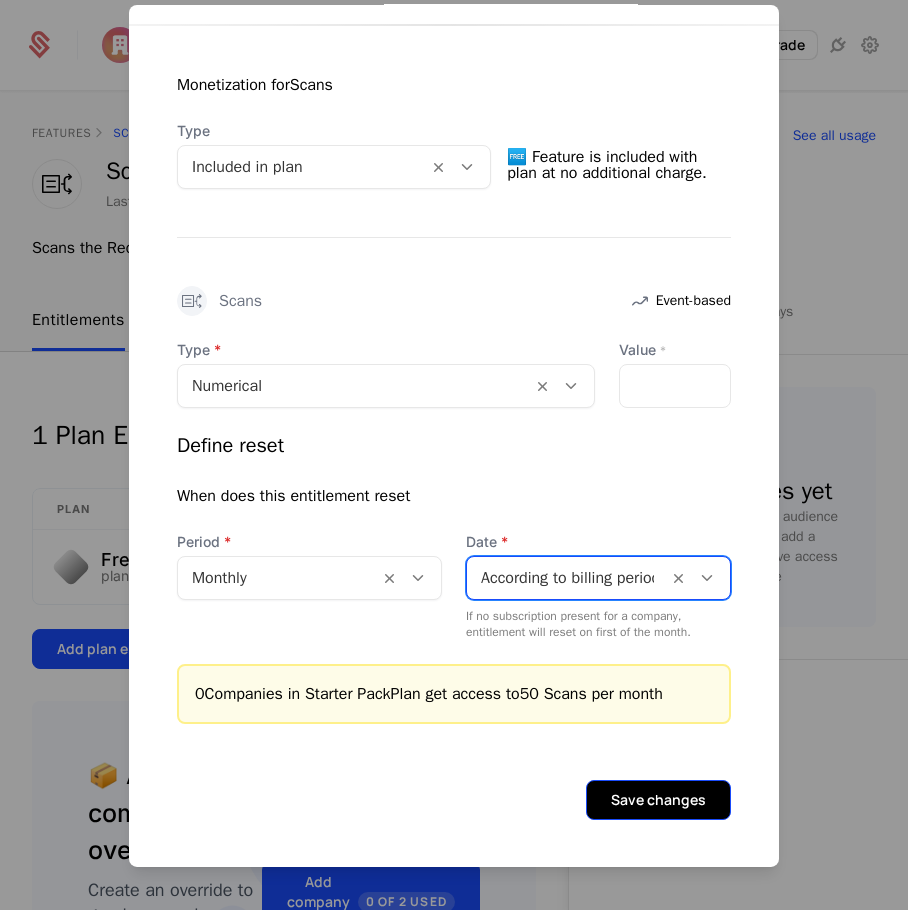 click on "Save changes" at bounding box center [658, 800] 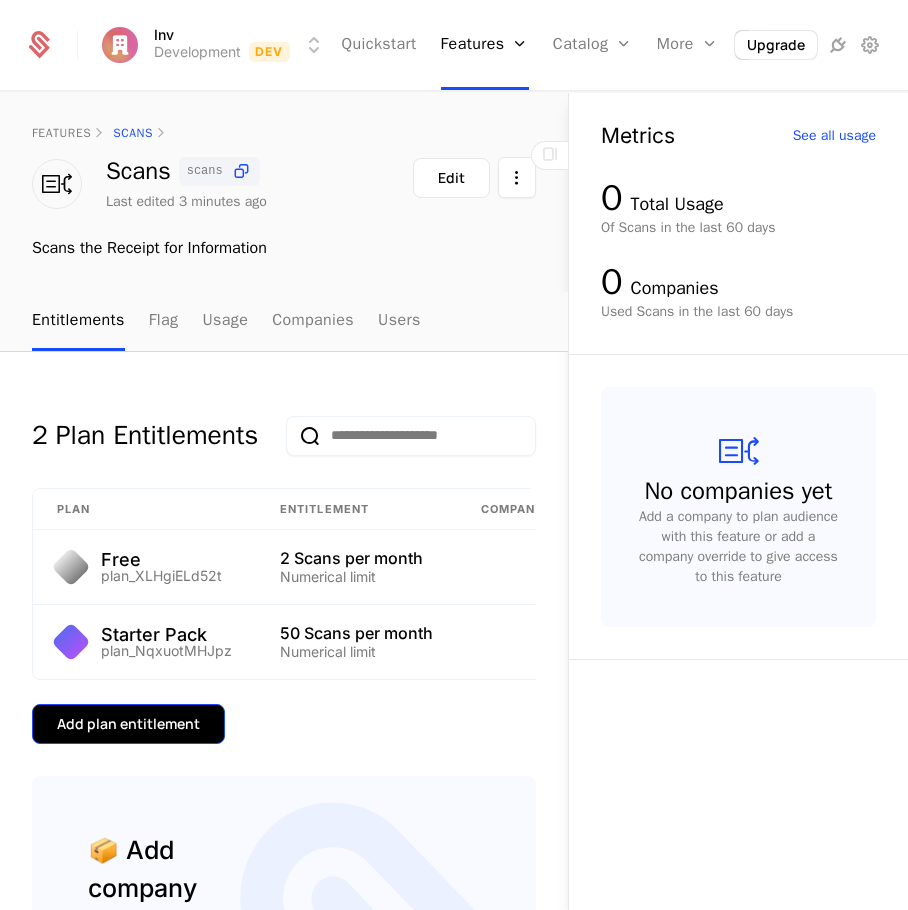 click on "Add plan entitlement" at bounding box center (128, 724) 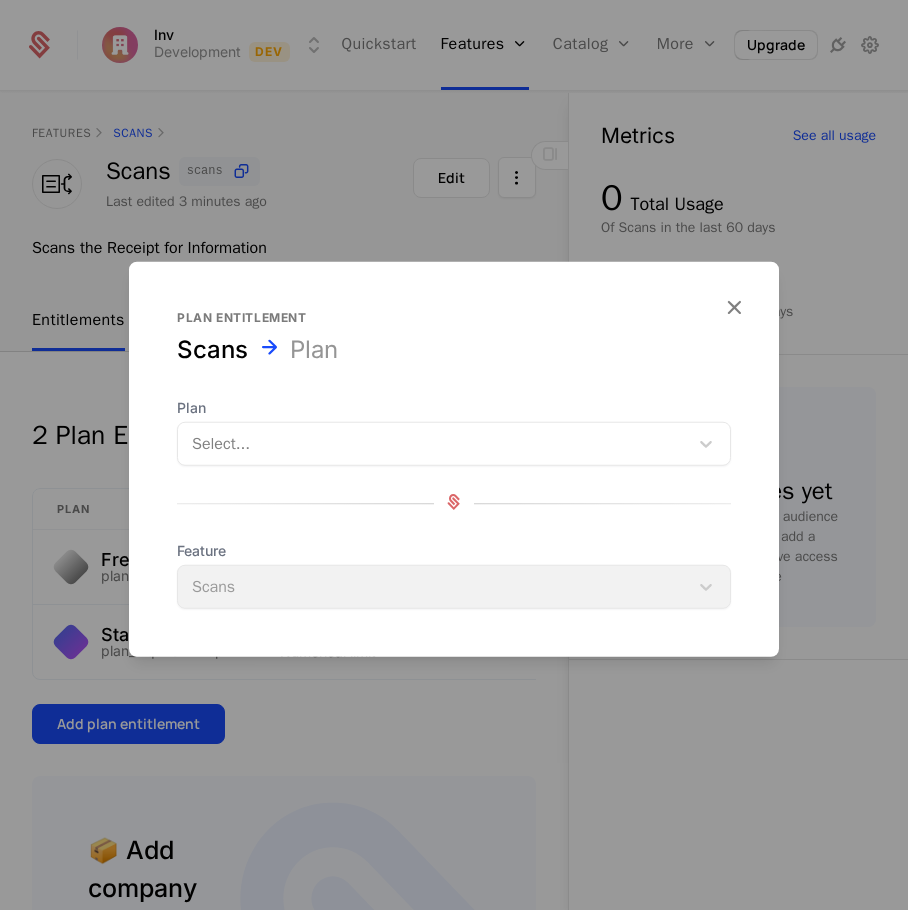 drag, startPoint x: 279, startPoint y: 463, endPoint x: 279, endPoint y: 452, distance: 11 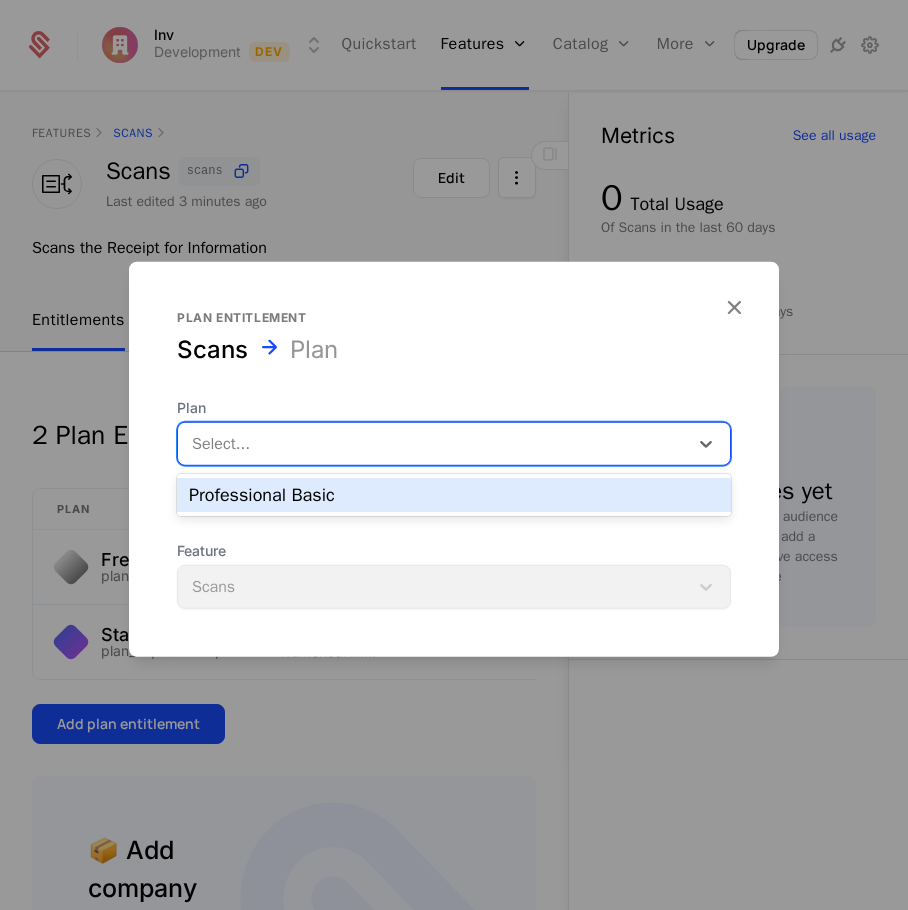 click on "Professional Basic" at bounding box center [454, 495] 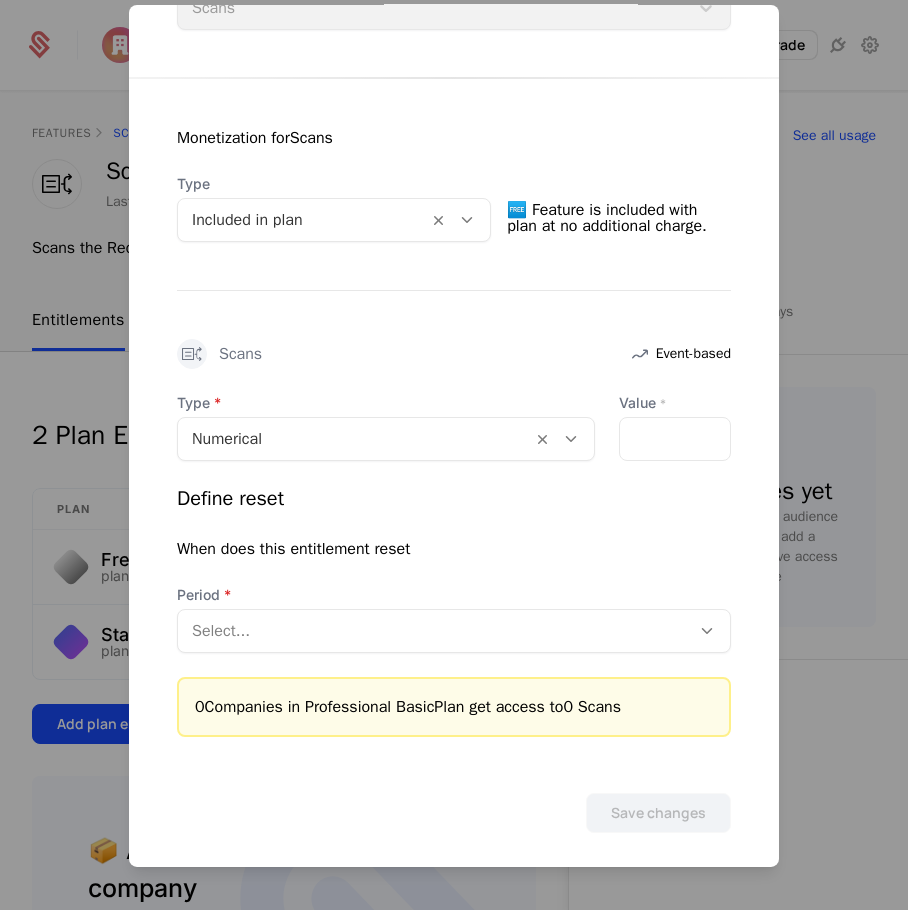 scroll, scrollTop: 335, scrollLeft: 0, axis: vertical 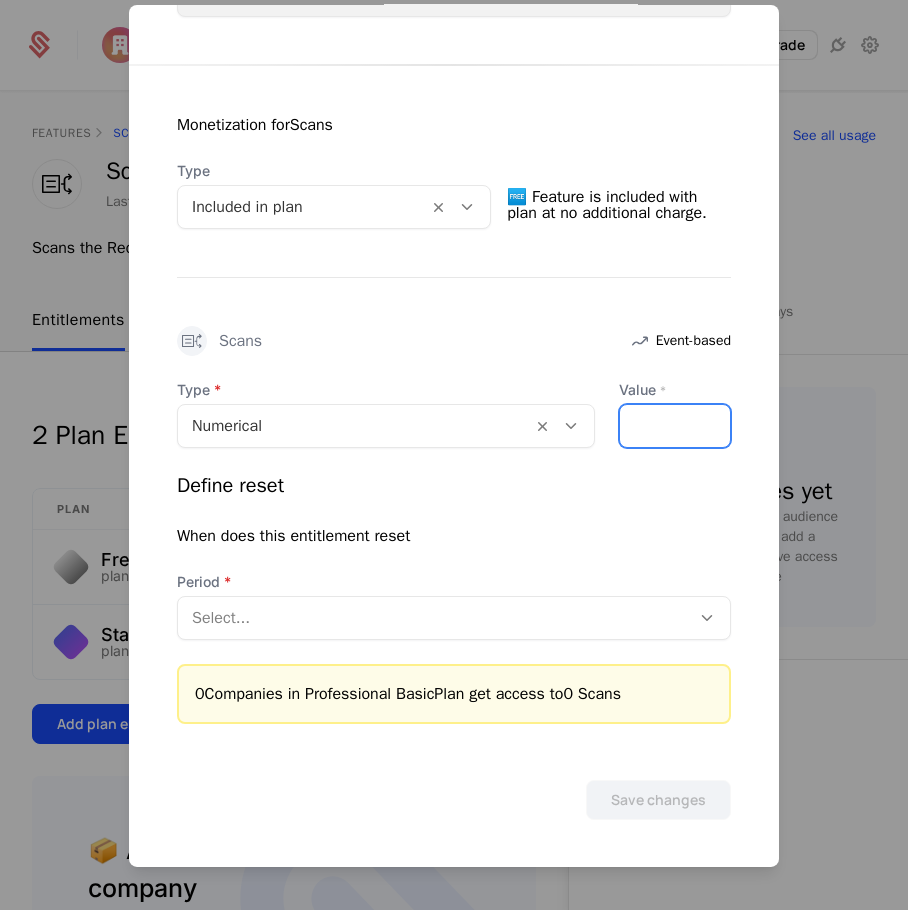 click on "Value *" at bounding box center [675, 426] 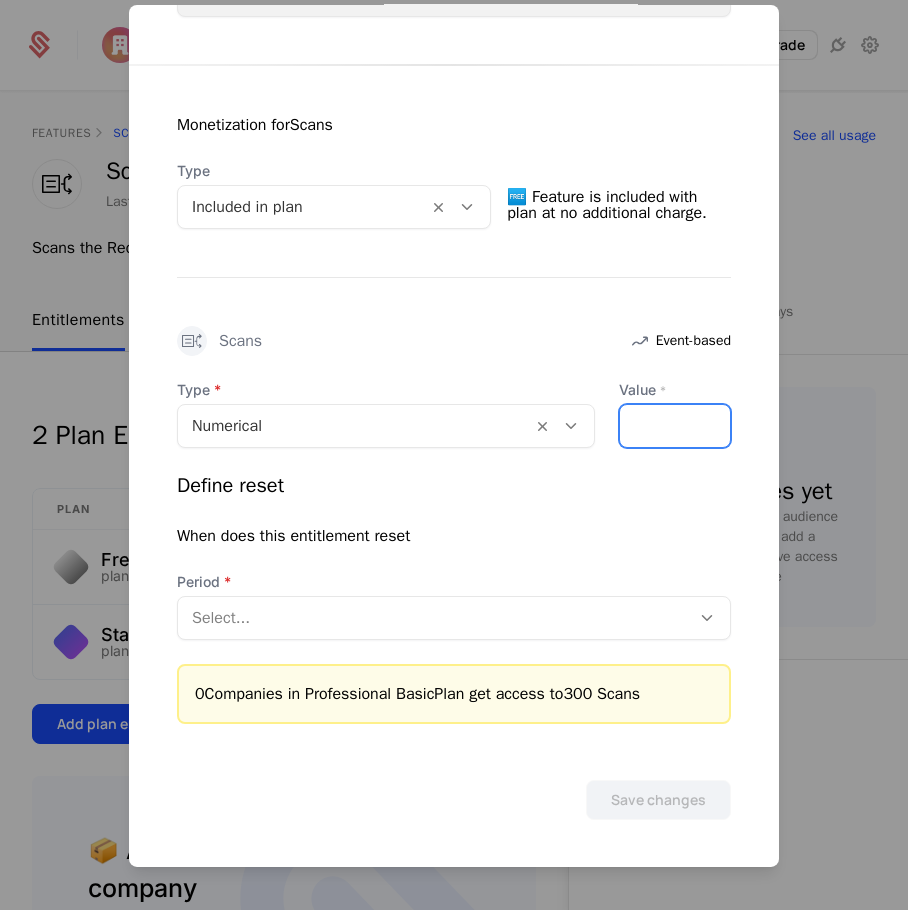 type on "***" 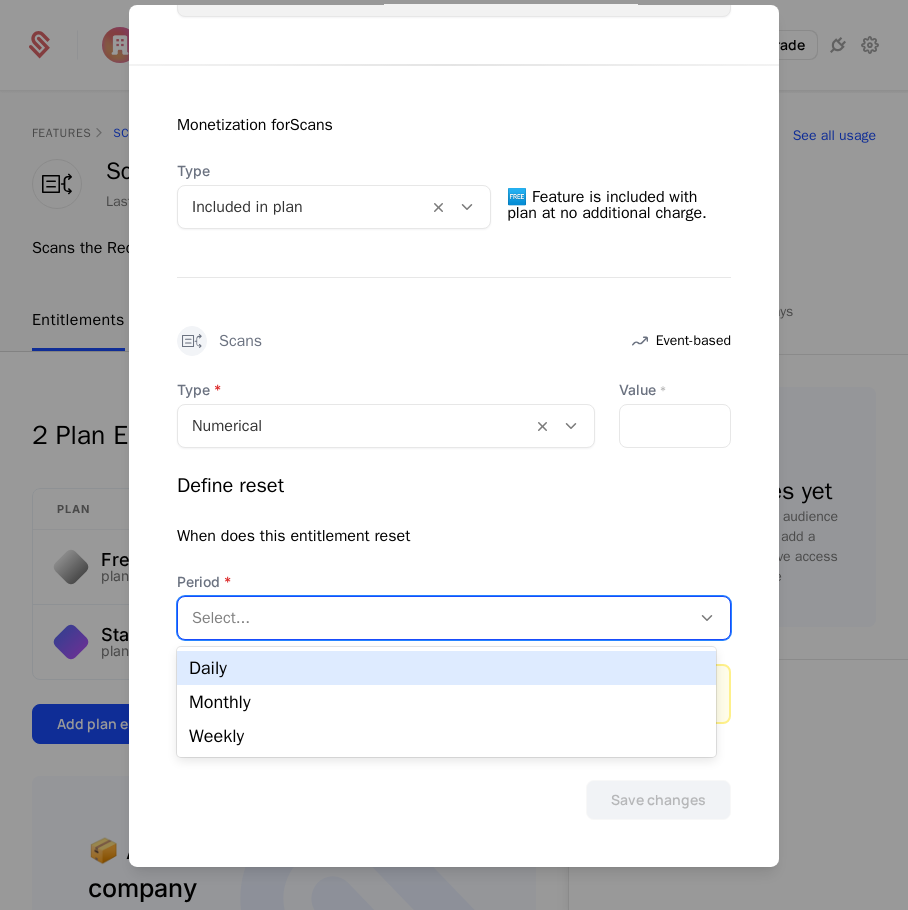 click at bounding box center [434, 618] 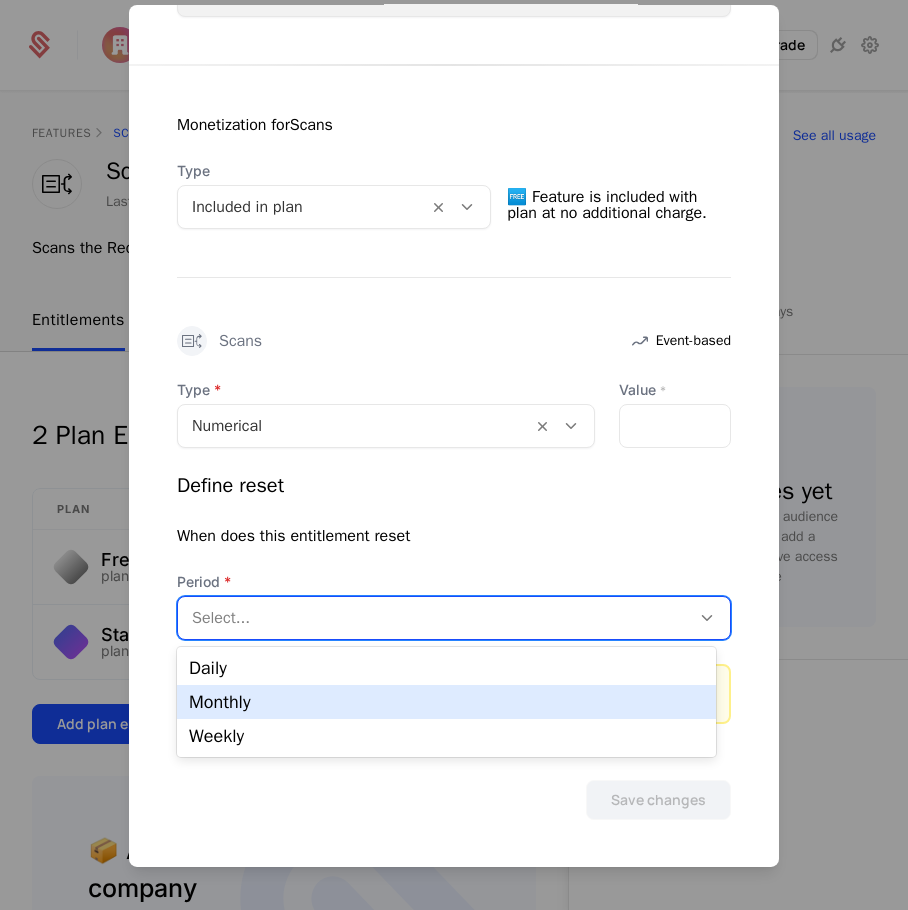 drag, startPoint x: 215, startPoint y: 697, endPoint x: 259, endPoint y: 697, distance: 44 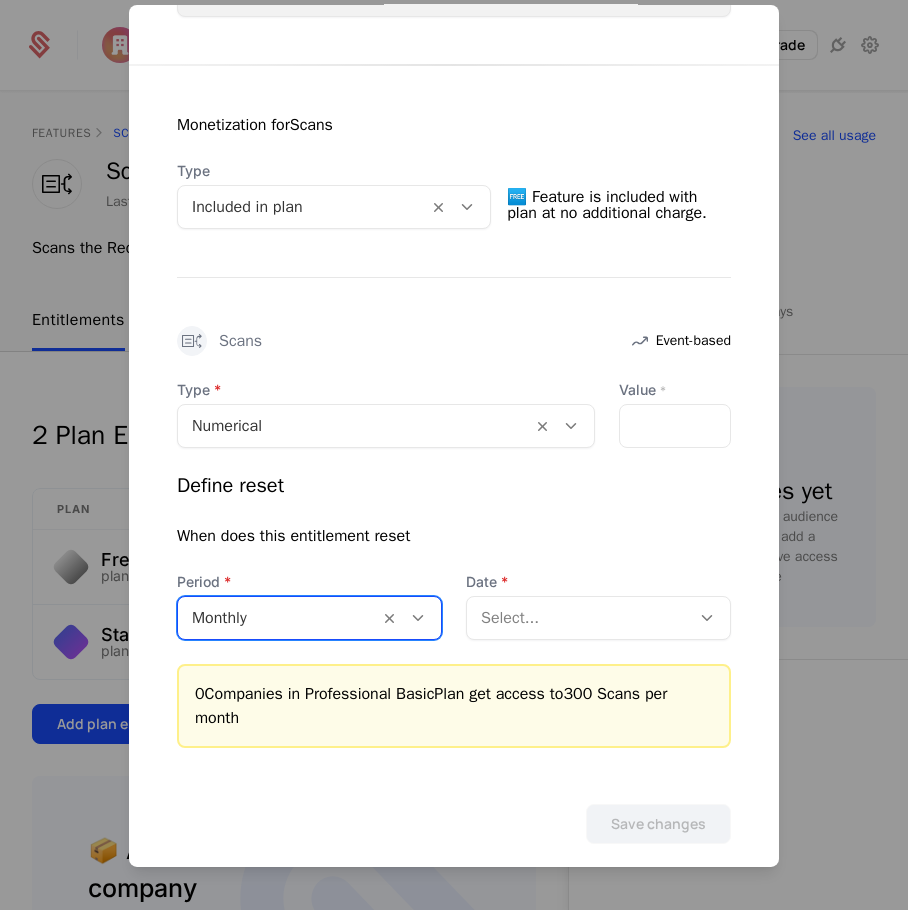 click on "Select..." at bounding box center (578, 618) 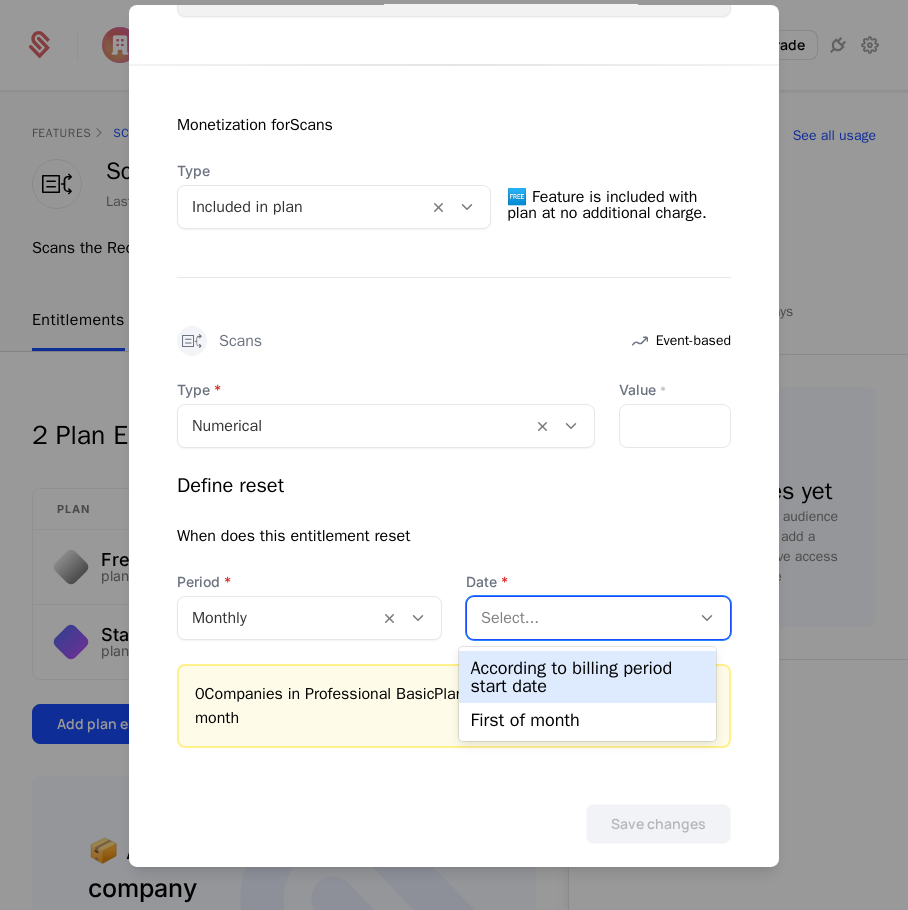 drag, startPoint x: 591, startPoint y: 673, endPoint x: 581, endPoint y: 698, distance: 26.925823 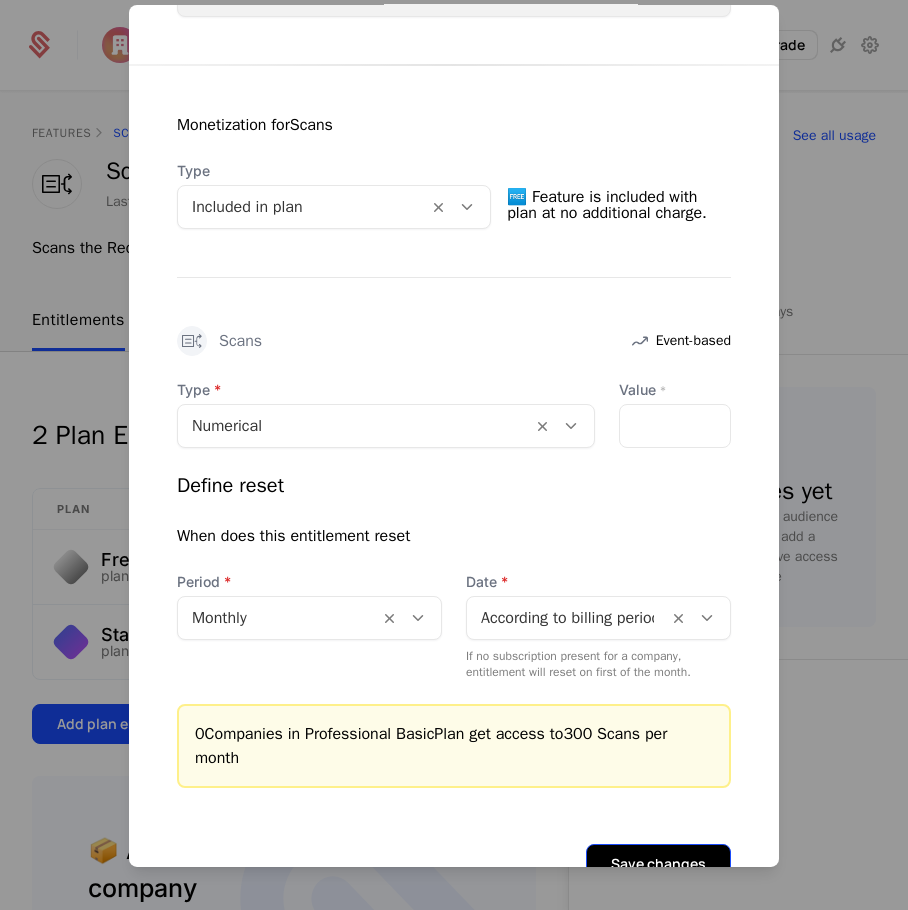 click on "Save changes" at bounding box center [658, 864] 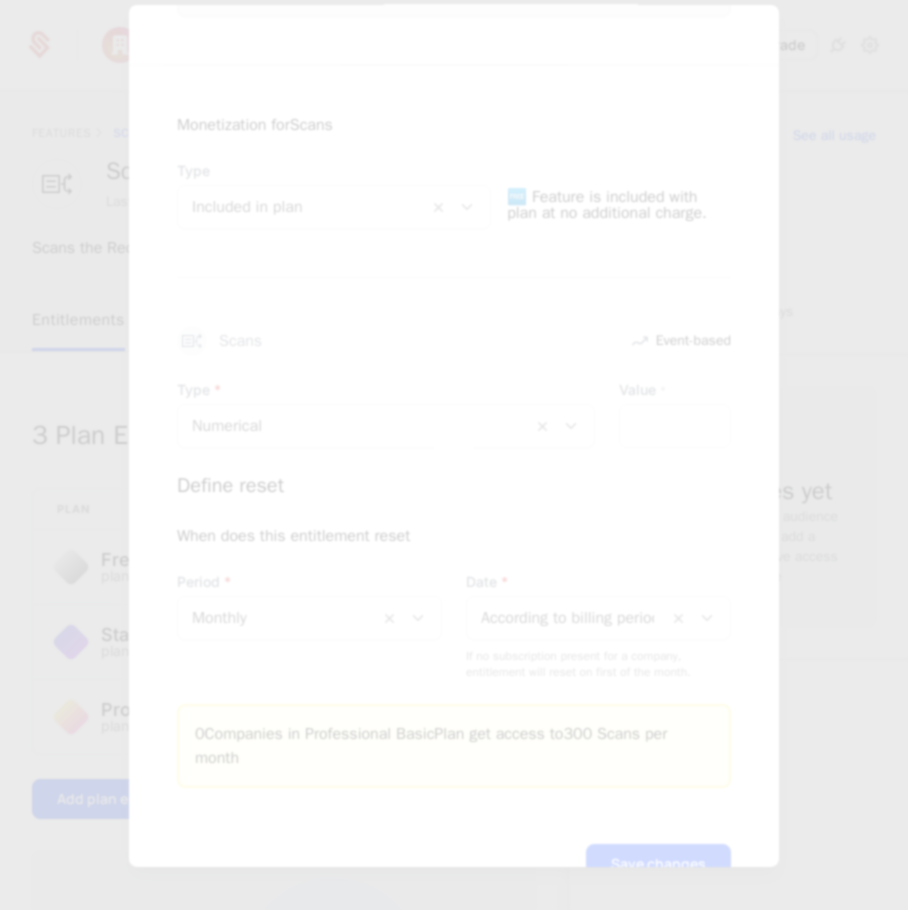 scroll, scrollTop: 0, scrollLeft: 0, axis: both 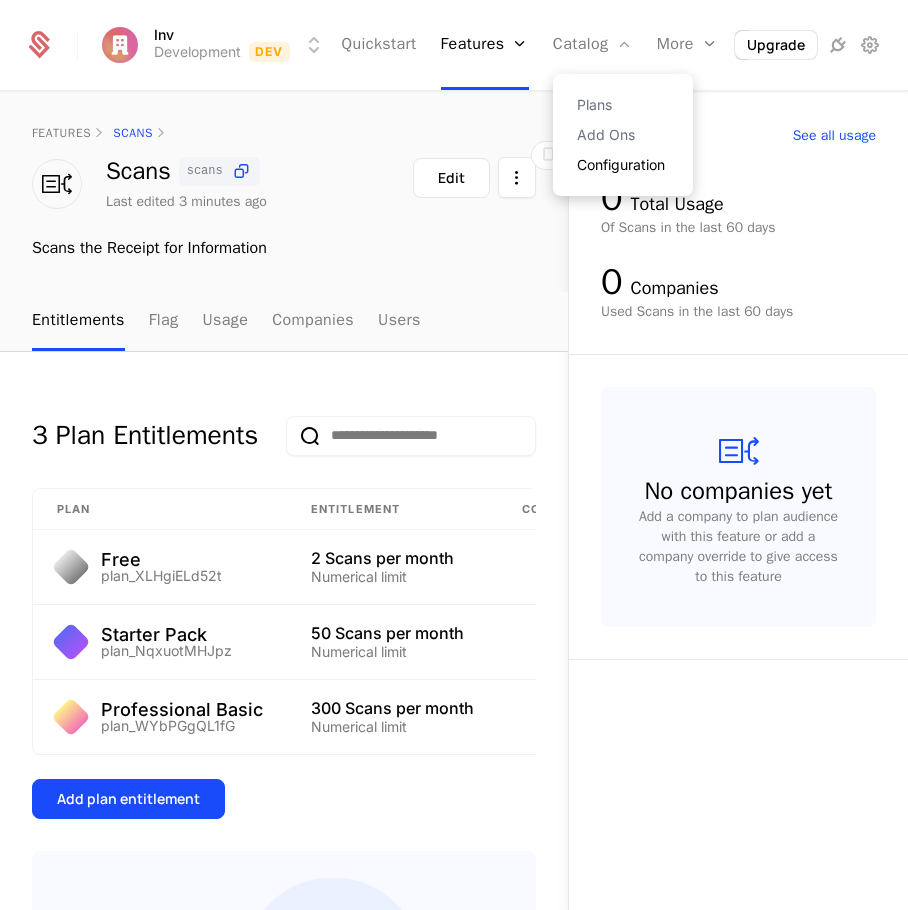 click on "Configuration" at bounding box center [623, 165] 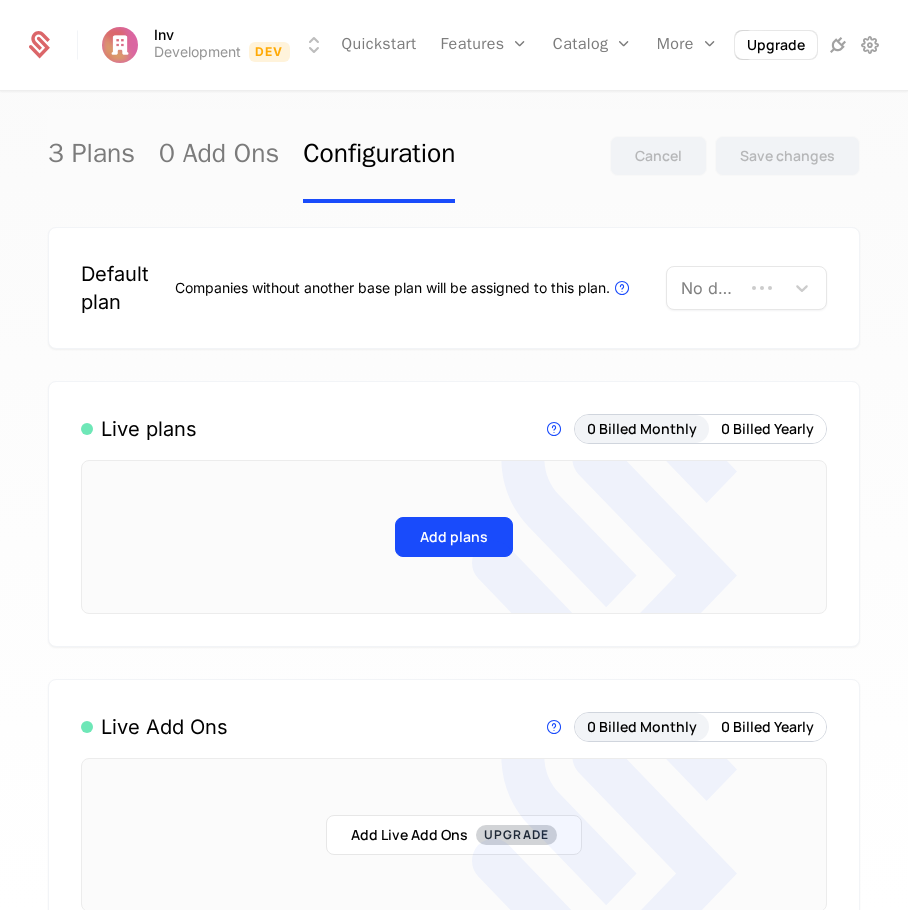 click at bounding box center (762, 288) 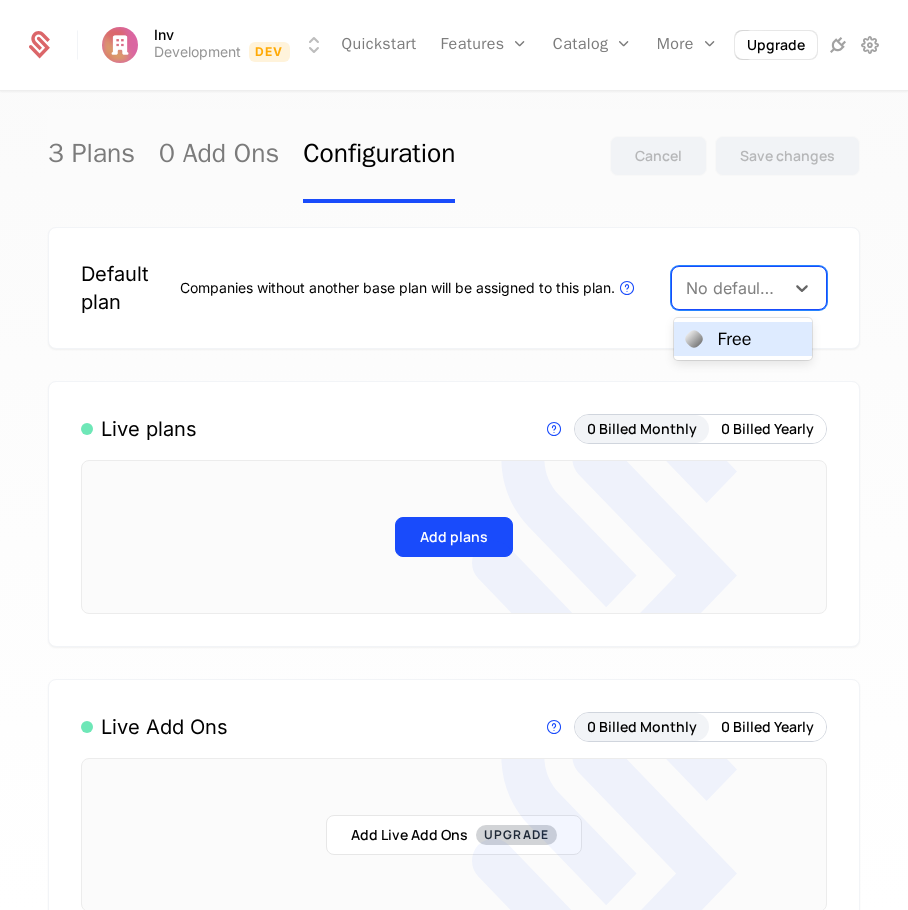 click on "Free" at bounding box center (735, 339) 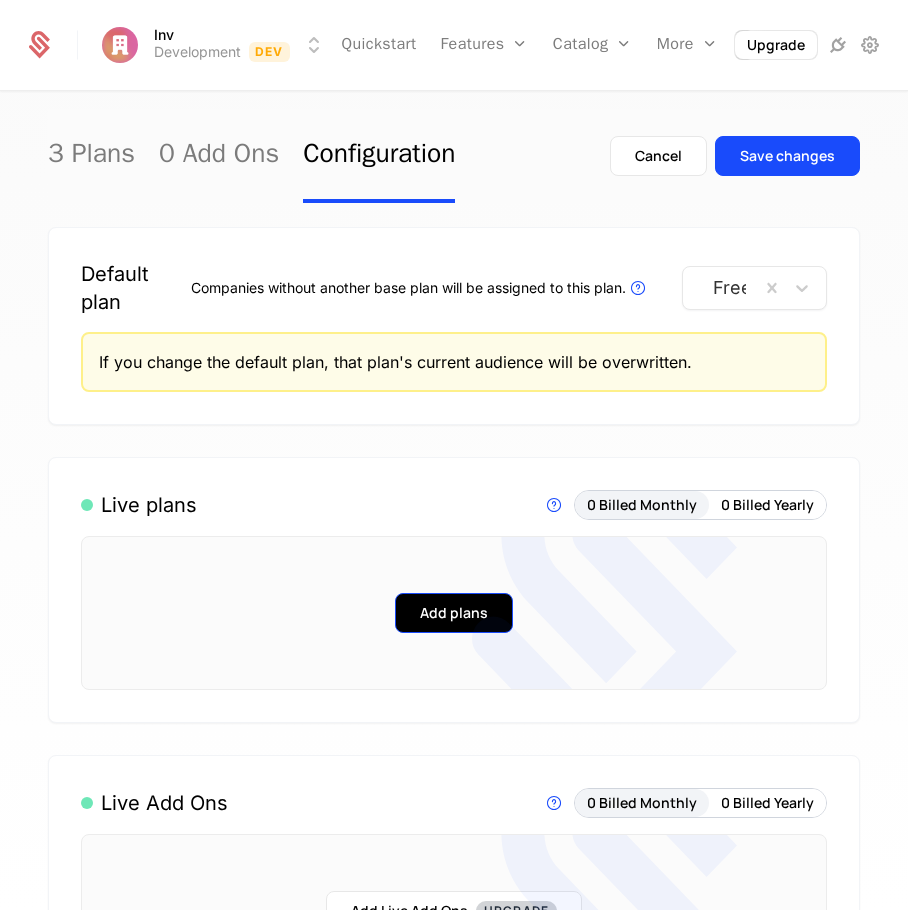 click on "Add plans" at bounding box center (454, 613) 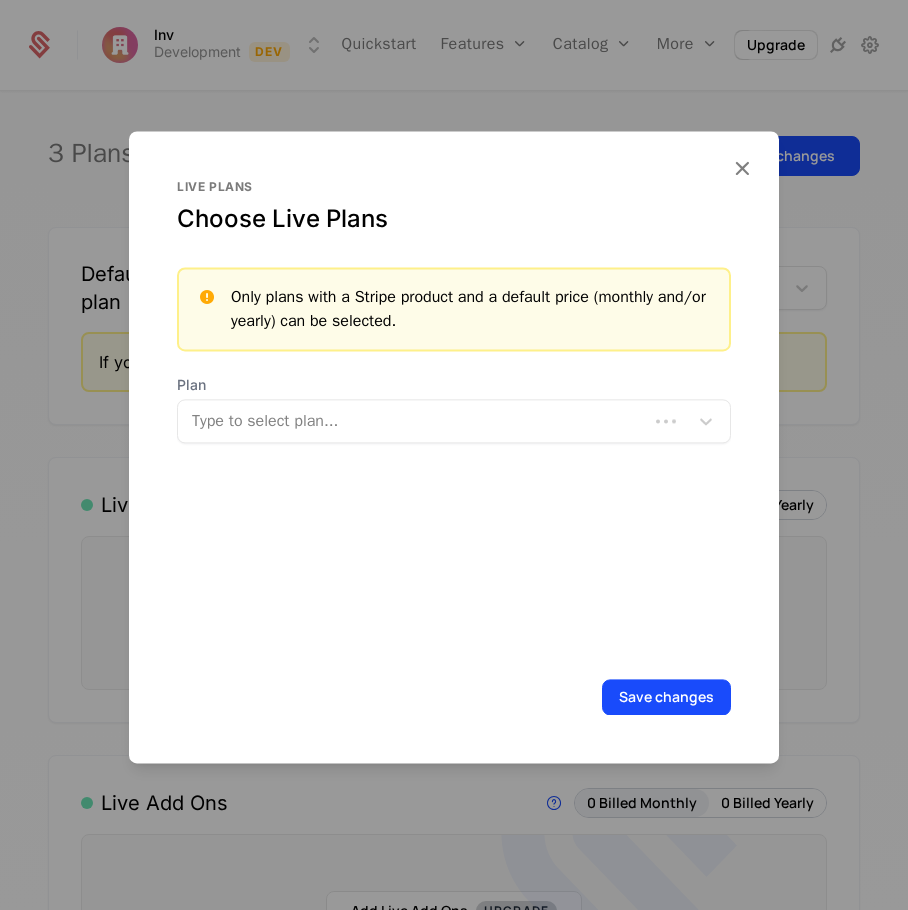 drag, startPoint x: 431, startPoint y: 424, endPoint x: 417, endPoint y: 424, distance: 14 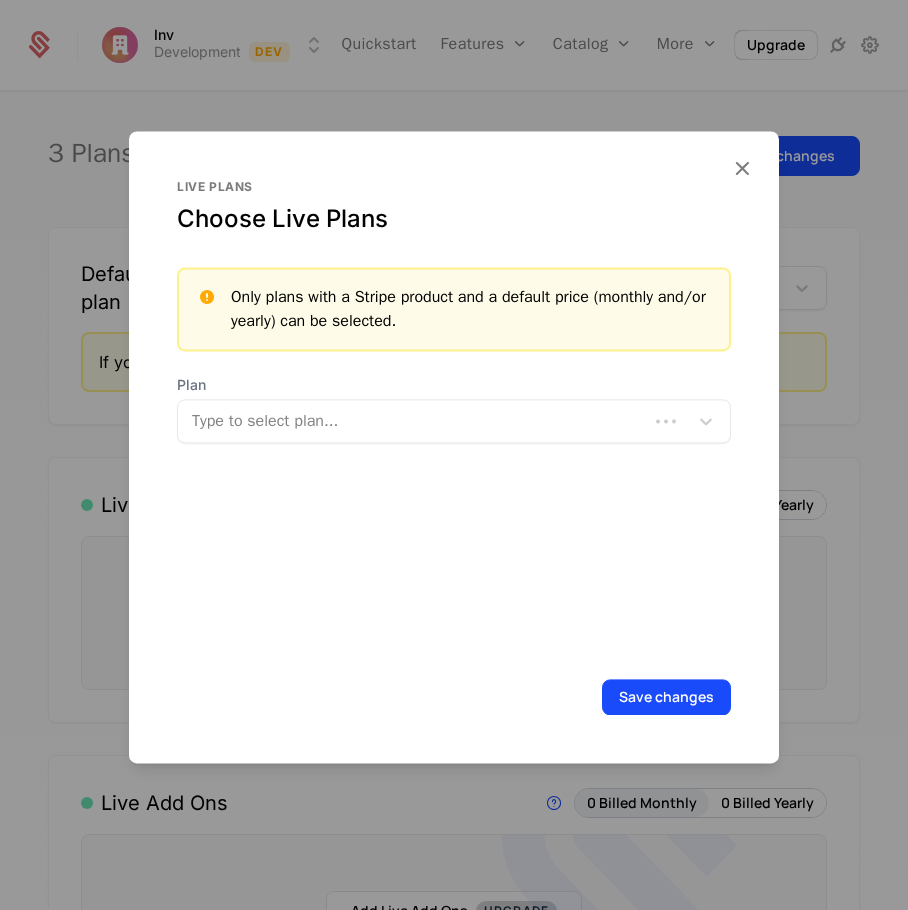click at bounding box center (415, 421) 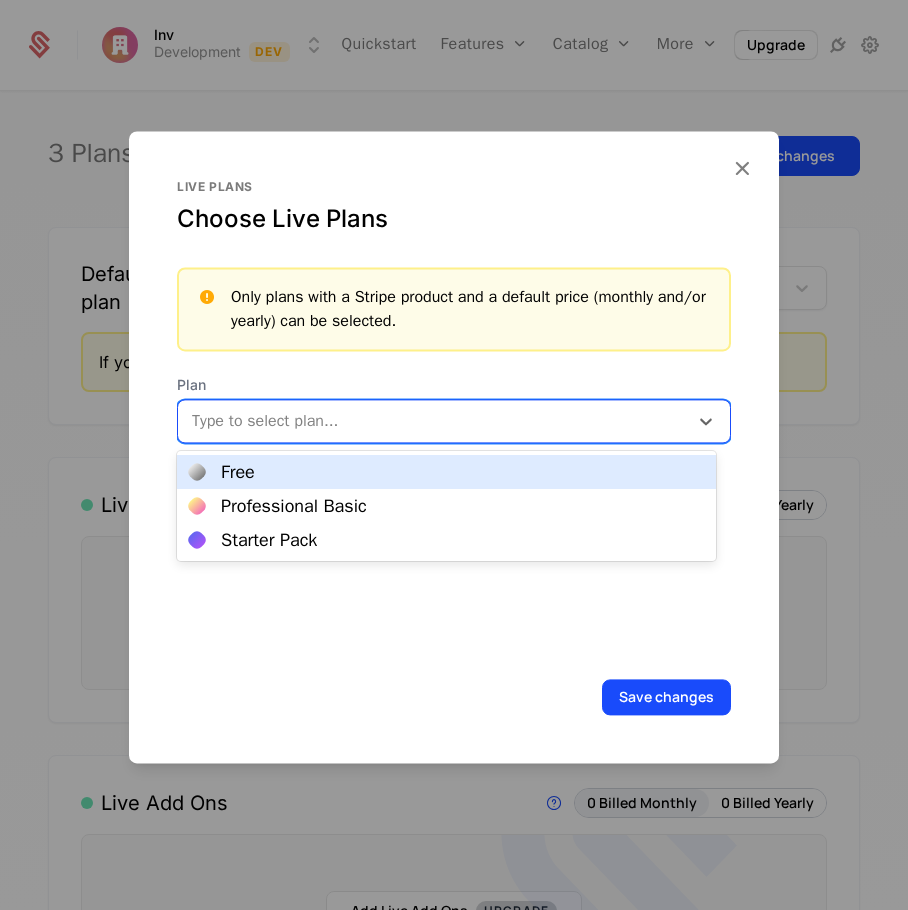 click on "Free" at bounding box center [446, 472] 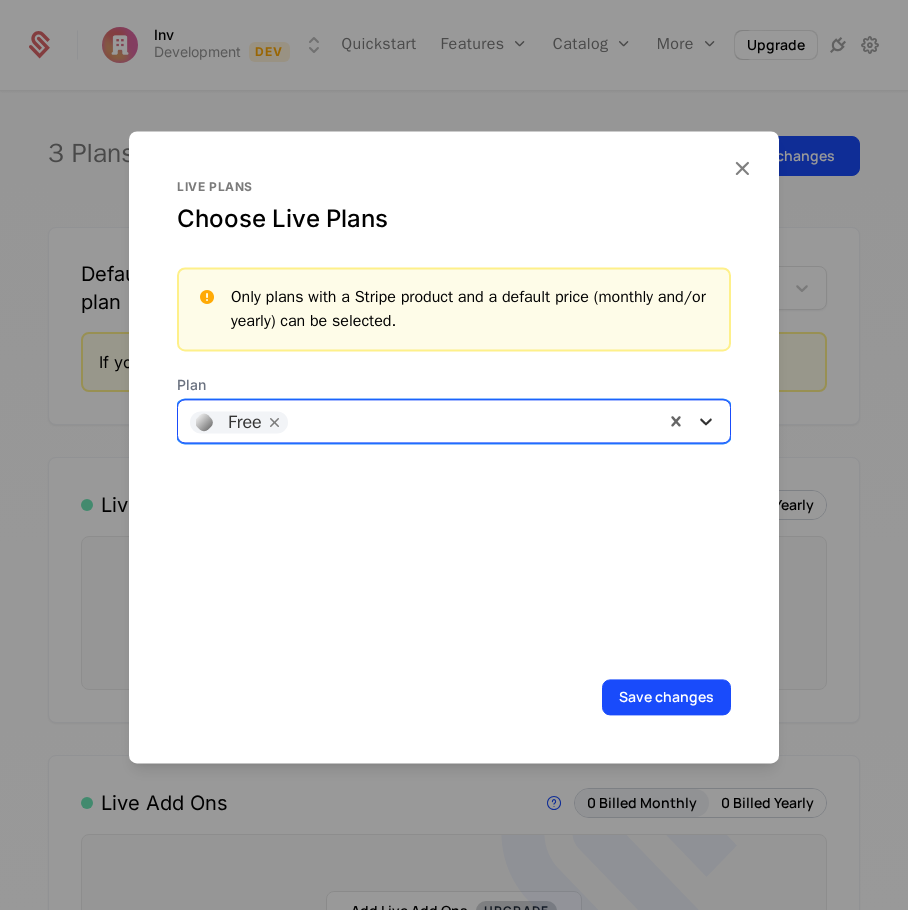 click 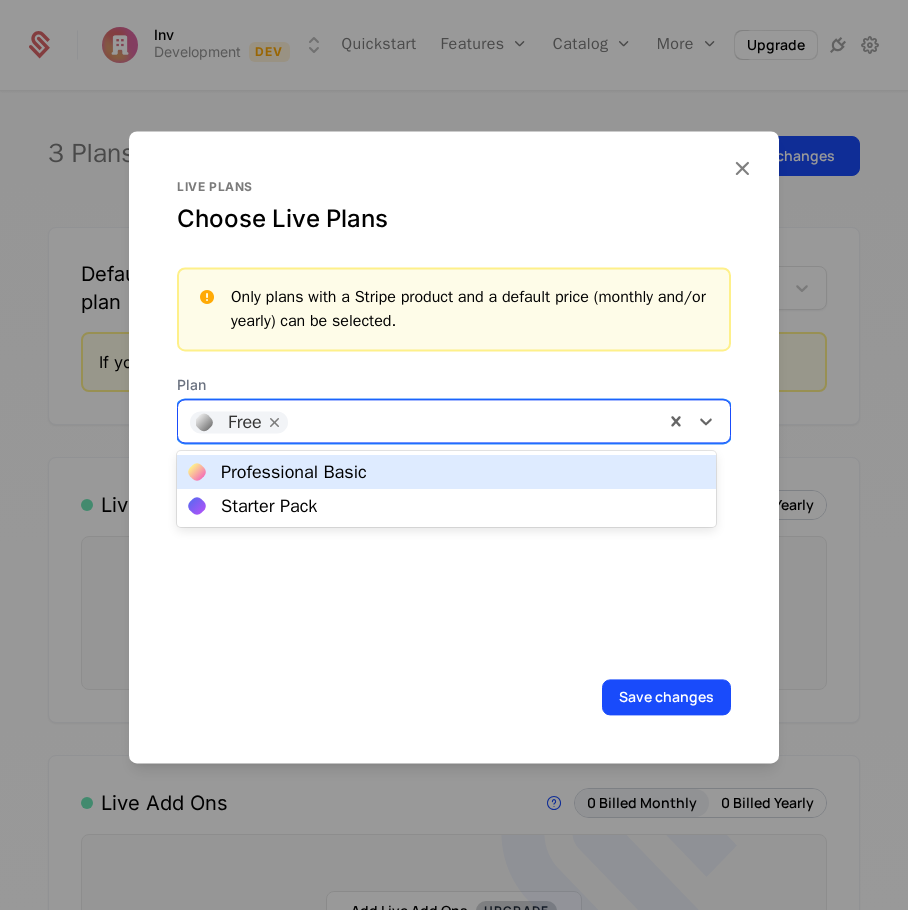 click on "Professional Basic" at bounding box center [294, 472] 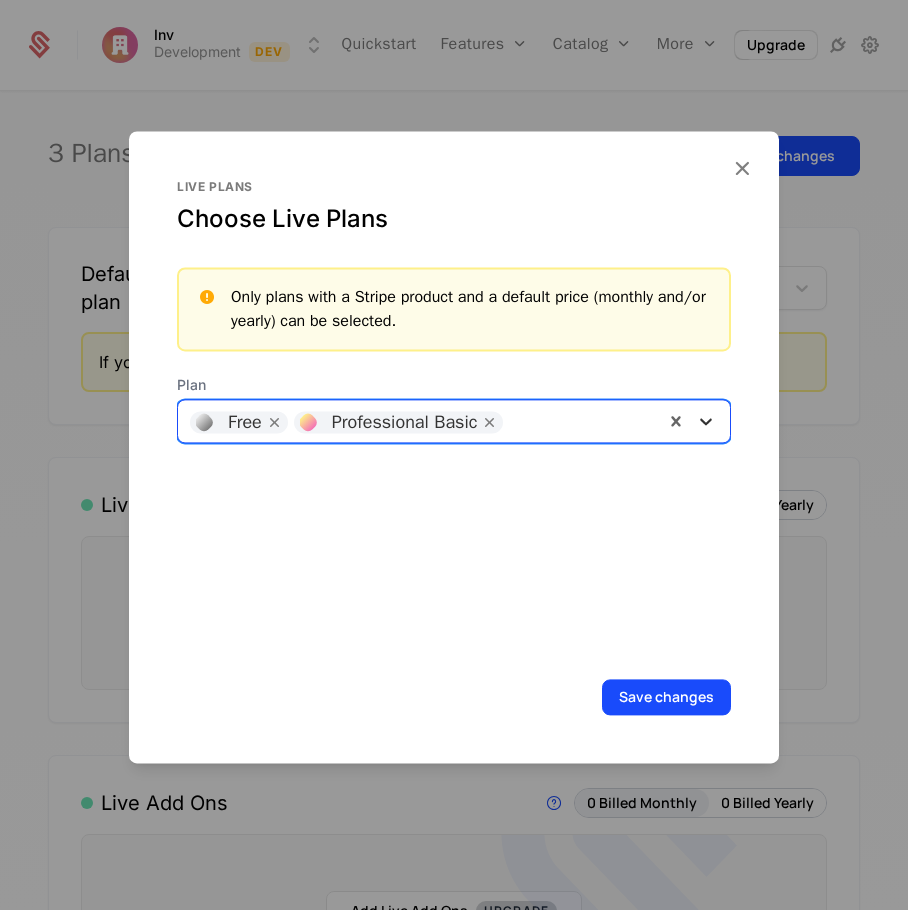 click 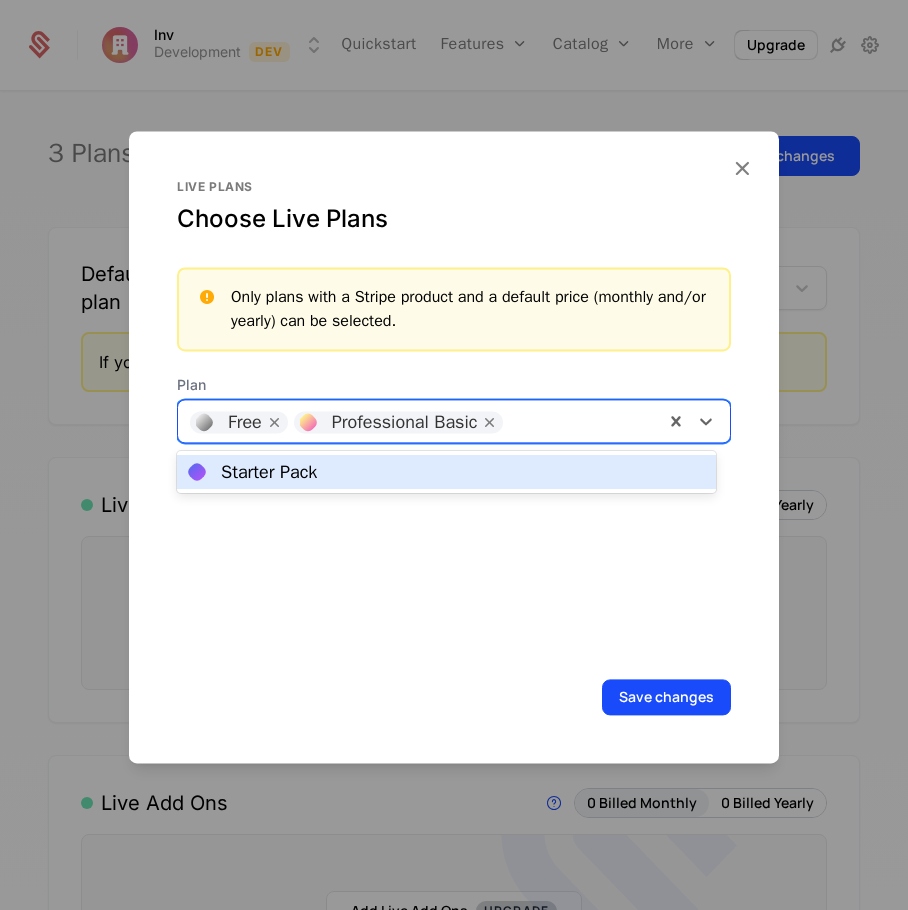 click on "Starter Pack" at bounding box center (446, 472) 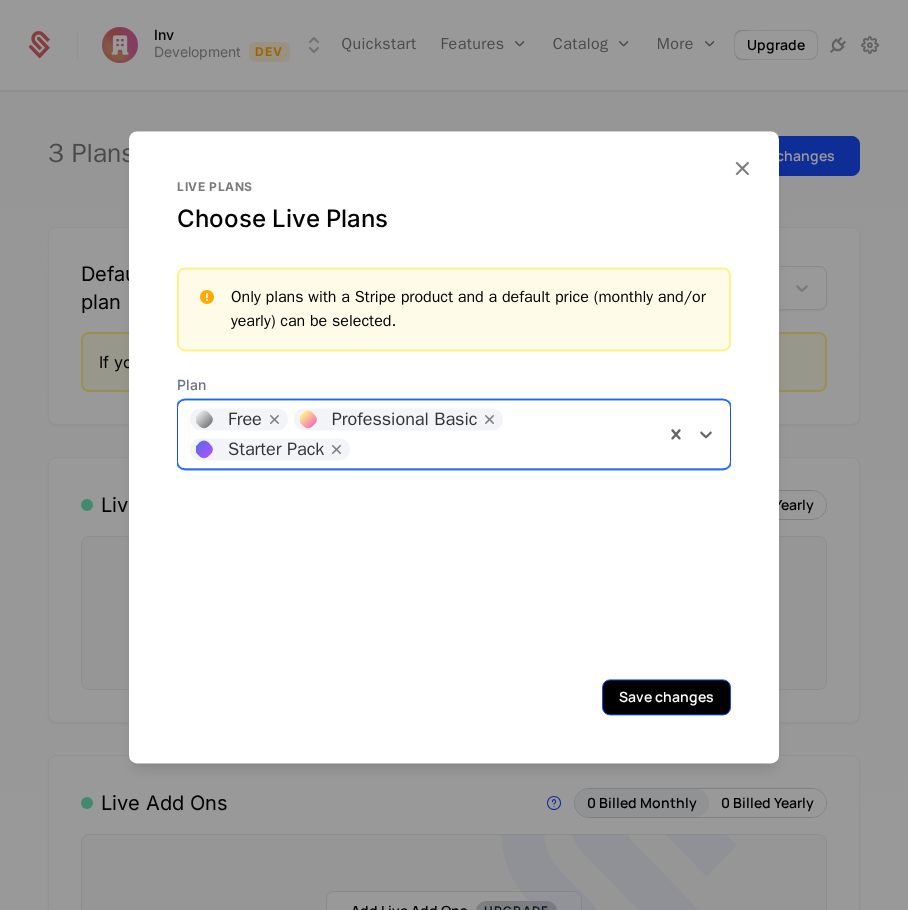 click on "Save changes" at bounding box center [666, 697] 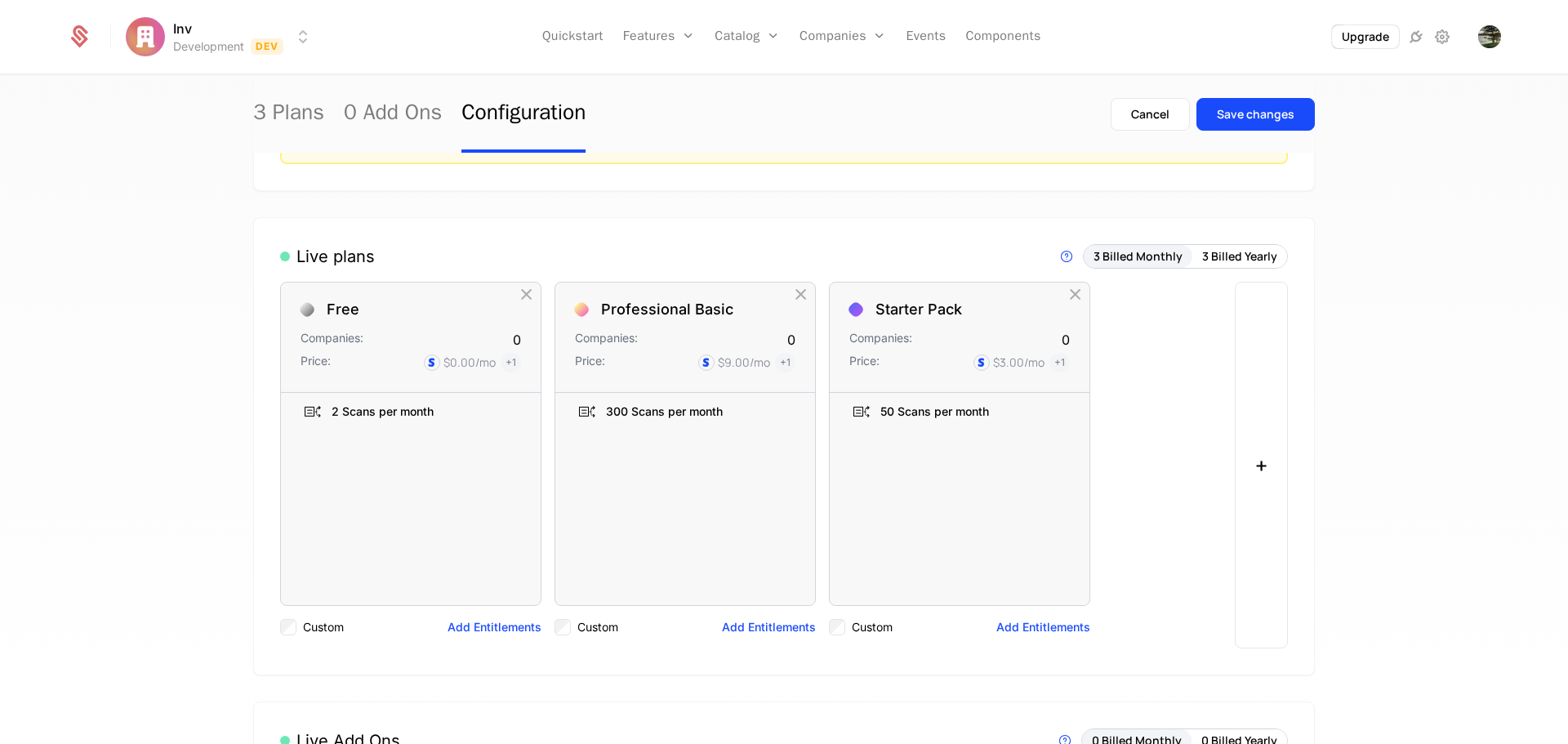 scroll, scrollTop: 0, scrollLeft: 0, axis: both 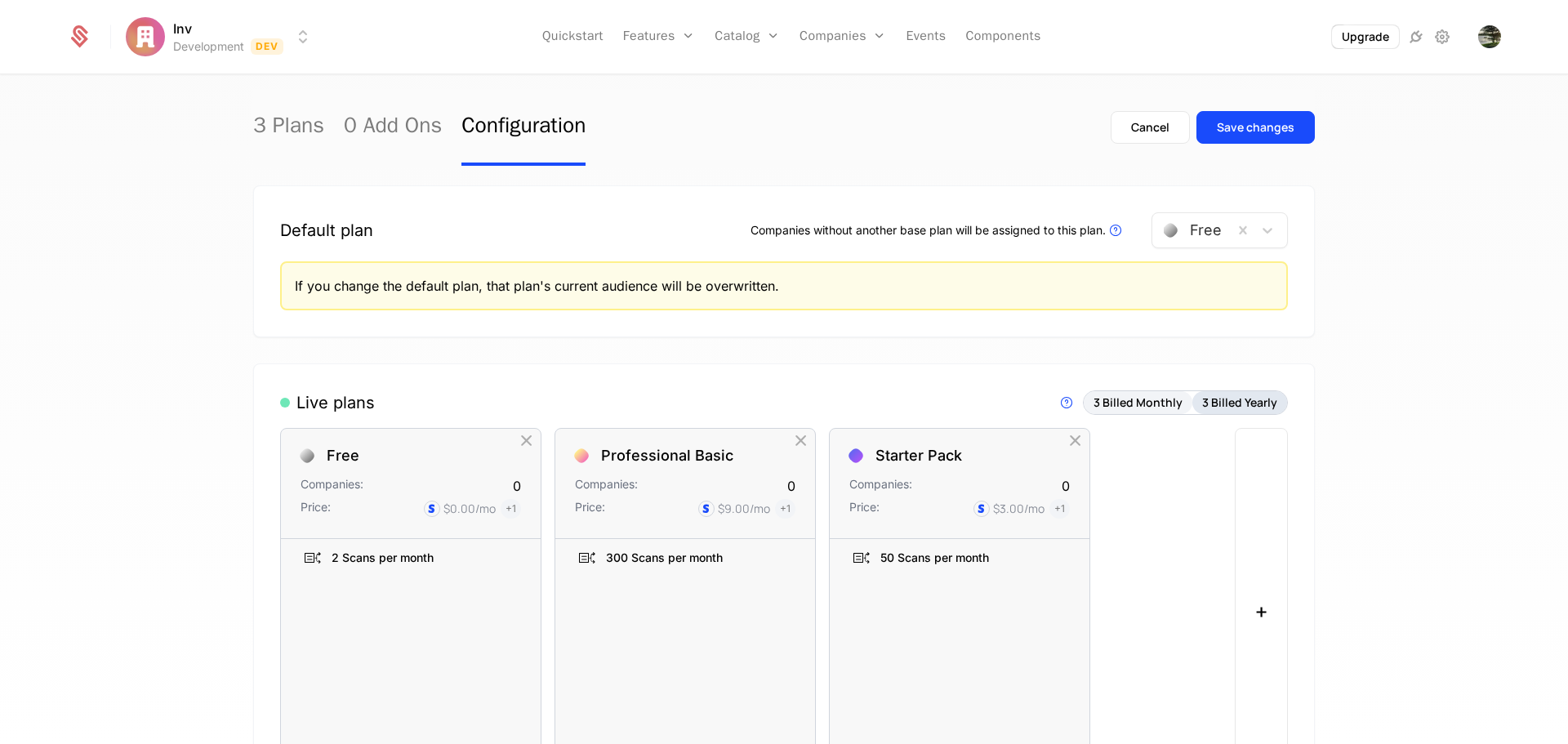 click on "3 Billed Yearly" at bounding box center (1240, 403) 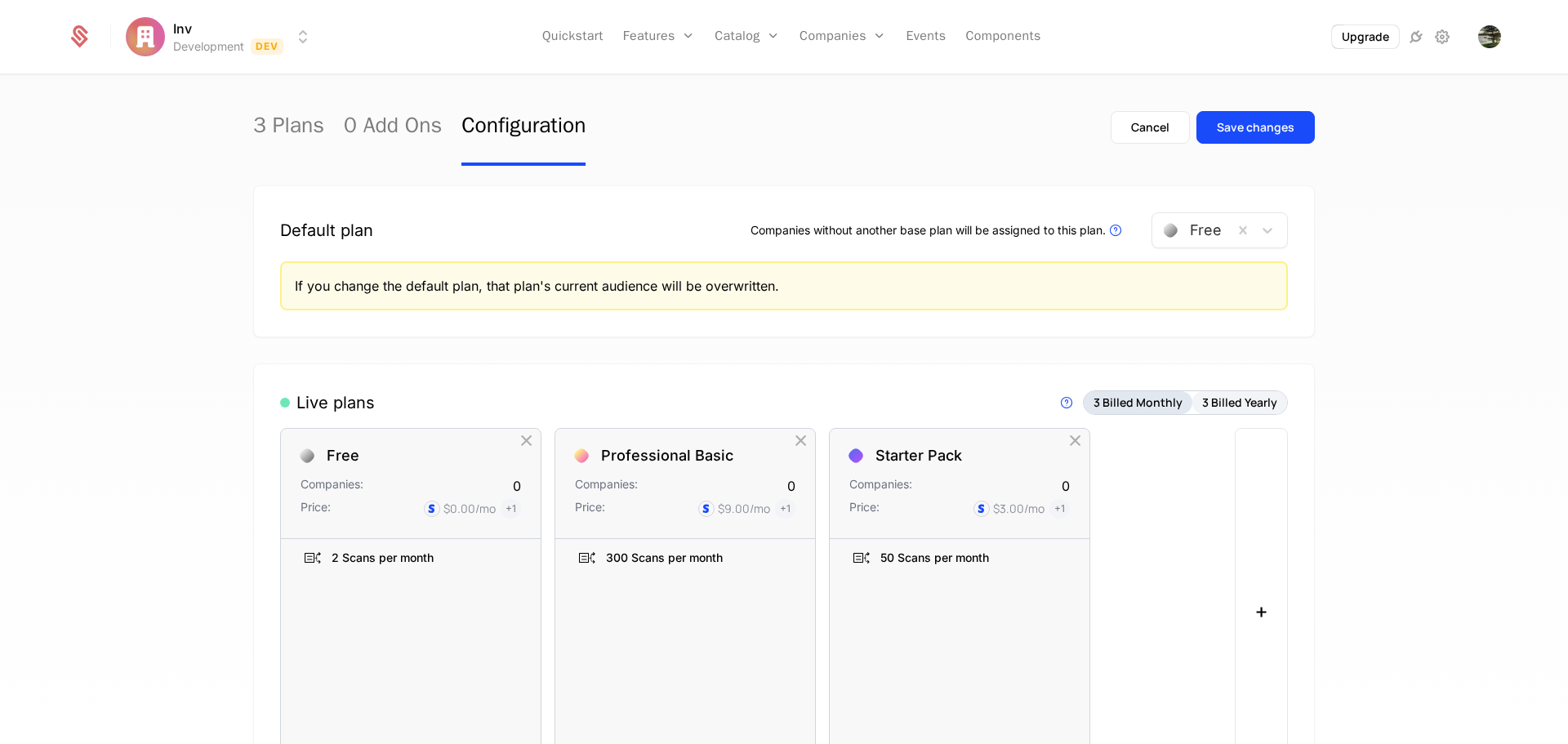 click on "3 Billed Monthly" at bounding box center (1138, 403) 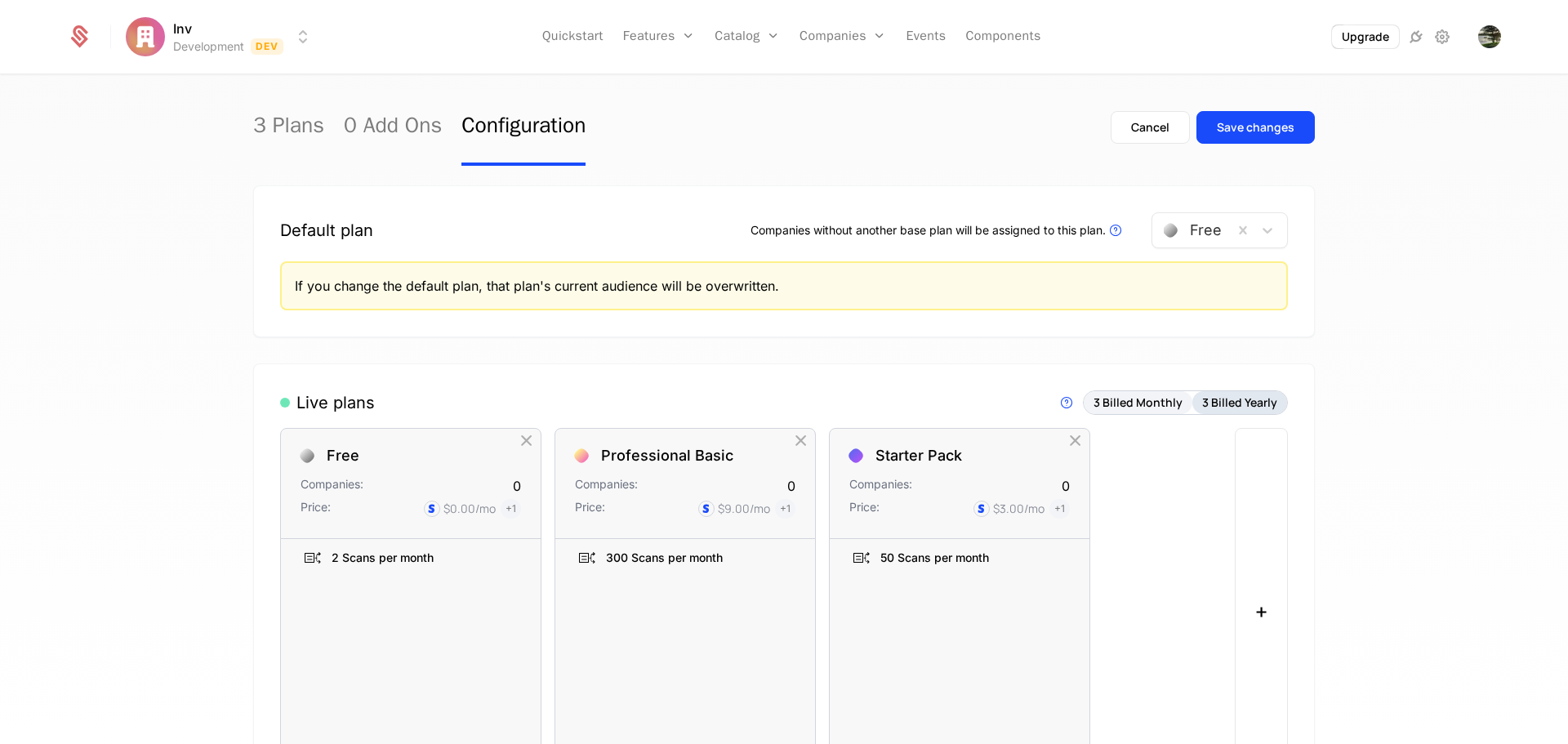 click on "3 Billed Yearly" at bounding box center [1240, 403] 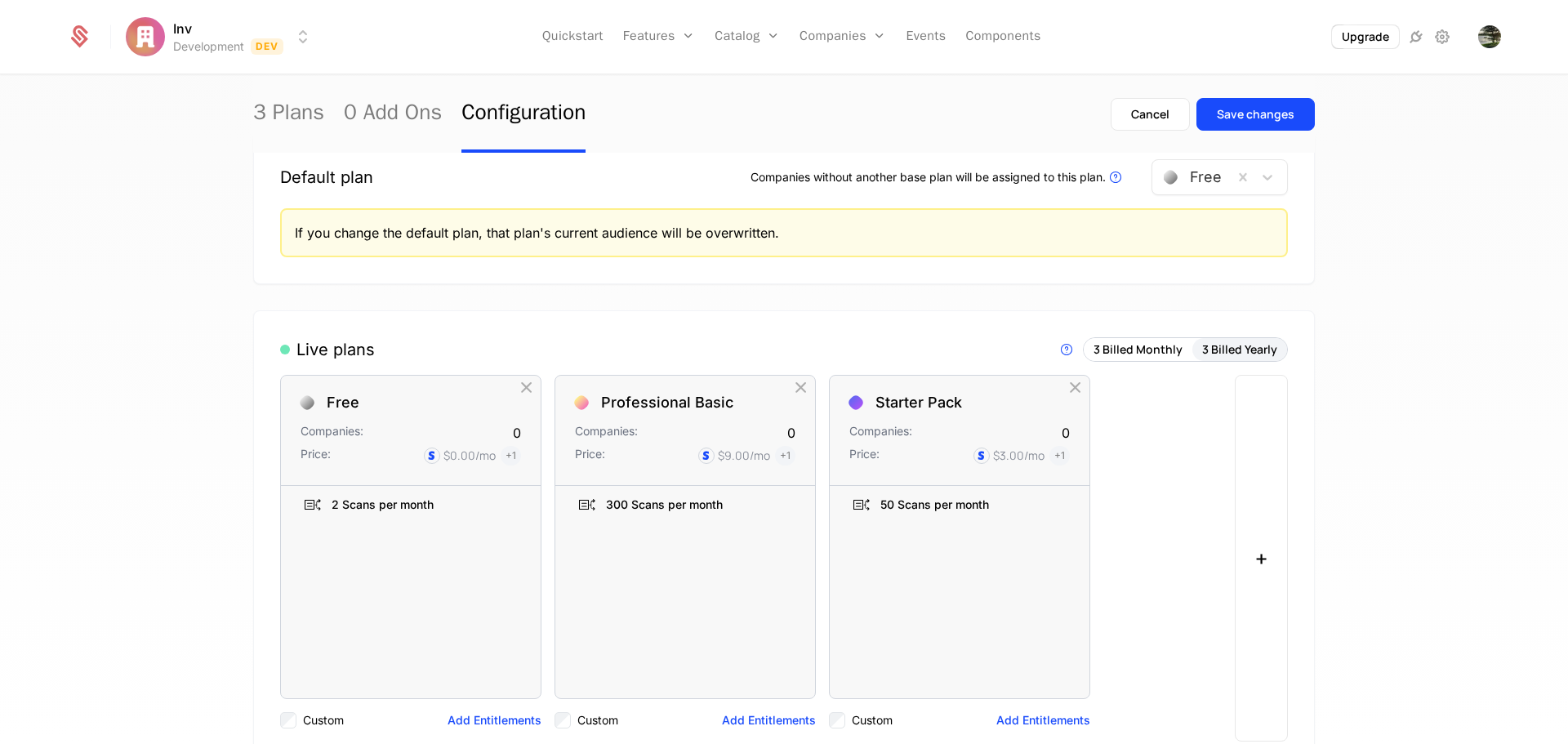 scroll, scrollTop: 82, scrollLeft: 0, axis: vertical 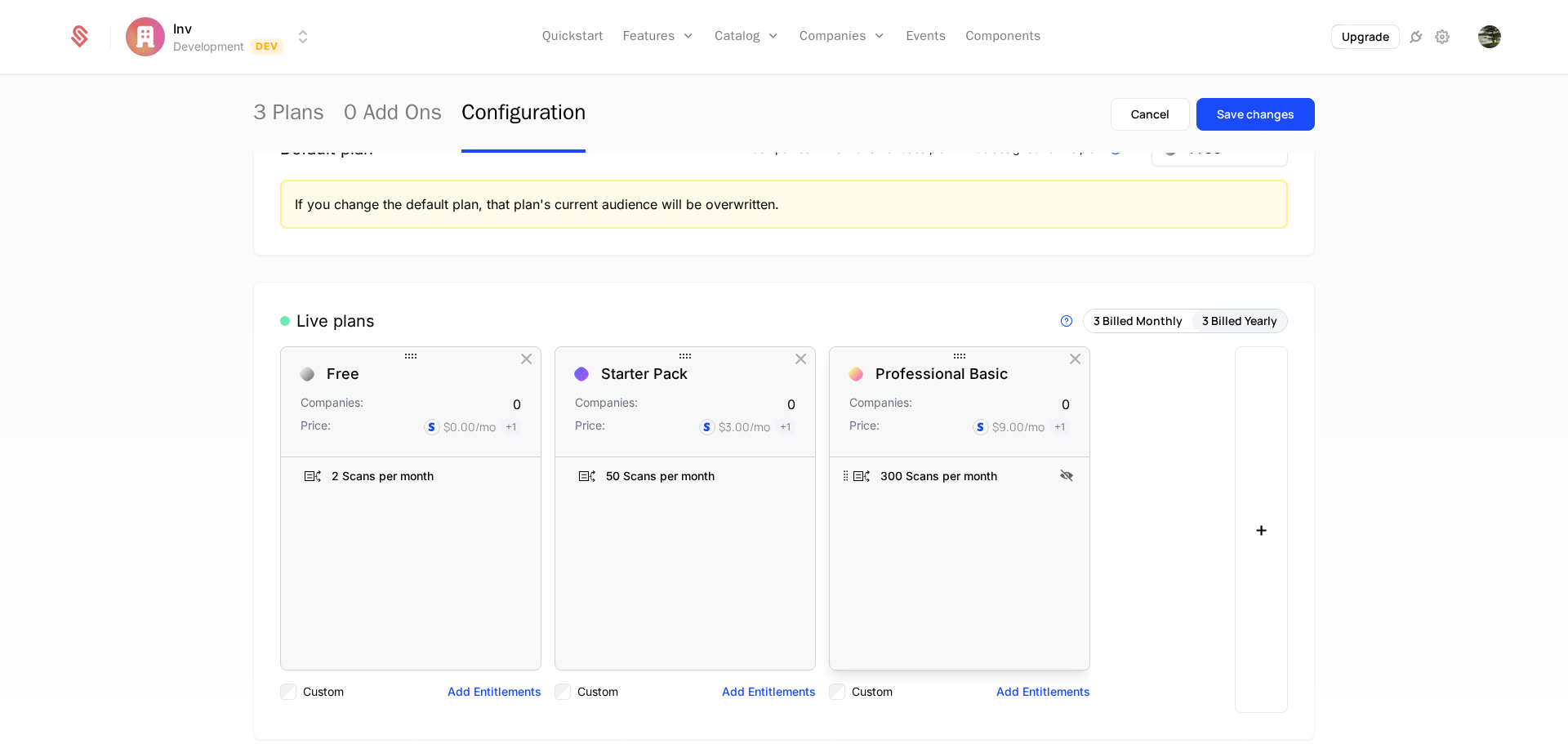 drag, startPoint x: 693, startPoint y: 360, endPoint x: 1040, endPoint y: 387, distance: 348.04885 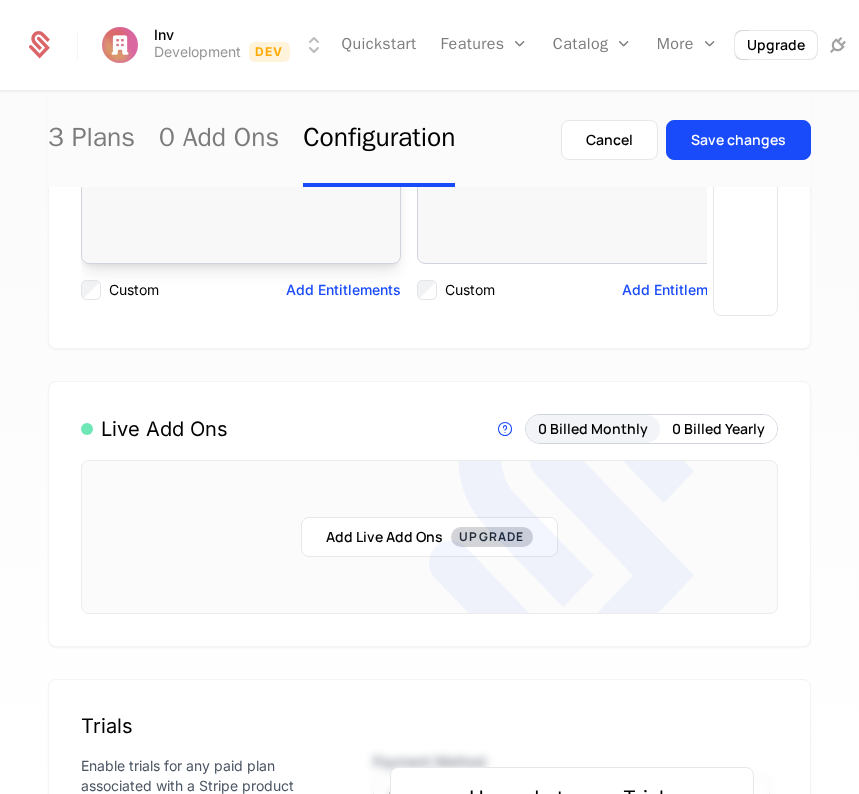 scroll, scrollTop: 700, scrollLeft: 0, axis: vertical 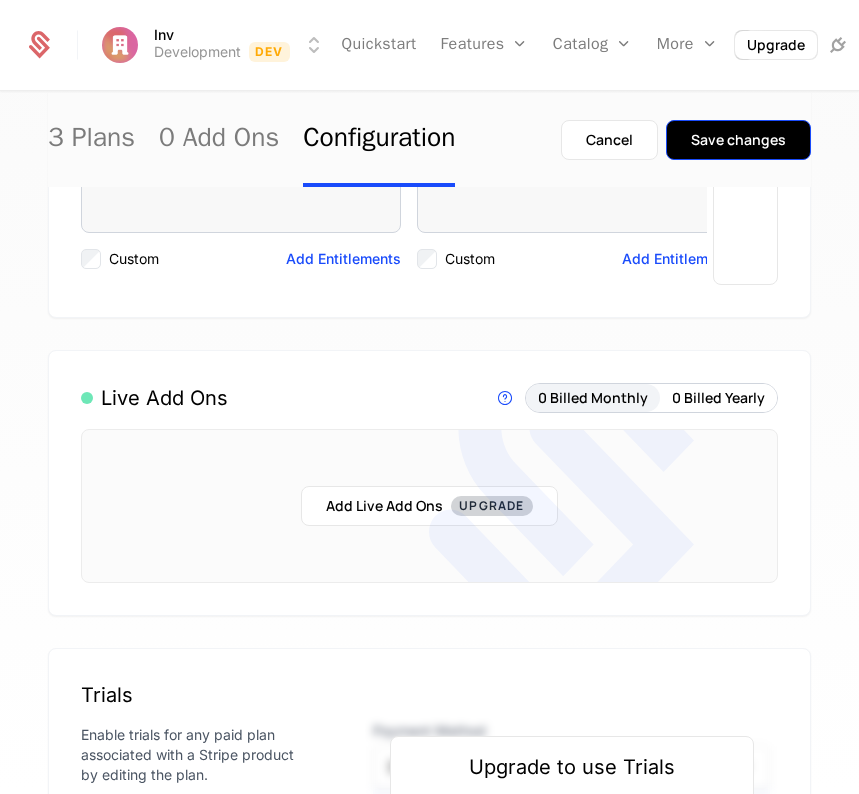 click on "Save changes" at bounding box center (738, 140) 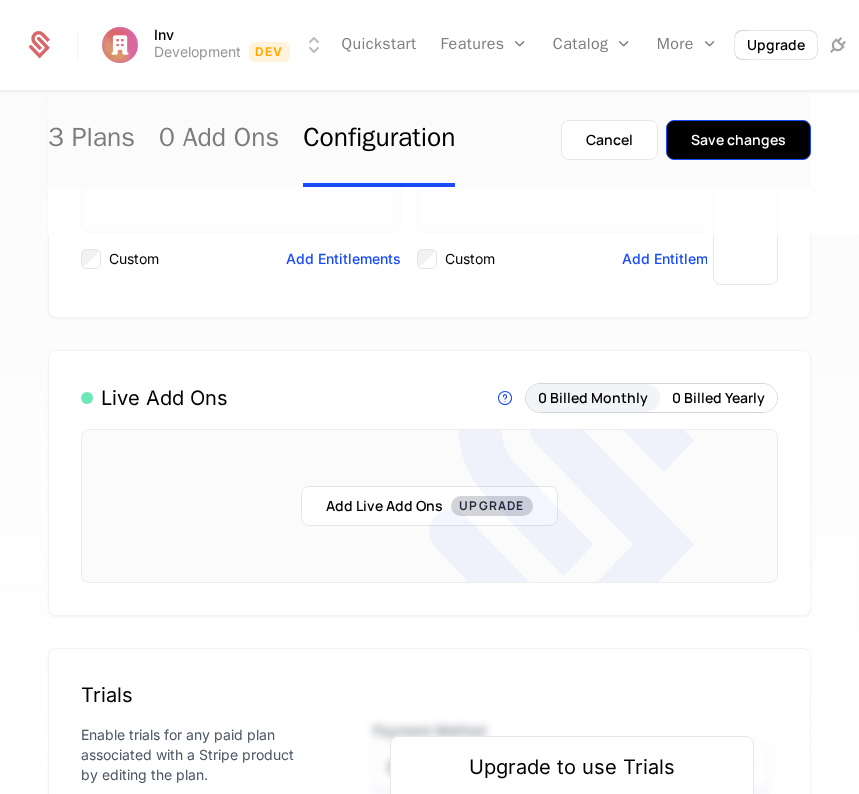click on "Save changes" at bounding box center (738, 140) 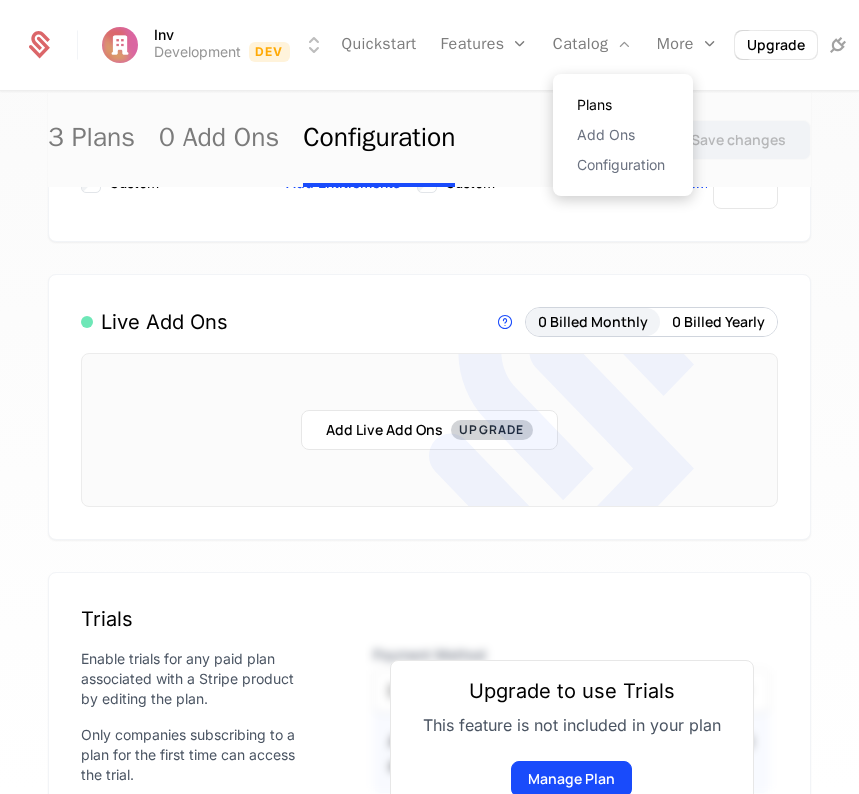 click on "Plans" at bounding box center [623, 105] 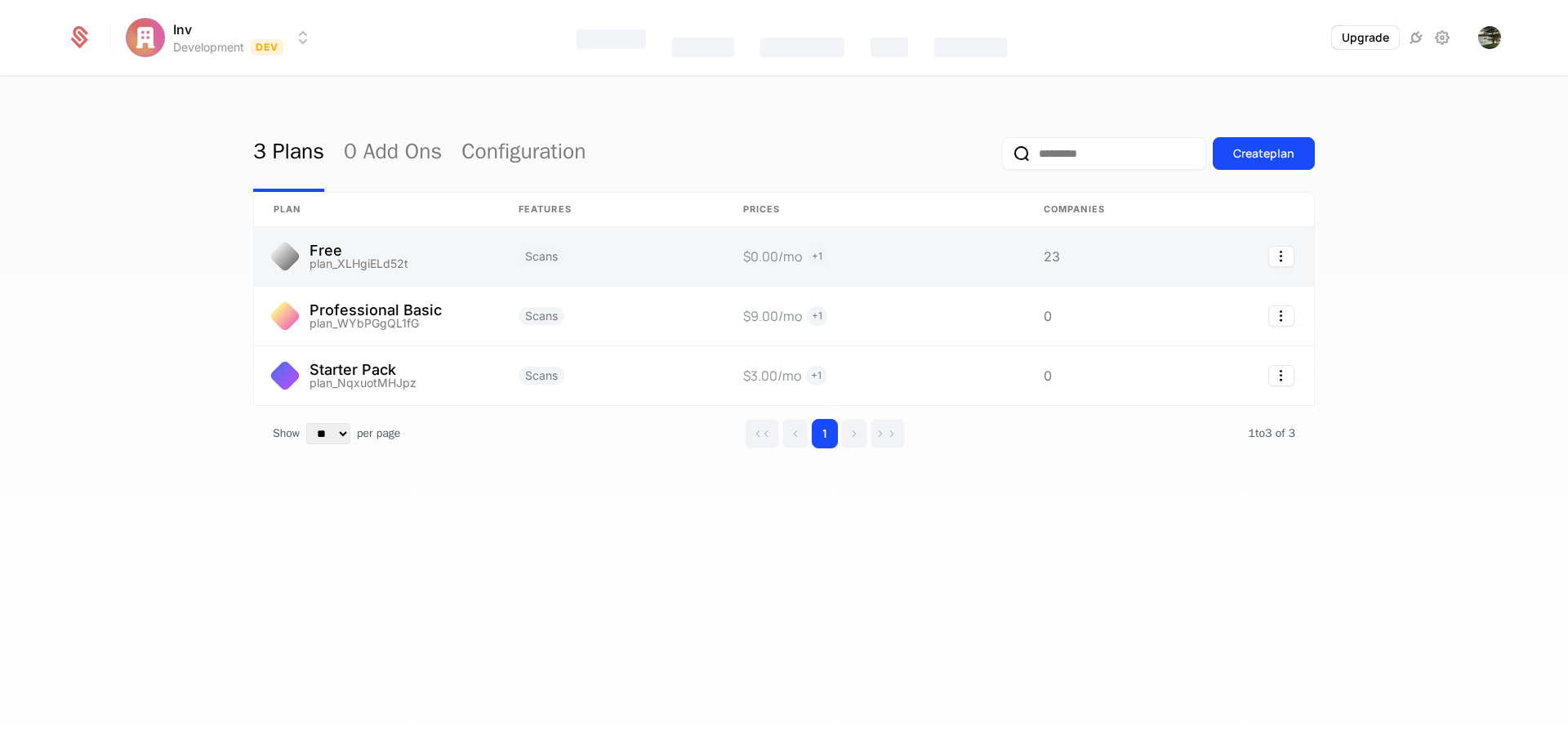 click at bounding box center [611, 256] 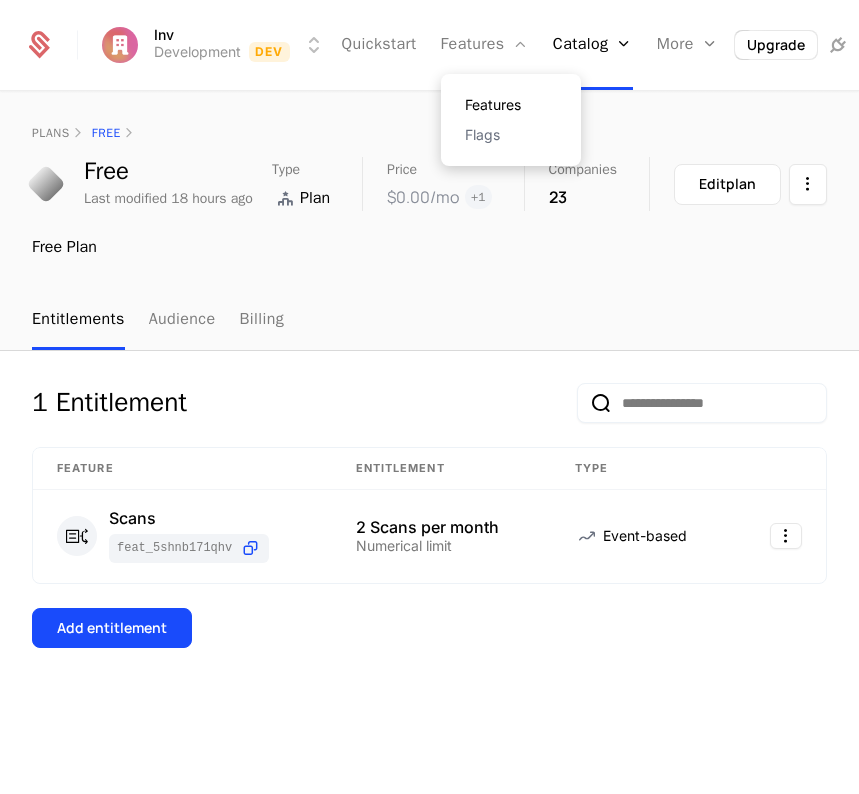 click on "Features" at bounding box center [511, 105] 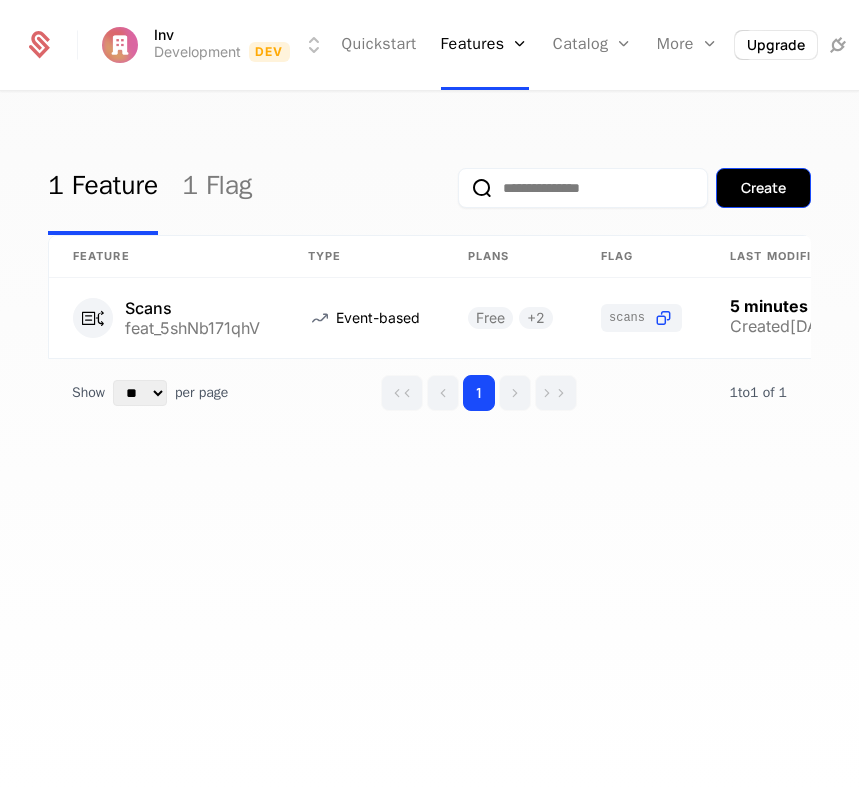 click on "Create" at bounding box center [763, 188] 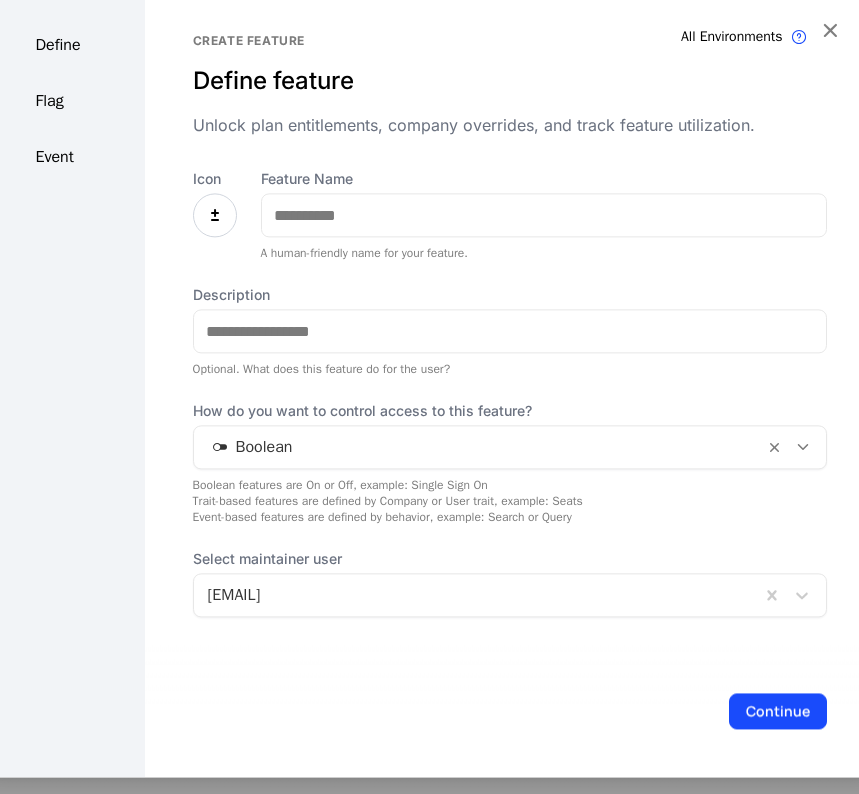 click at bounding box center (215, 215) 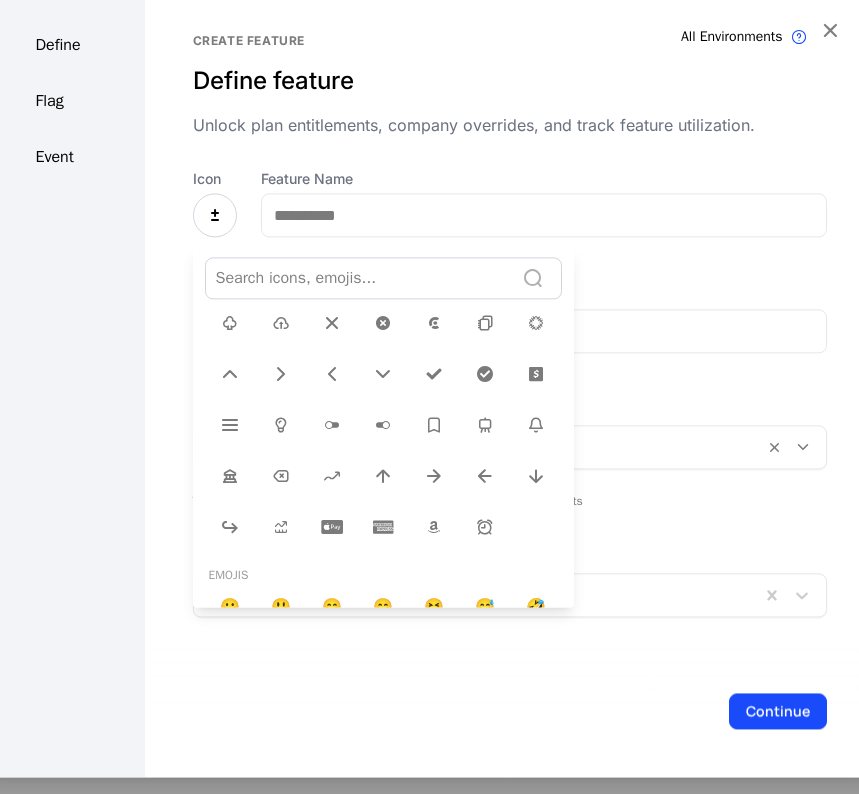 scroll, scrollTop: 600, scrollLeft: 0, axis: vertical 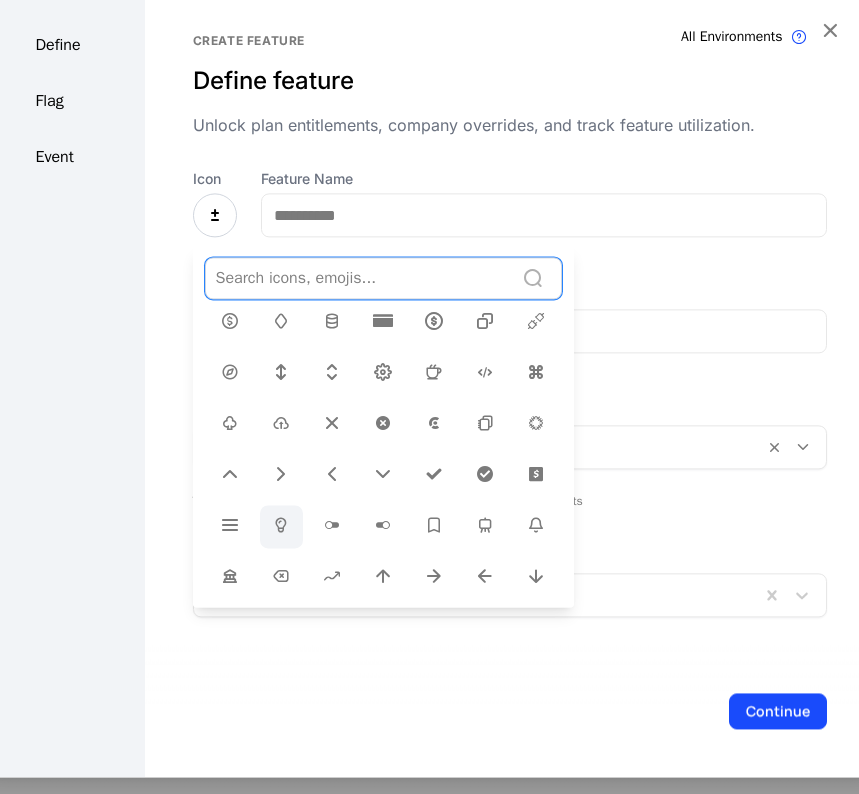 click at bounding box center [281, 525] 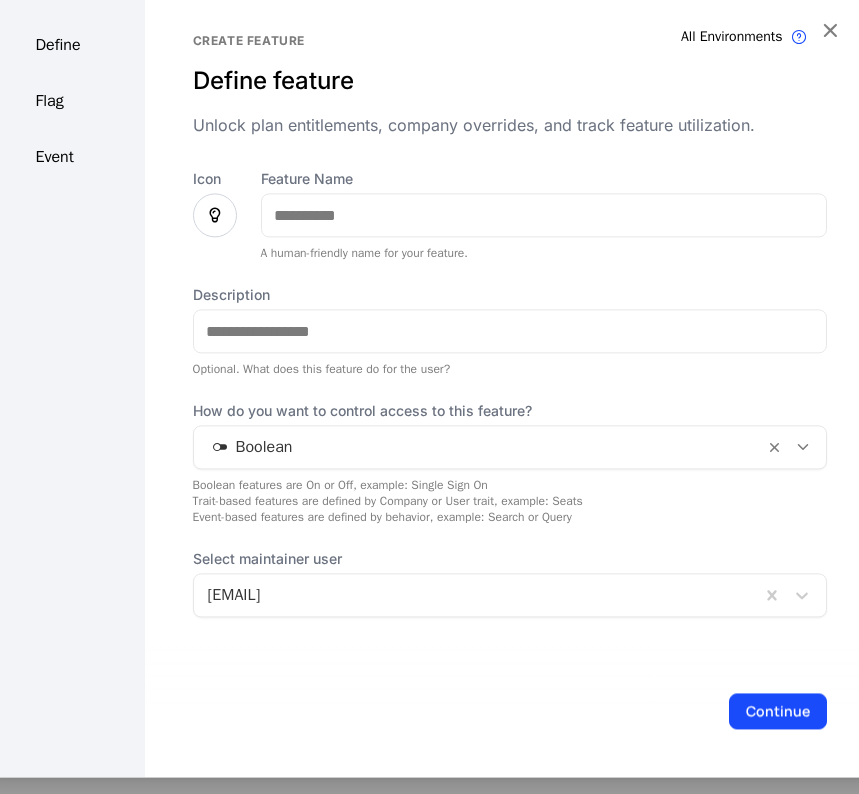 click at bounding box center [215, 215] 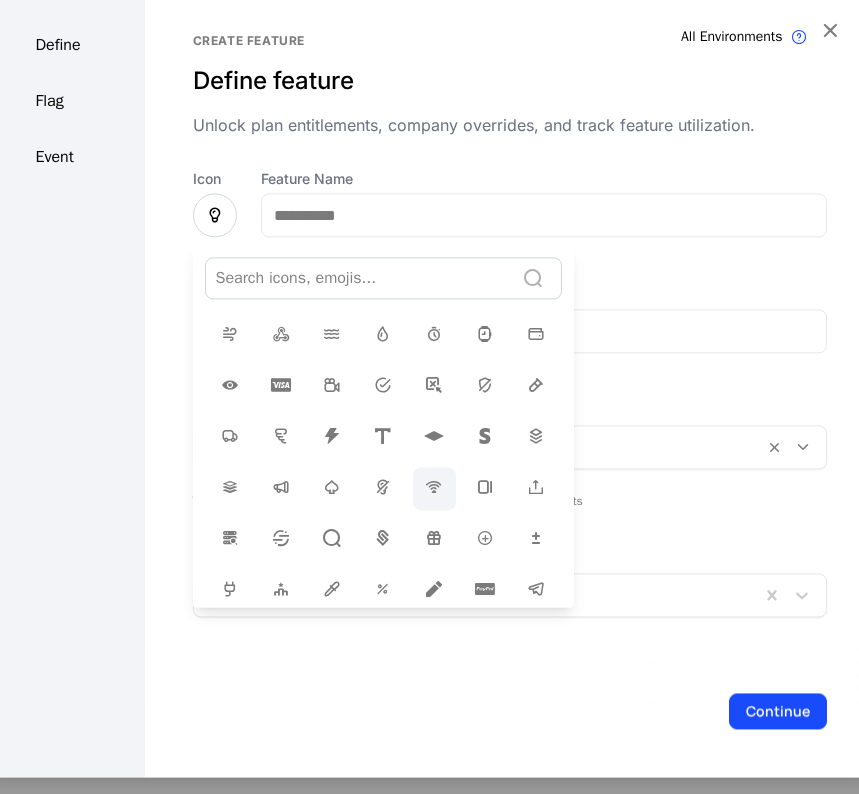 scroll, scrollTop: 0, scrollLeft: 0, axis: both 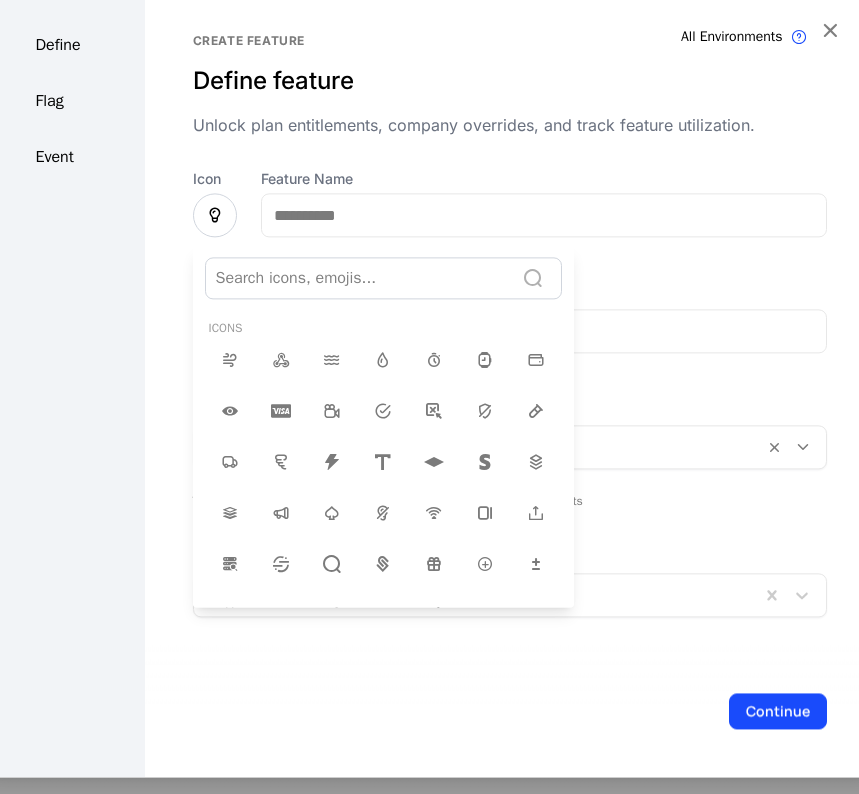 click at bounding box center [430, 381] 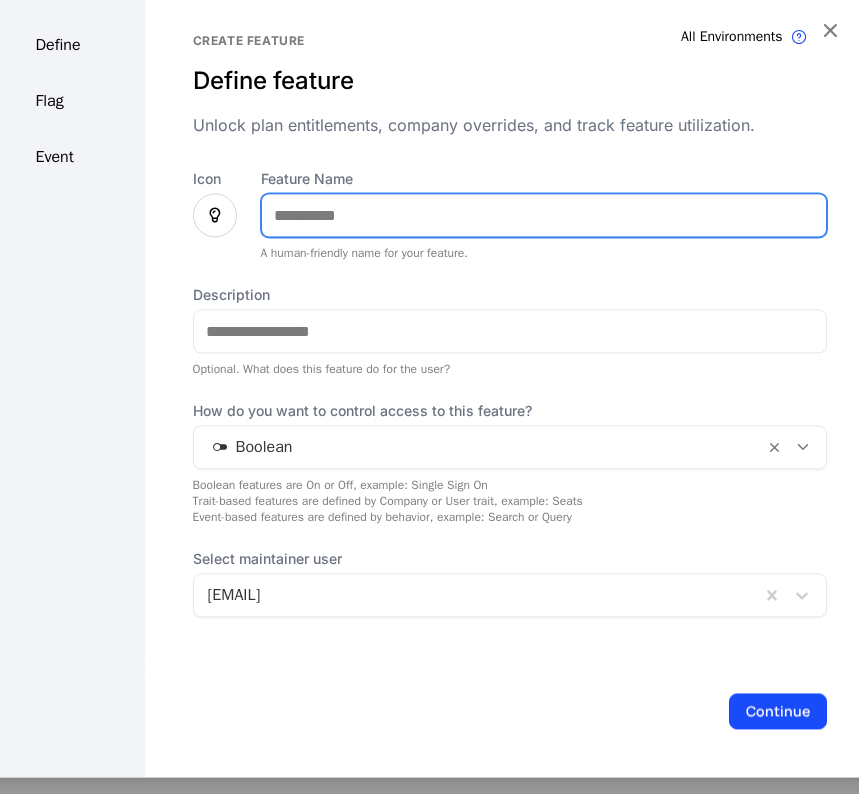 click on "Feature Name" at bounding box center [544, 215] 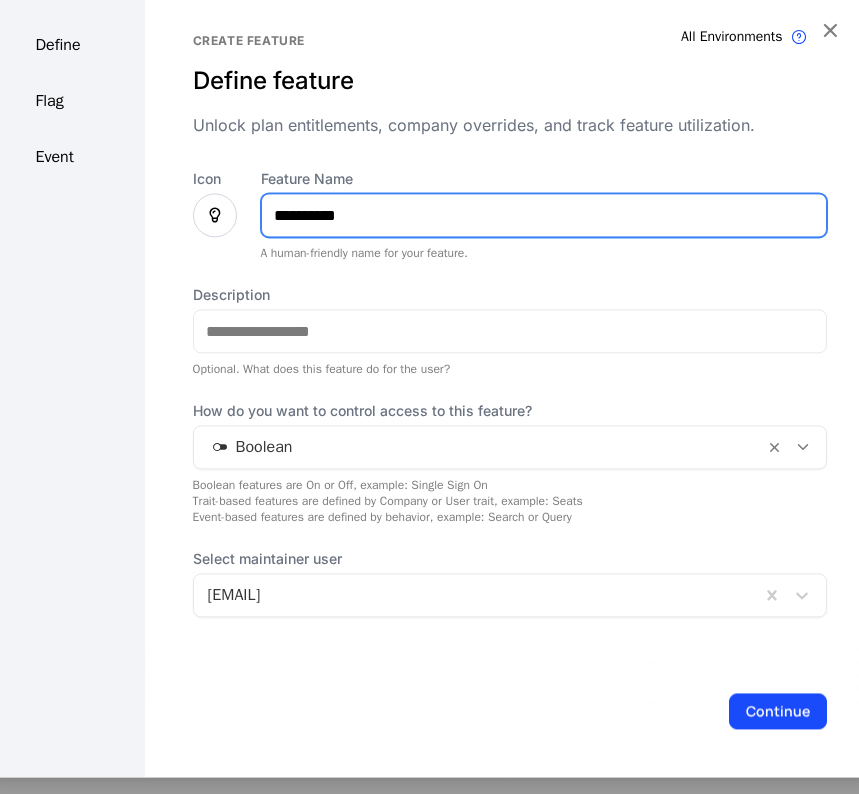 type on "**********" 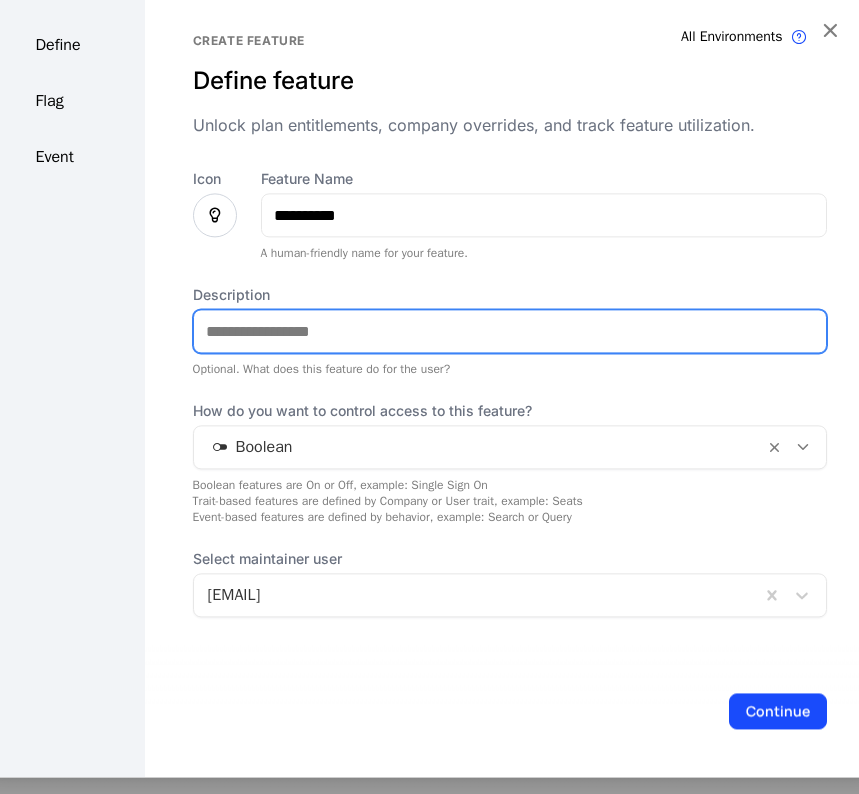 click on "Description" at bounding box center [510, 331] 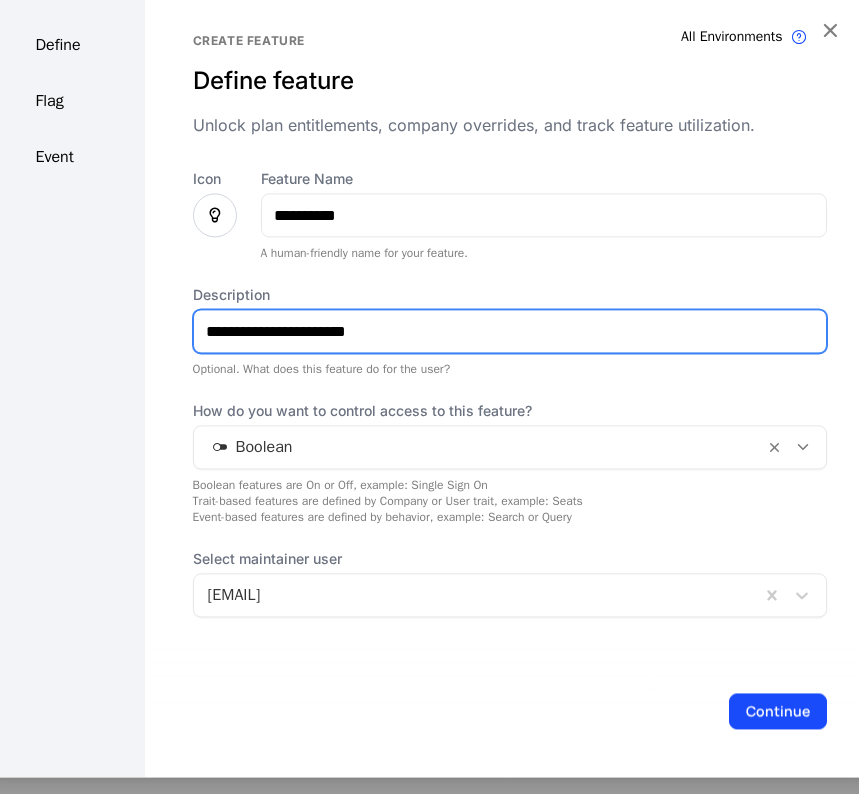 click on "**********" at bounding box center (510, 331) 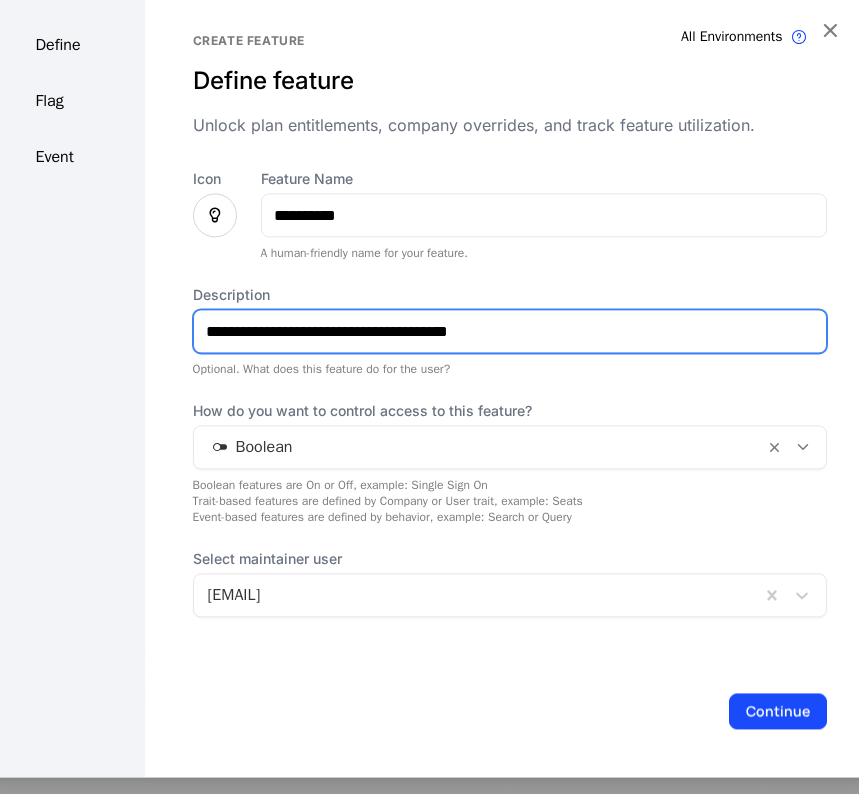 type on "**********" 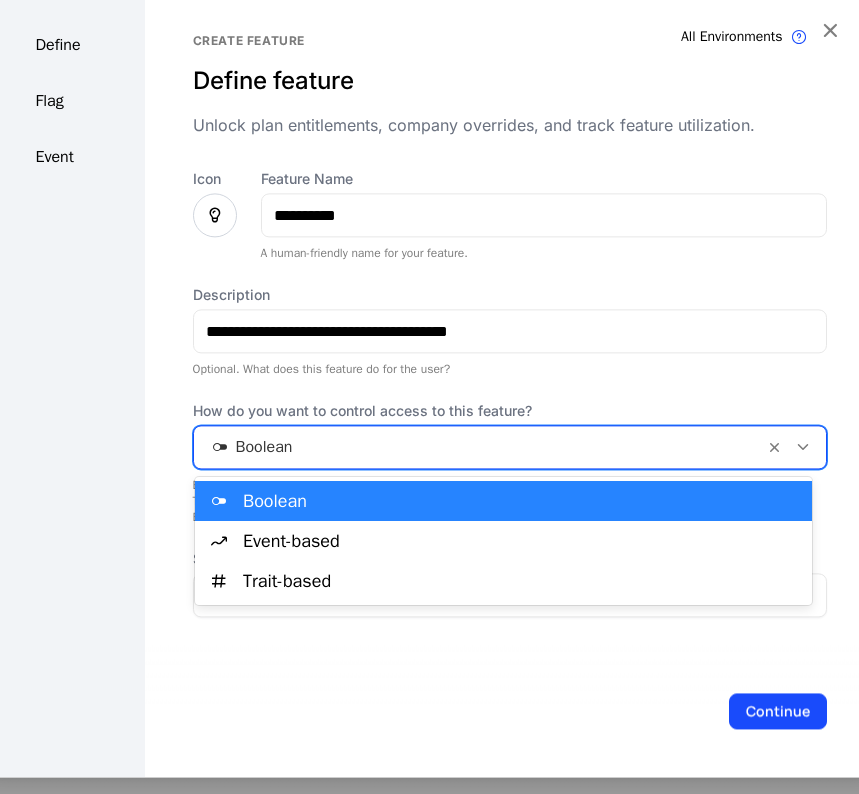 click at bounding box center (479, 447) 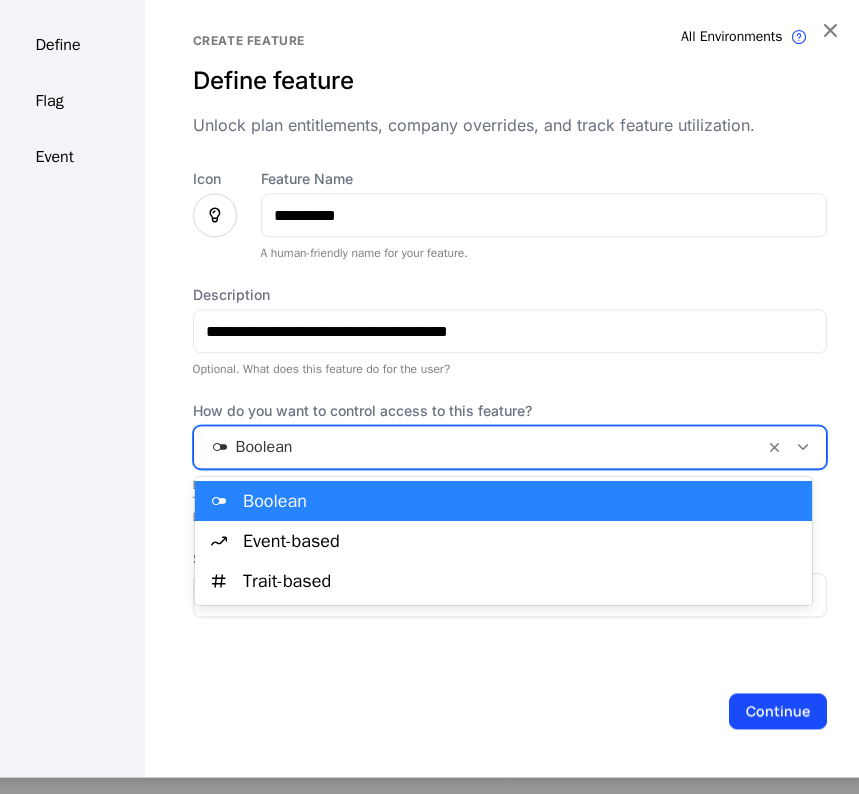click on "Boolean" at bounding box center (503, 501) 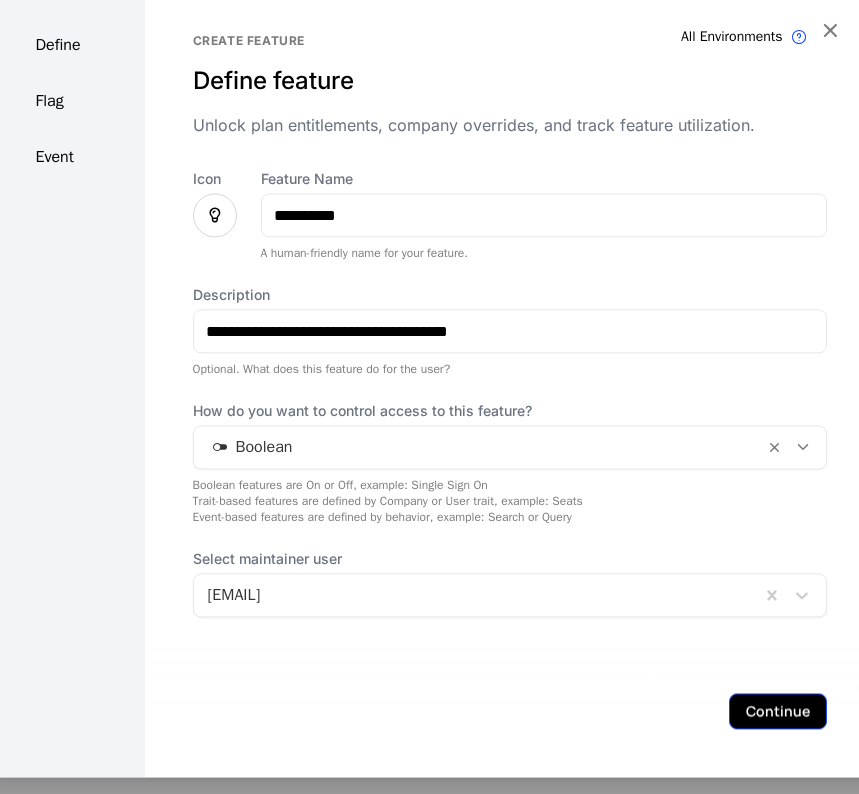 click on "Continue" at bounding box center [778, 711] 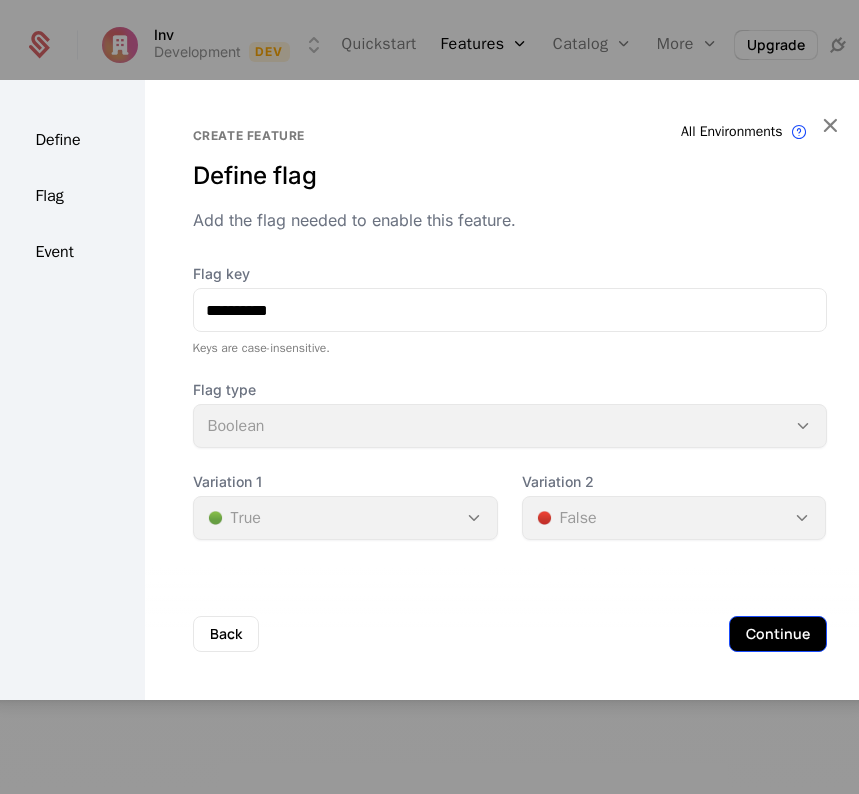 click on "Continue" at bounding box center [778, 634] 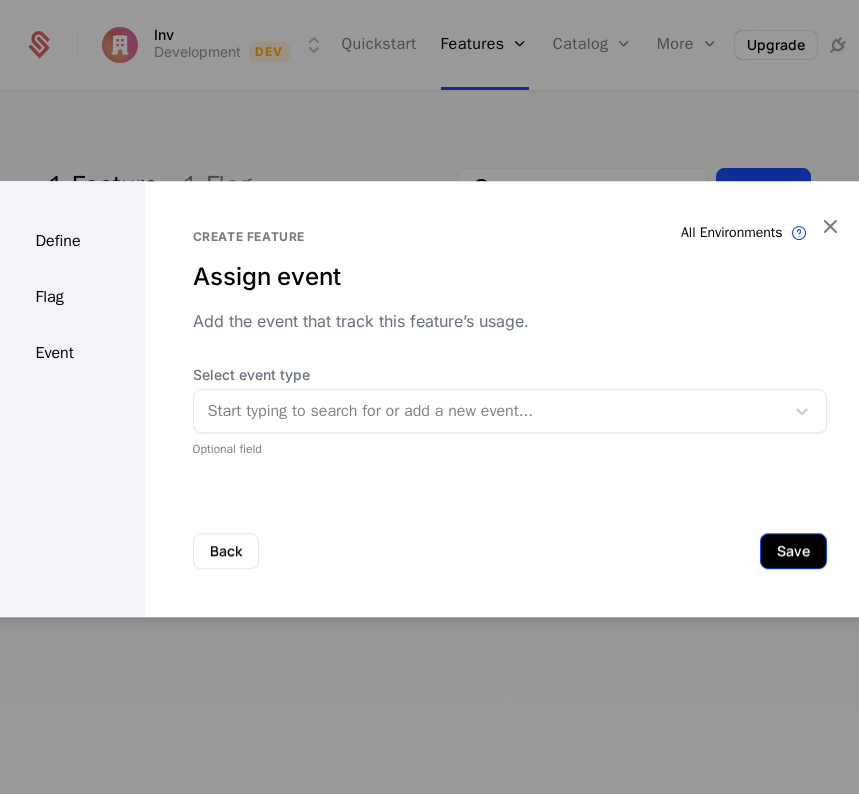 click on "Save" at bounding box center [793, 551] 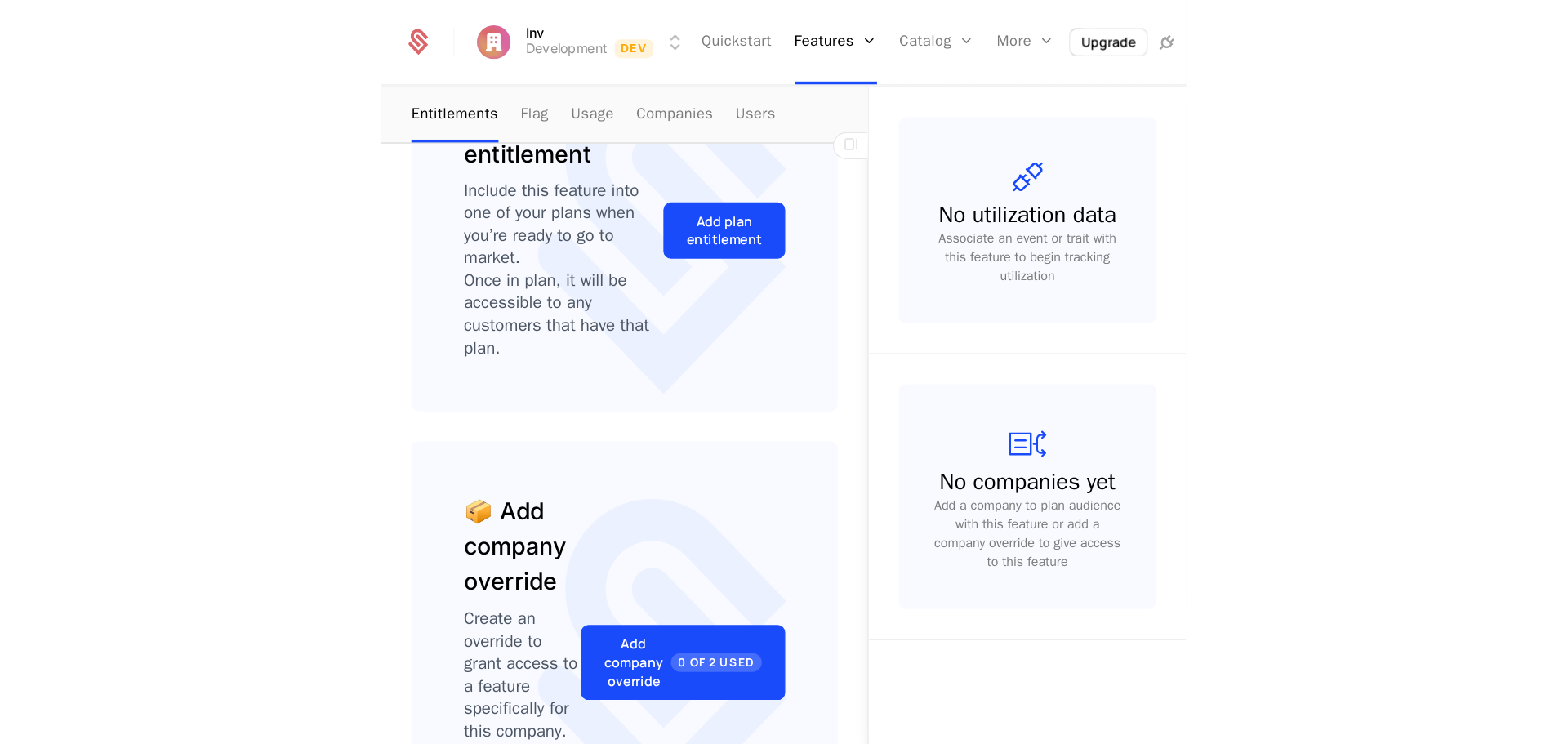 scroll, scrollTop: 245, scrollLeft: 0, axis: vertical 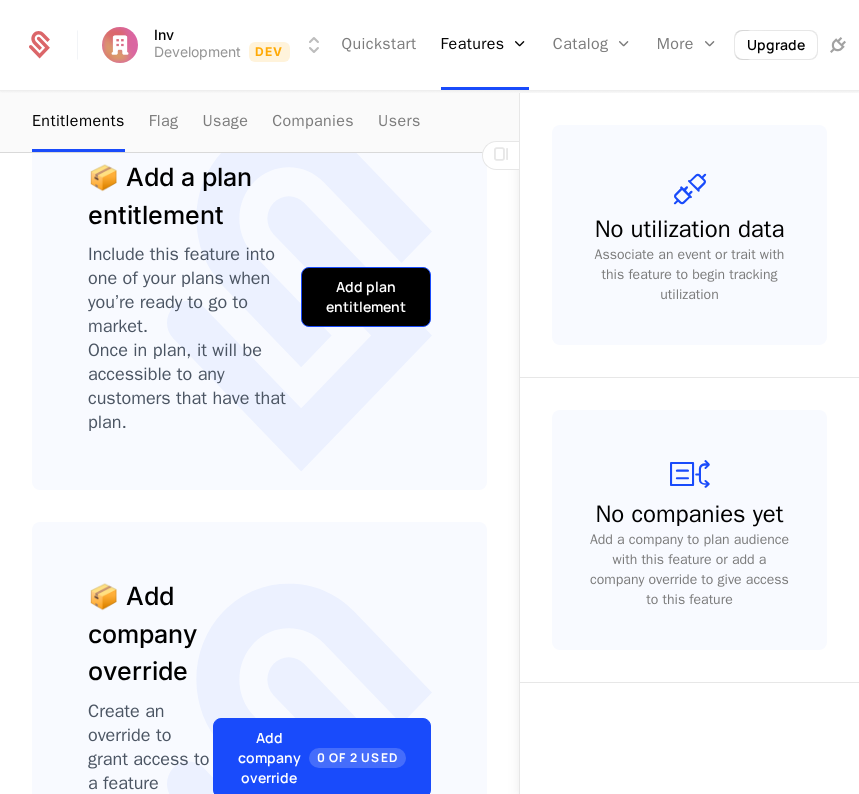 click on "Add plan entitlement" at bounding box center (366, 297) 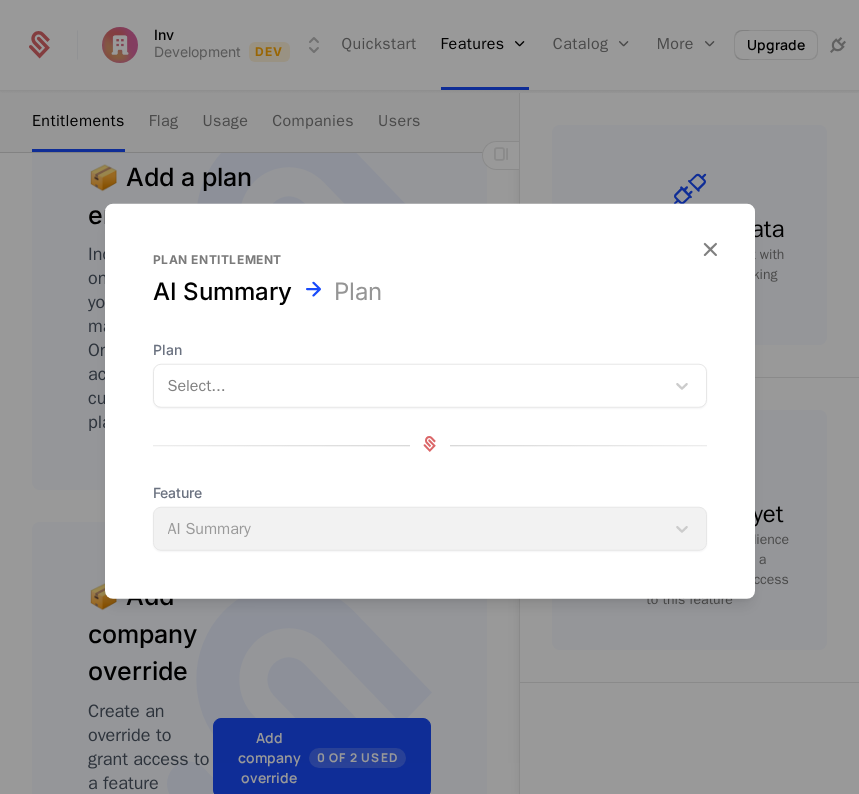 click at bounding box center (409, 386) 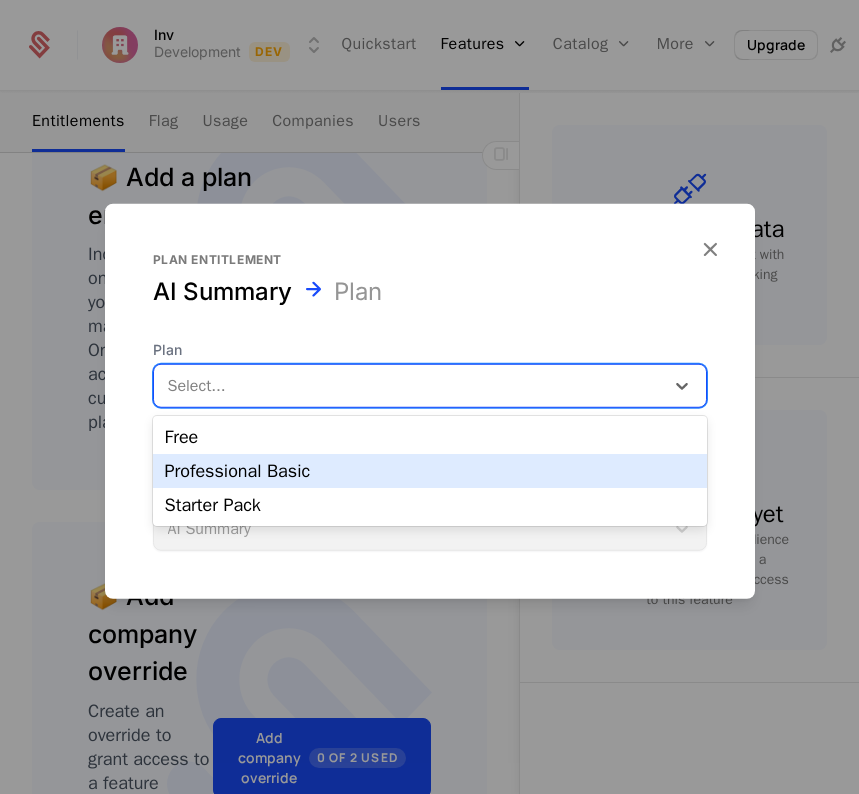 click on "Professional Basic" at bounding box center (430, 471) 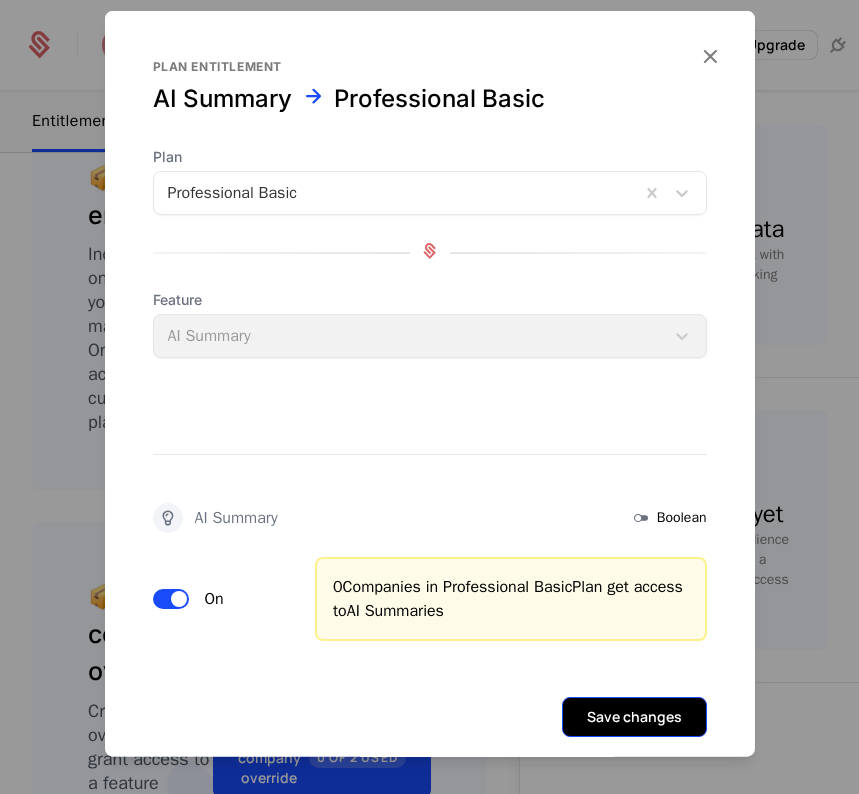 click on "Save changes" at bounding box center (634, 717) 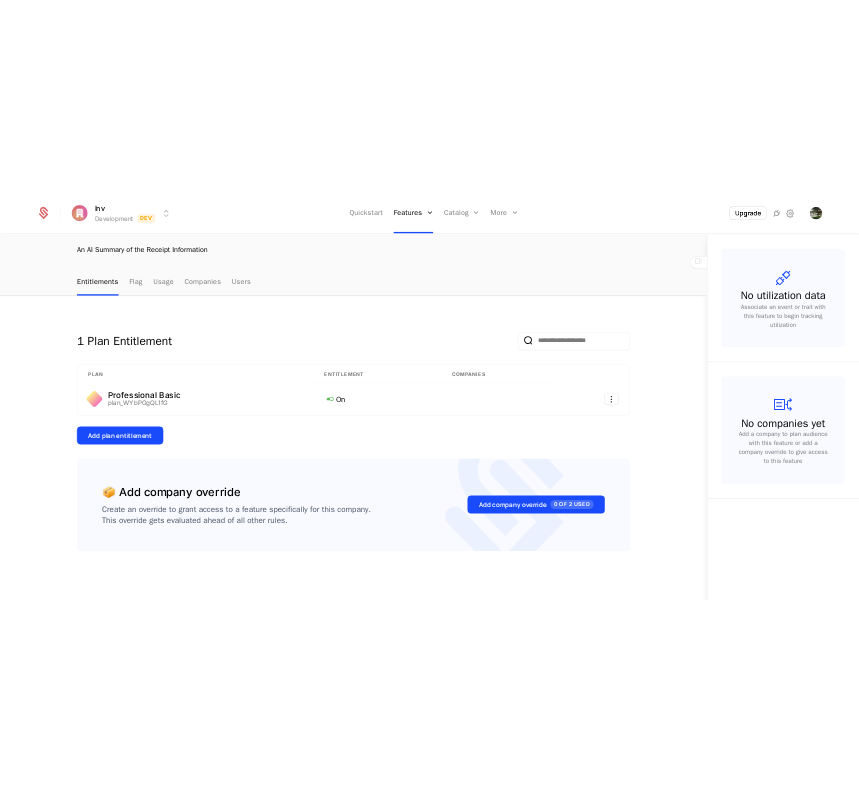 scroll, scrollTop: 137, scrollLeft: 0, axis: vertical 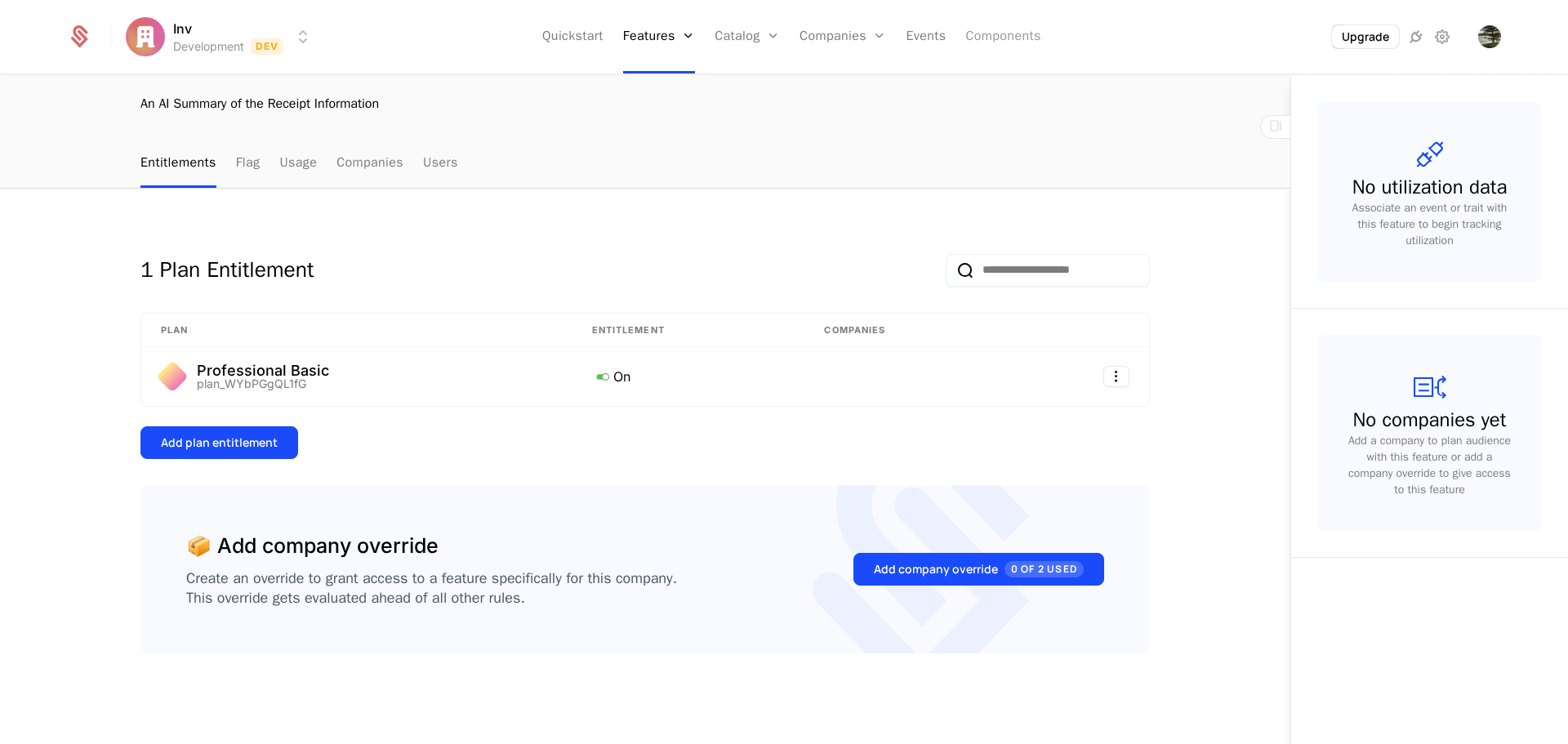 click on "Components" at bounding box center [1003, 37] 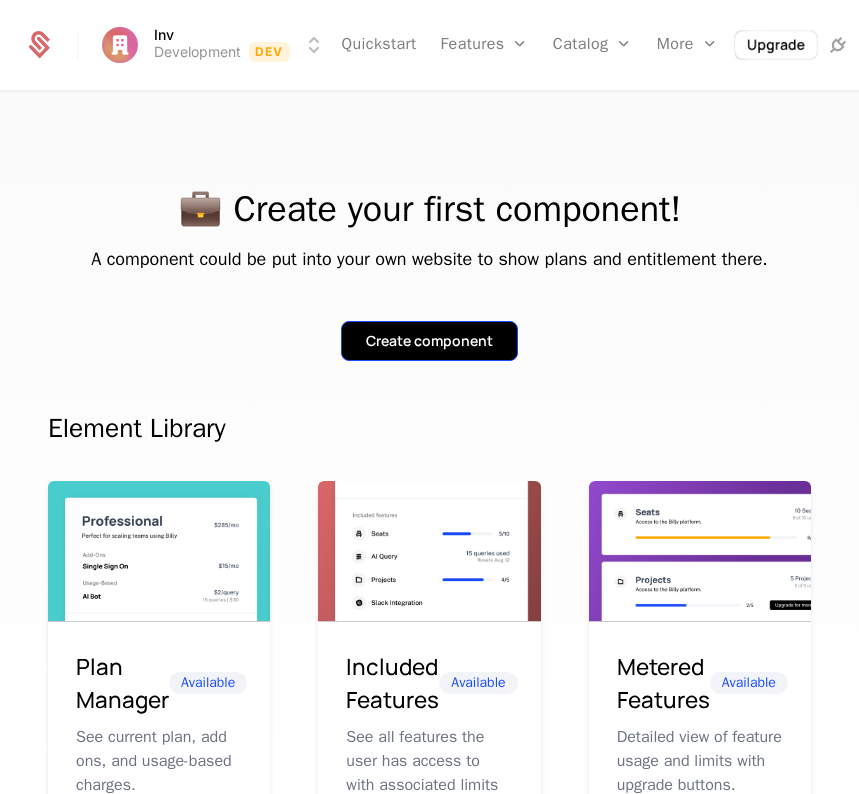 click on "Create component" at bounding box center (429, 341) 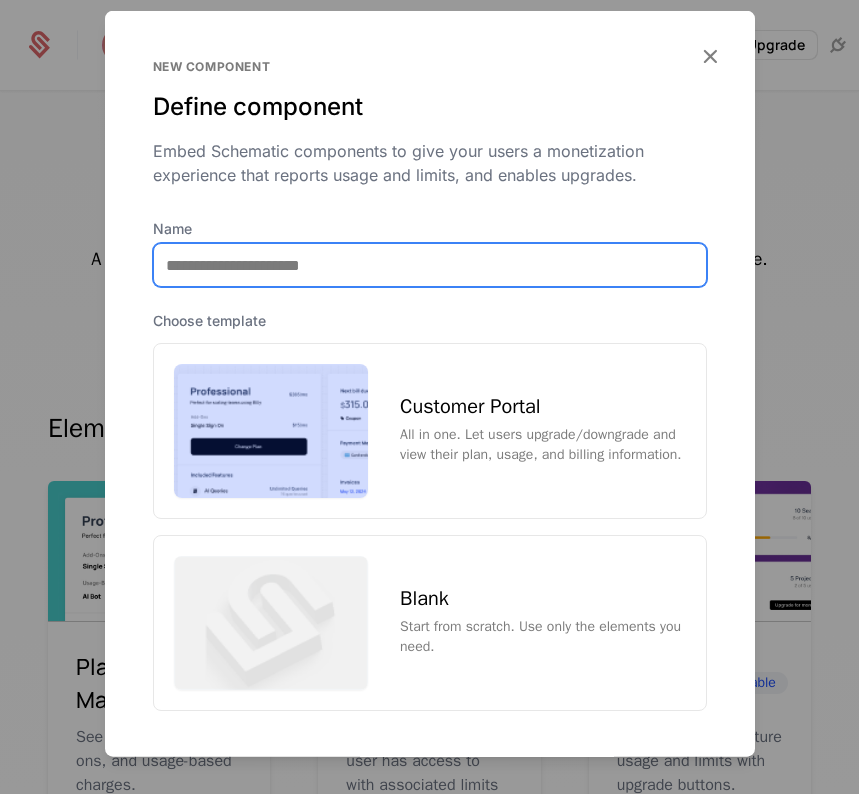 click on "Name" at bounding box center (430, 265) 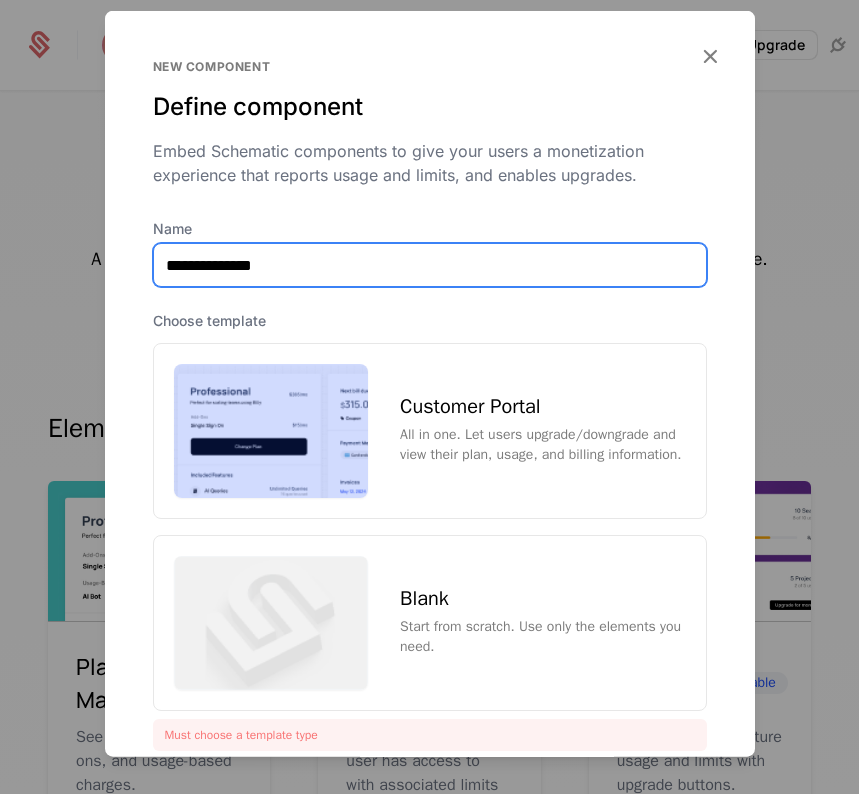 type on "**********" 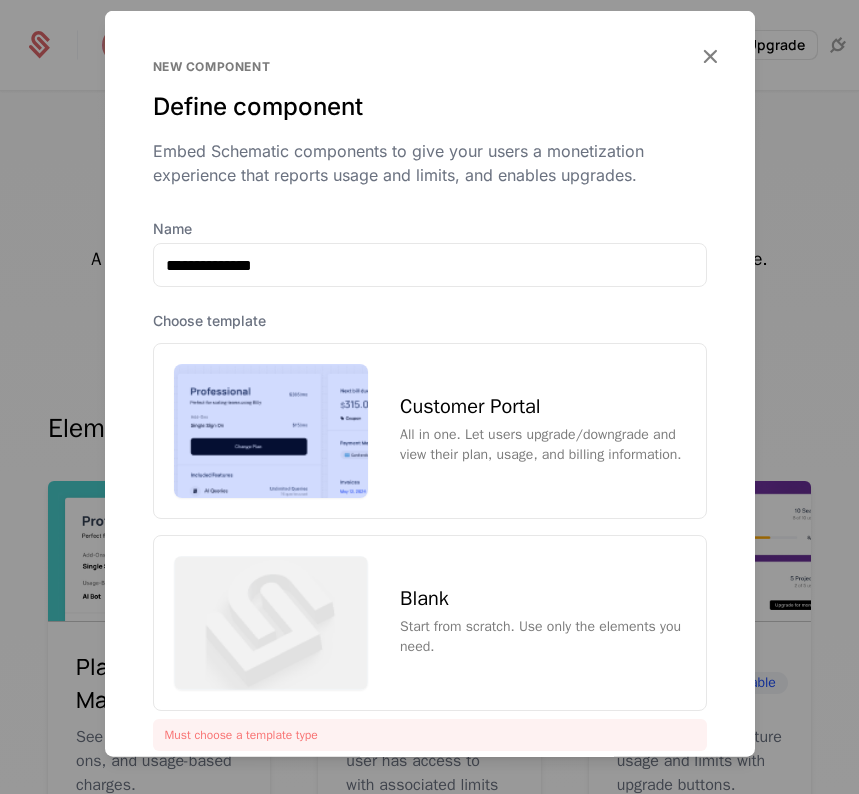 click on "All in one. Let users upgrade/downgrade and view their plan, usage, and billing information." at bounding box center [542, 445] 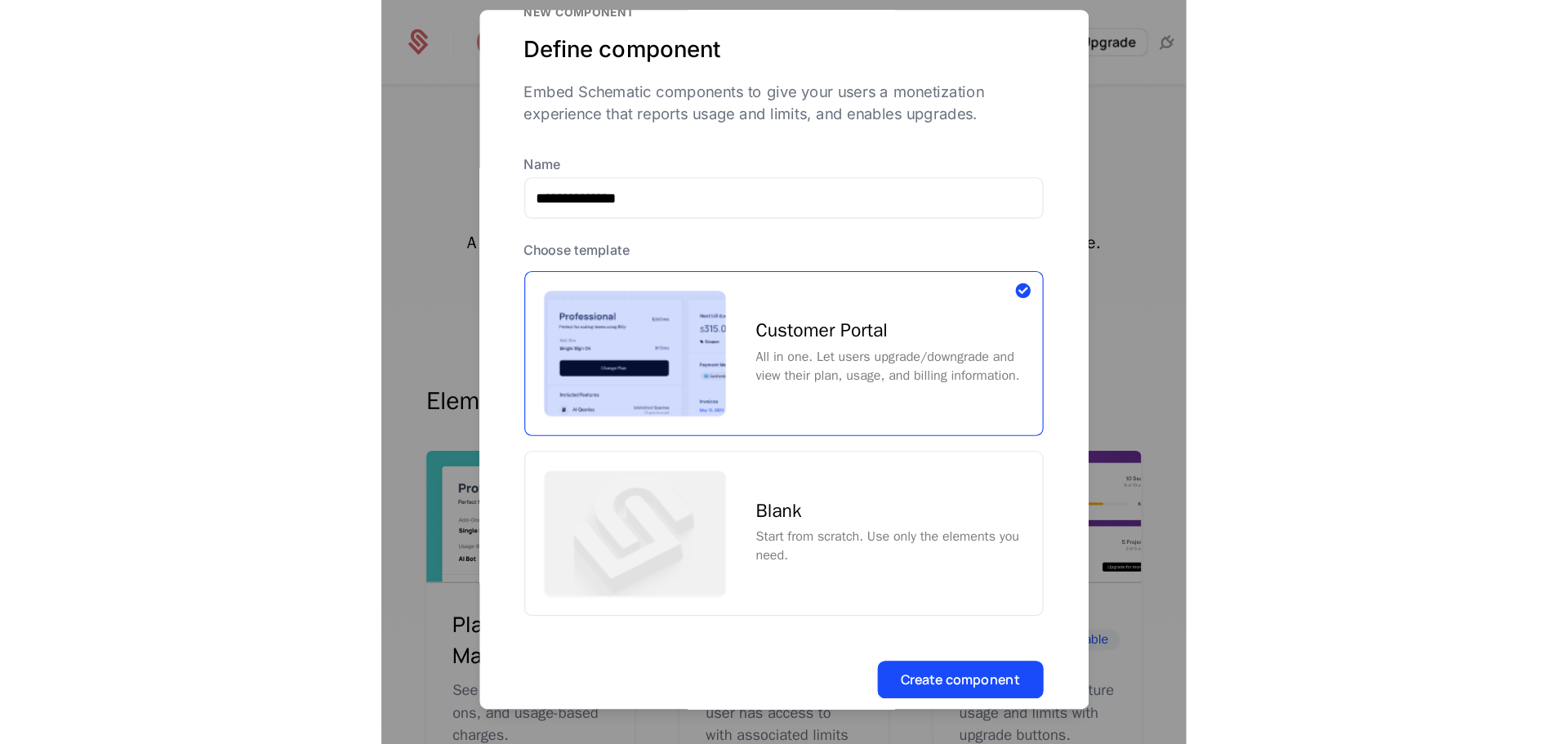 scroll, scrollTop: 67, scrollLeft: 0, axis: vertical 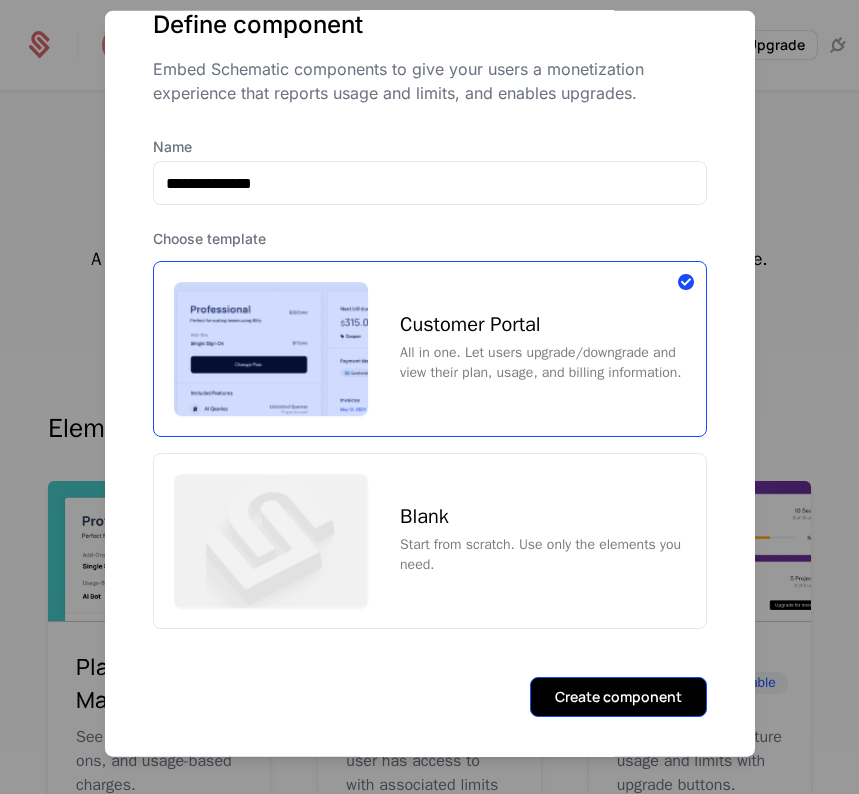 click on "Create component" at bounding box center (618, 696) 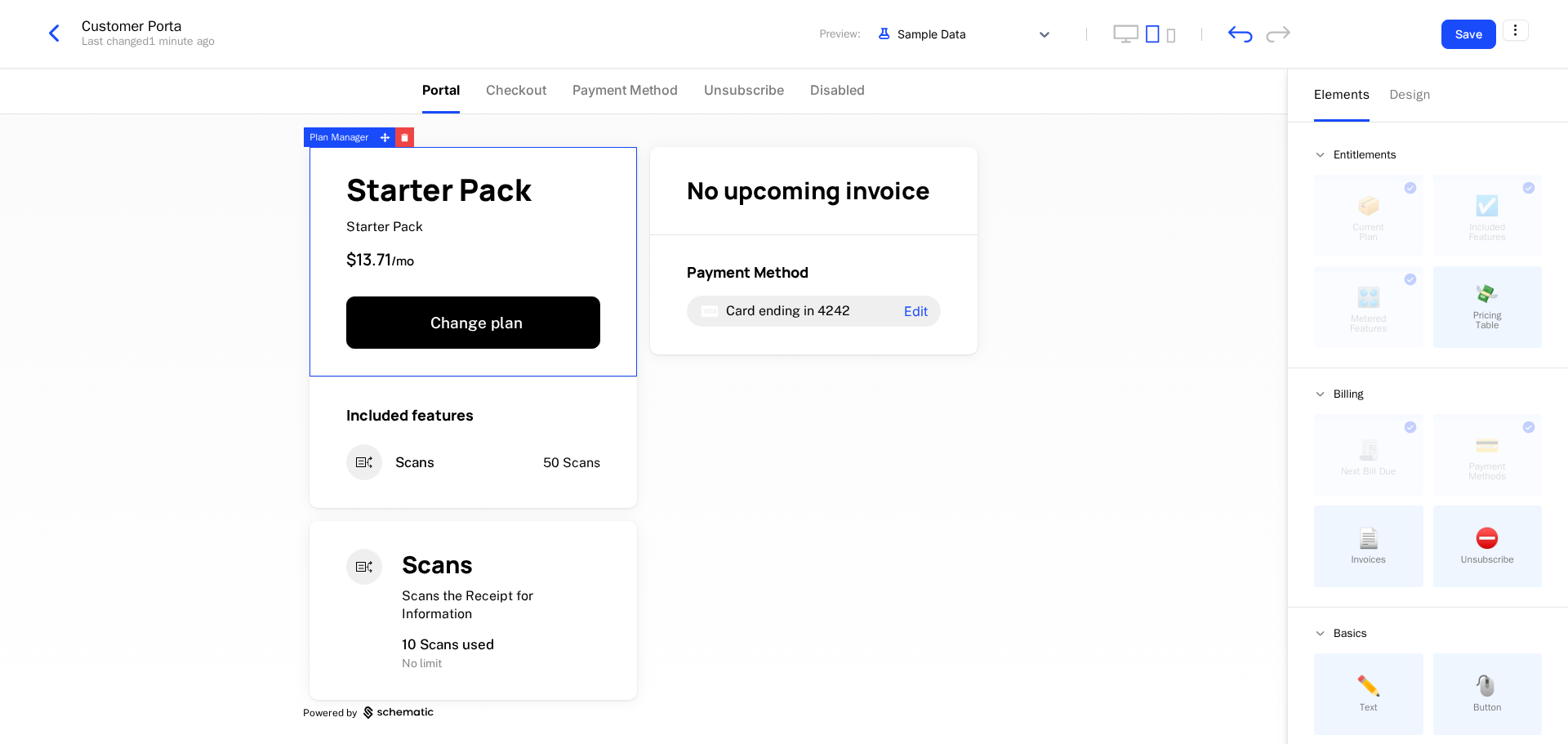 scroll, scrollTop: 2, scrollLeft: 0, axis: vertical 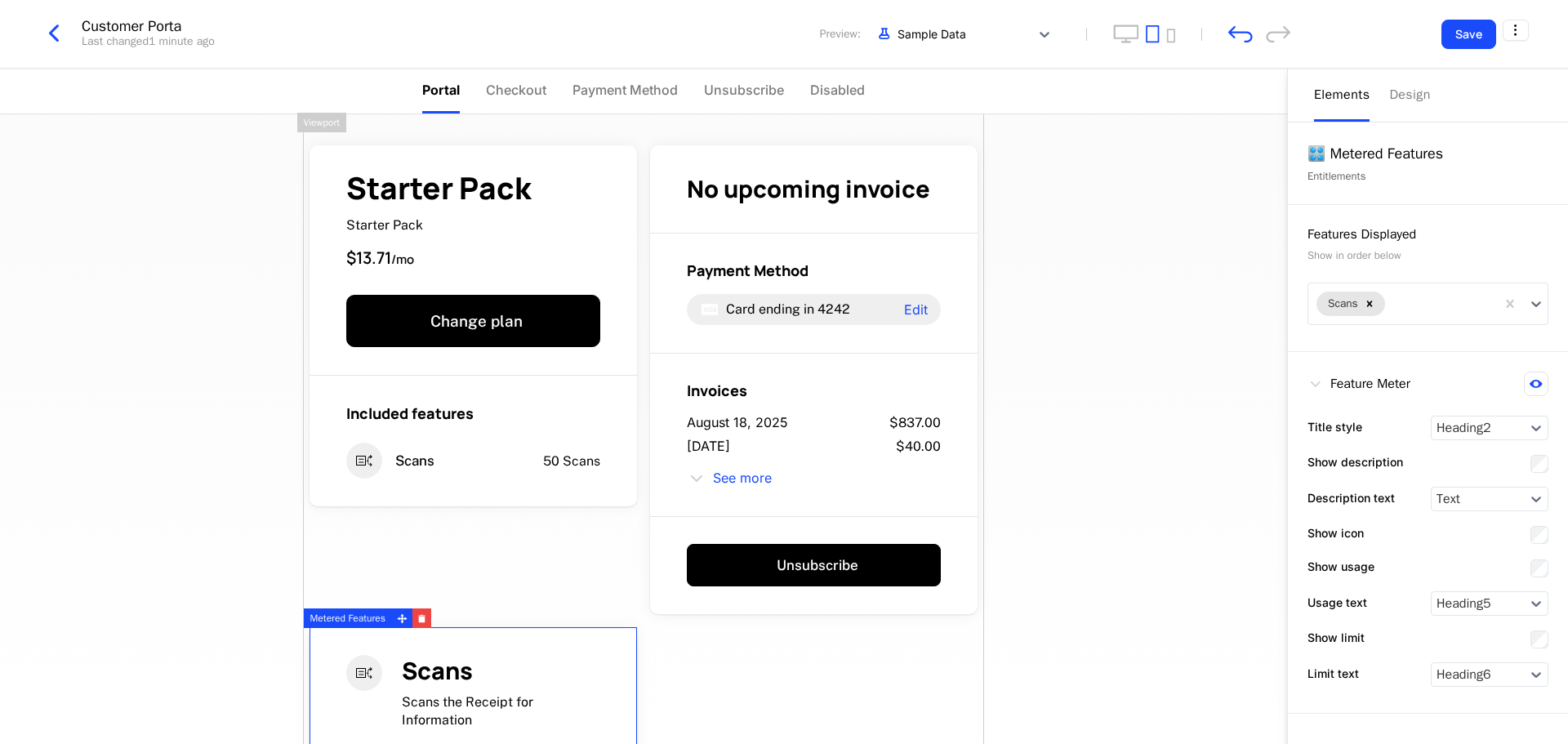 click on "Starter Pack Starter Pack $13.71 / mo Change plan Included features Scans 50 Scans No upcoming invoice Payment Method Card ending in 4242 Edit Invoices [DATE] $837.00 [DATE] $40.00 See more Unsubscribe Scans Scans the Receipt for Information 10 Scans used No limit Powered by" at bounding box center [644, 429] 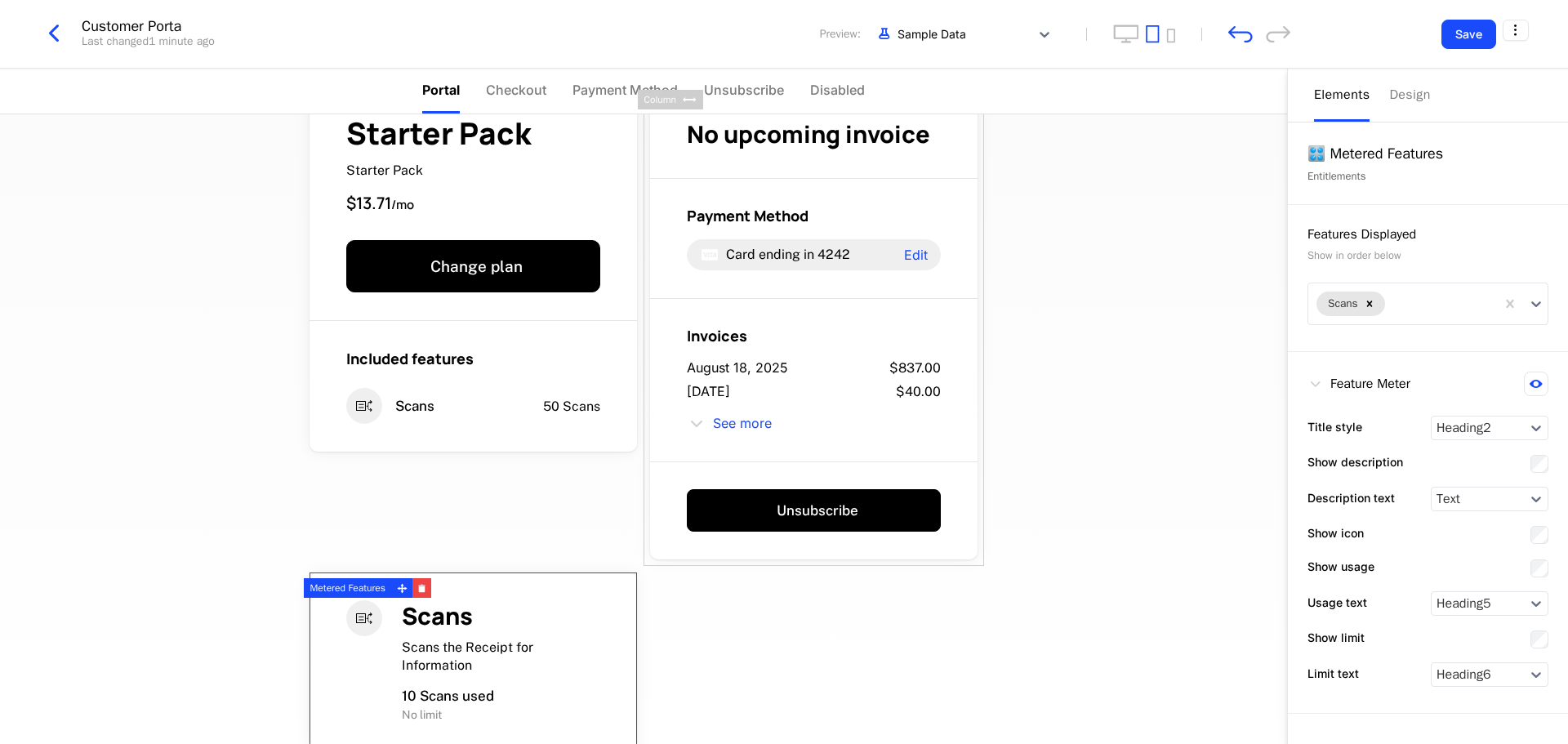 scroll, scrollTop: 28, scrollLeft: 0, axis: vertical 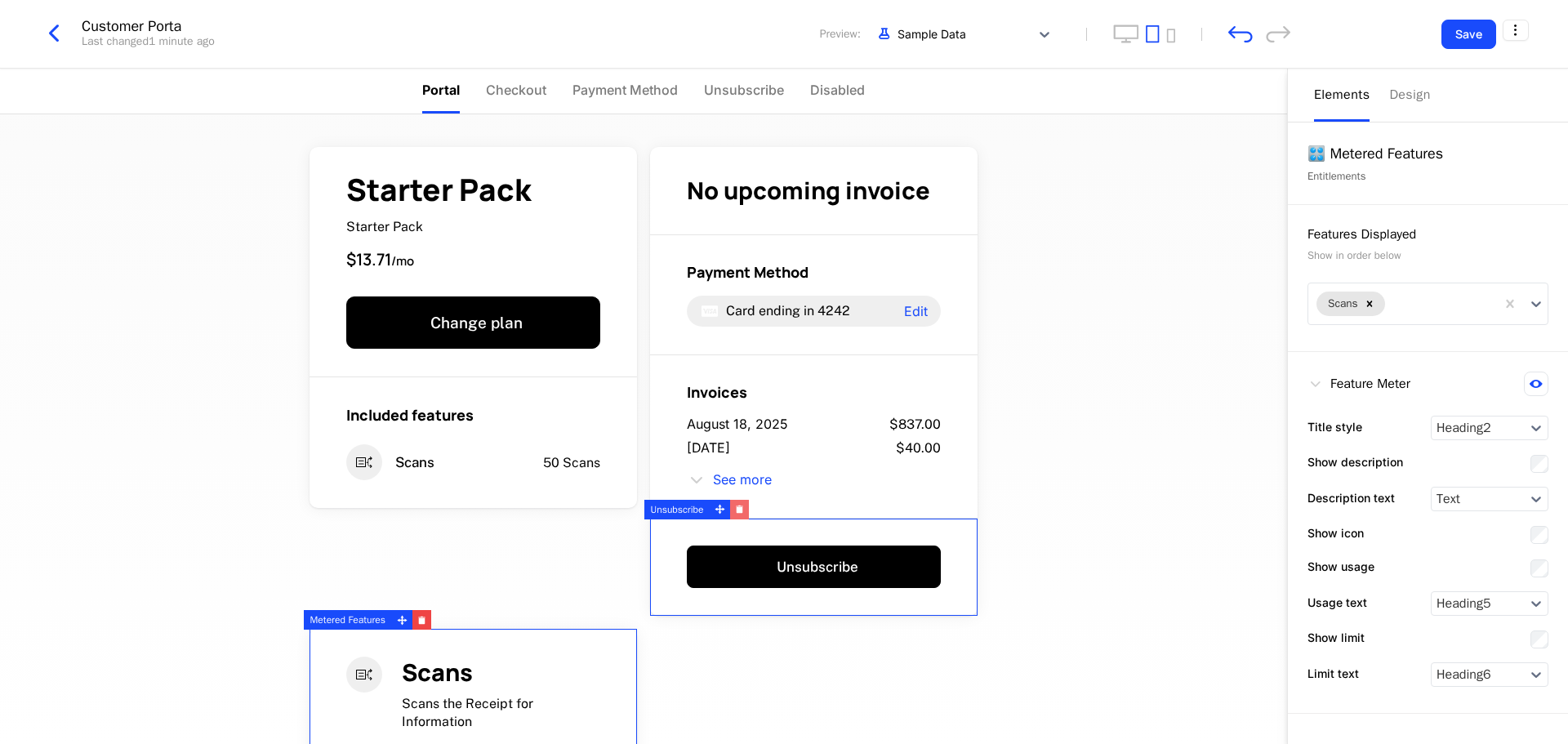 click at bounding box center [739, 510] 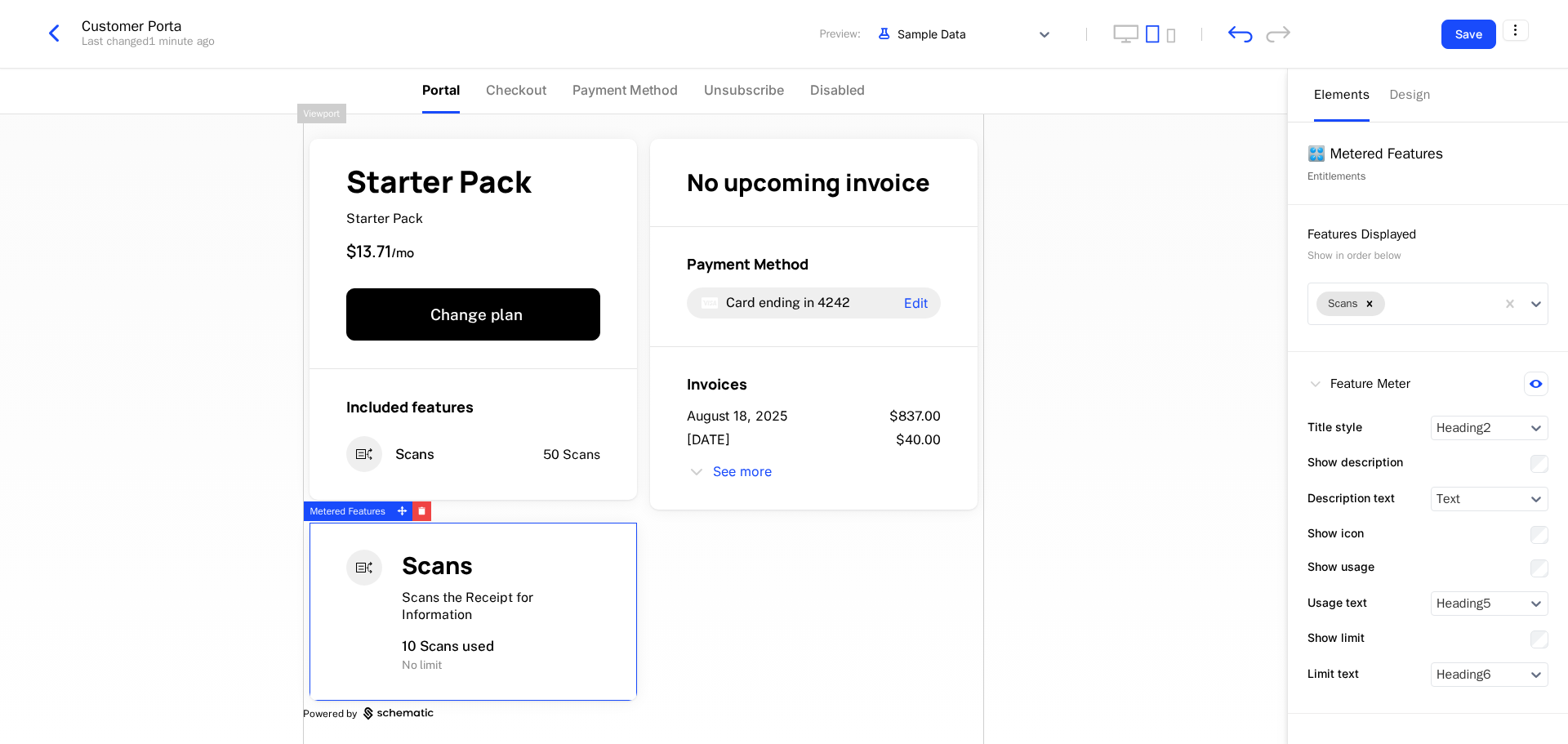 scroll, scrollTop: 11, scrollLeft: 0, axis: vertical 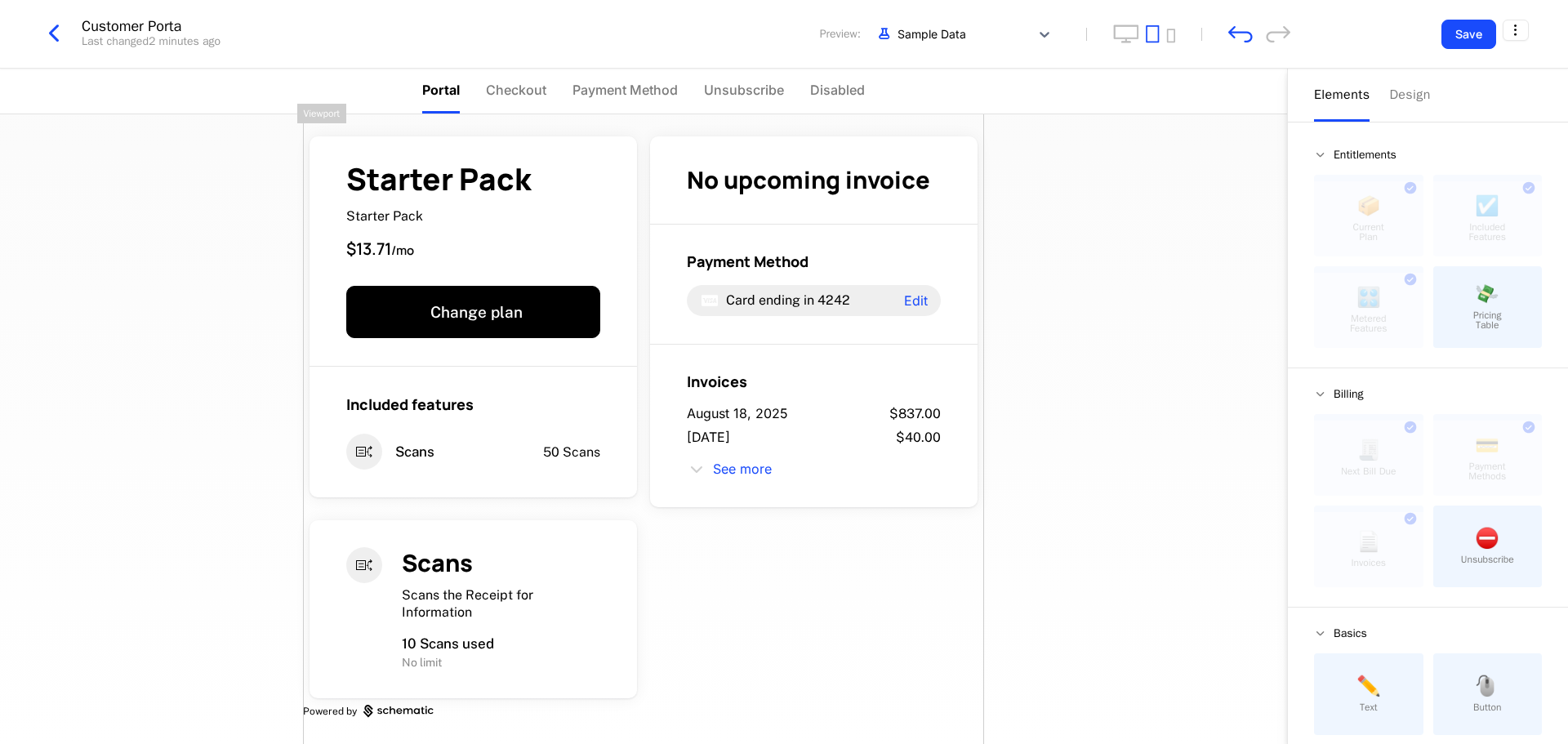 click on "Starter Pack Starter Pack $13.71 / mo Change plan Included features Scans 50 Scans No upcoming invoice Payment Method Card ending in 4242 Edit Invoices [DATE] $837.00 [DATE] $40.00 See more Scans Scans the Receipt for Information 10 Scans used No limit Powered by" at bounding box center [644, 424] 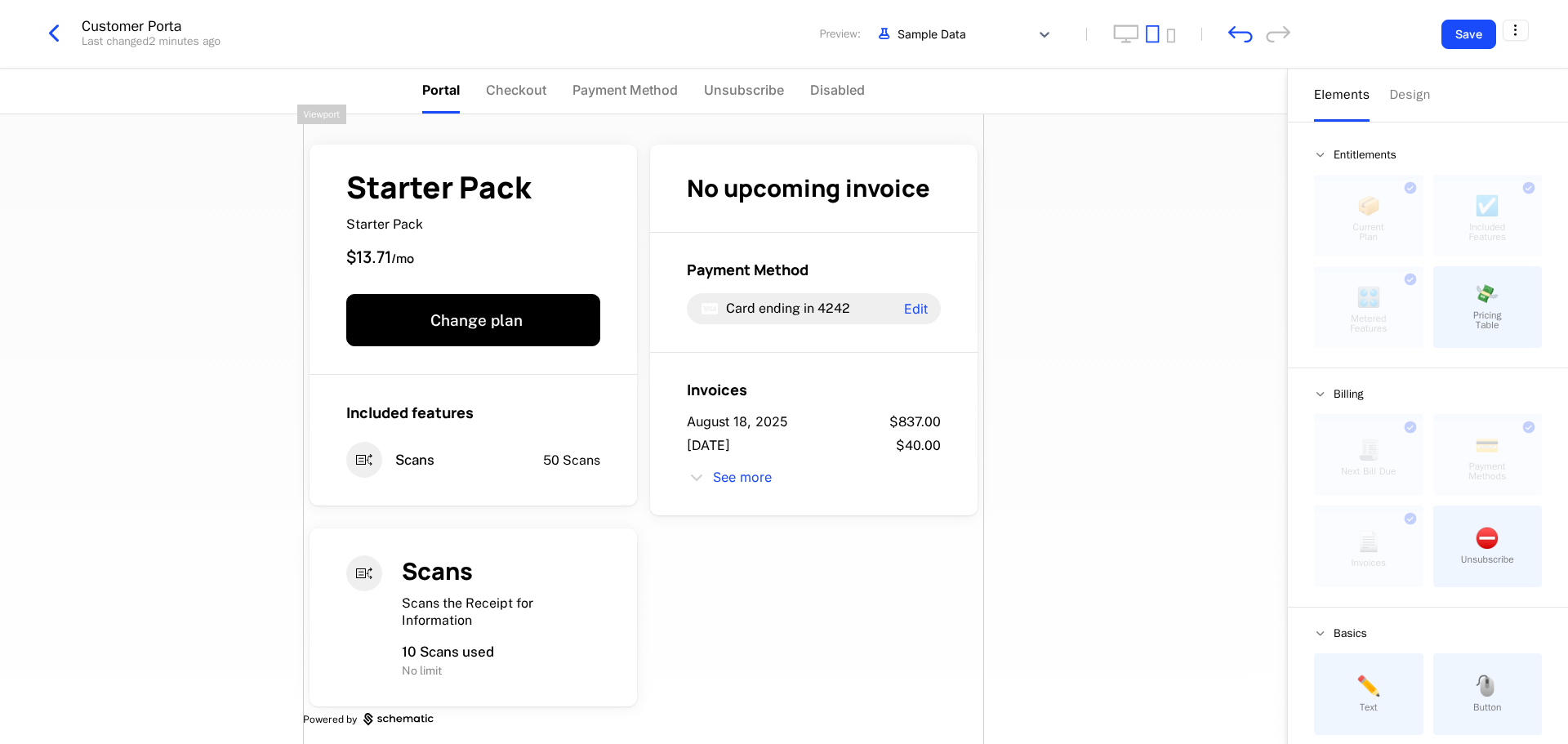 scroll, scrollTop: 0, scrollLeft: 0, axis: both 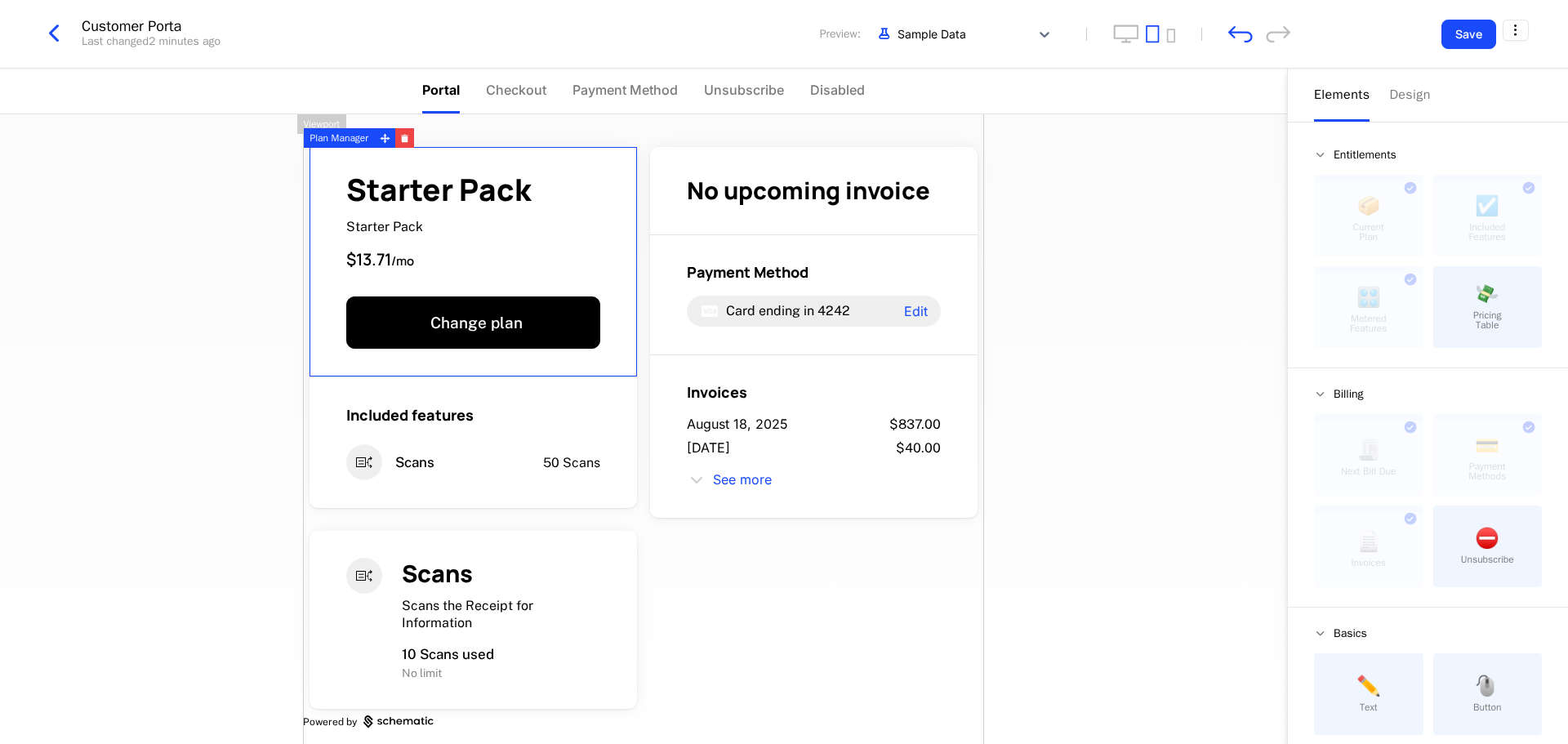 click on "Starter Pack Starter Pack $13.71 / mo" at bounding box center [473, 223] 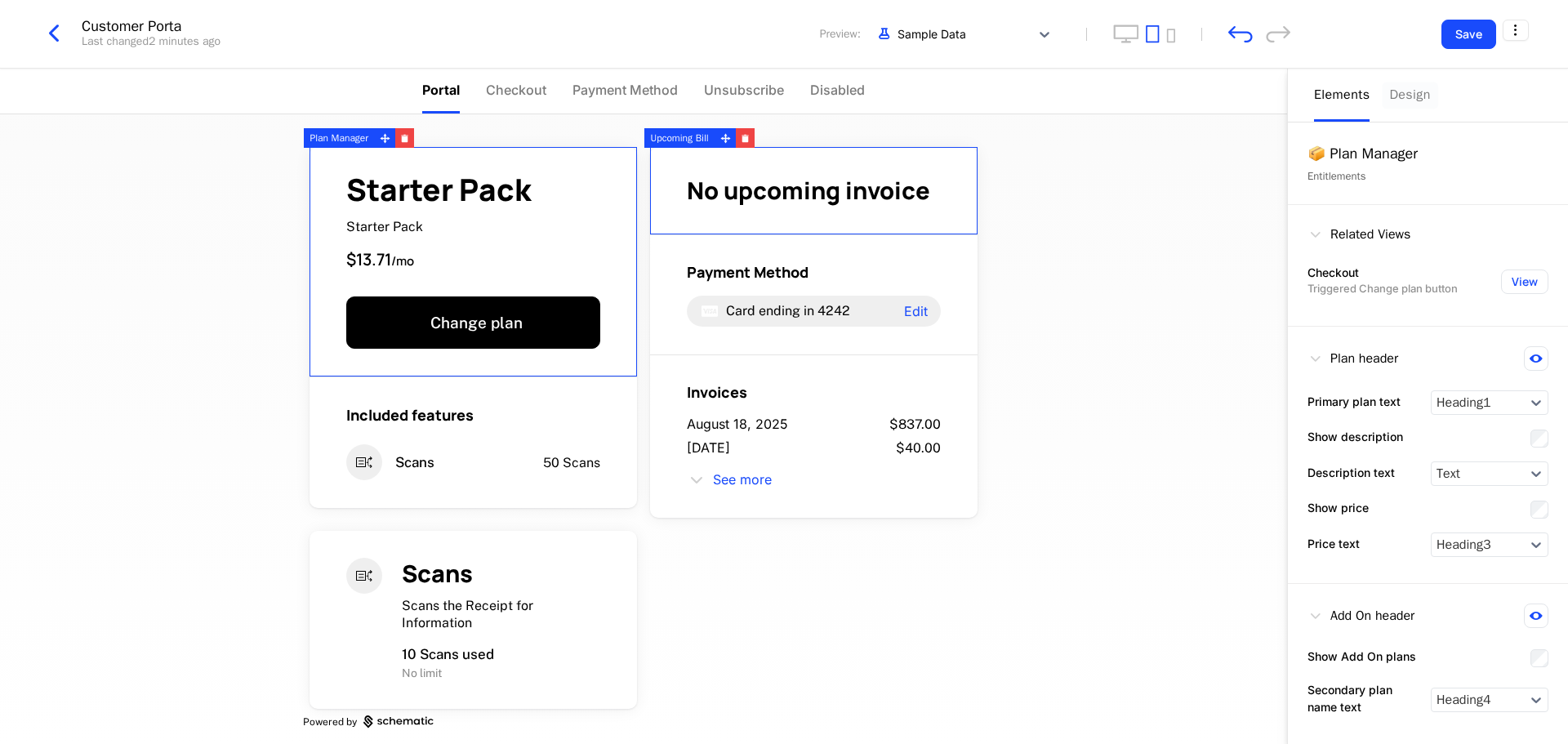 click on "Design" at bounding box center (1410, 95) 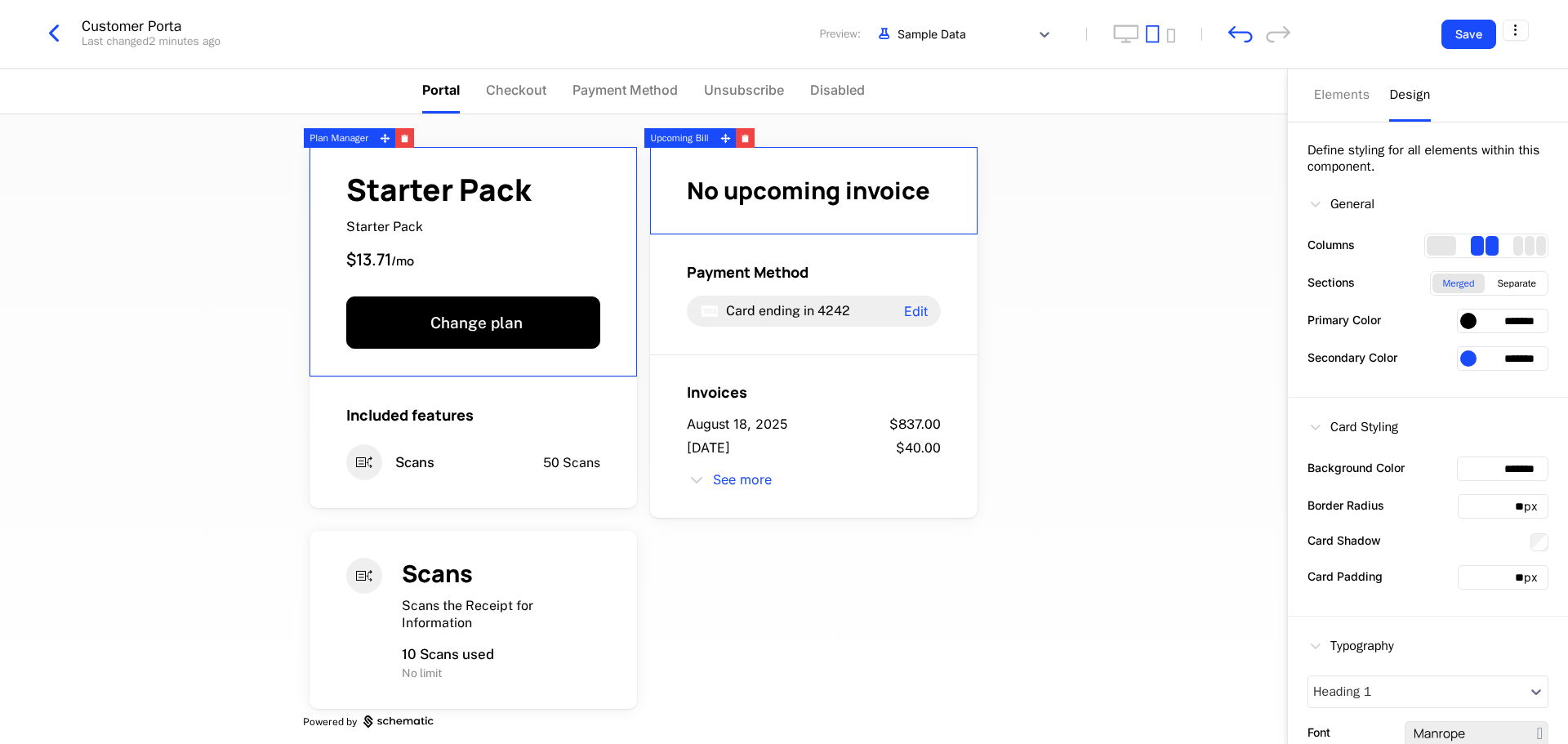 click on "*******" at bounding box center [1503, 321] 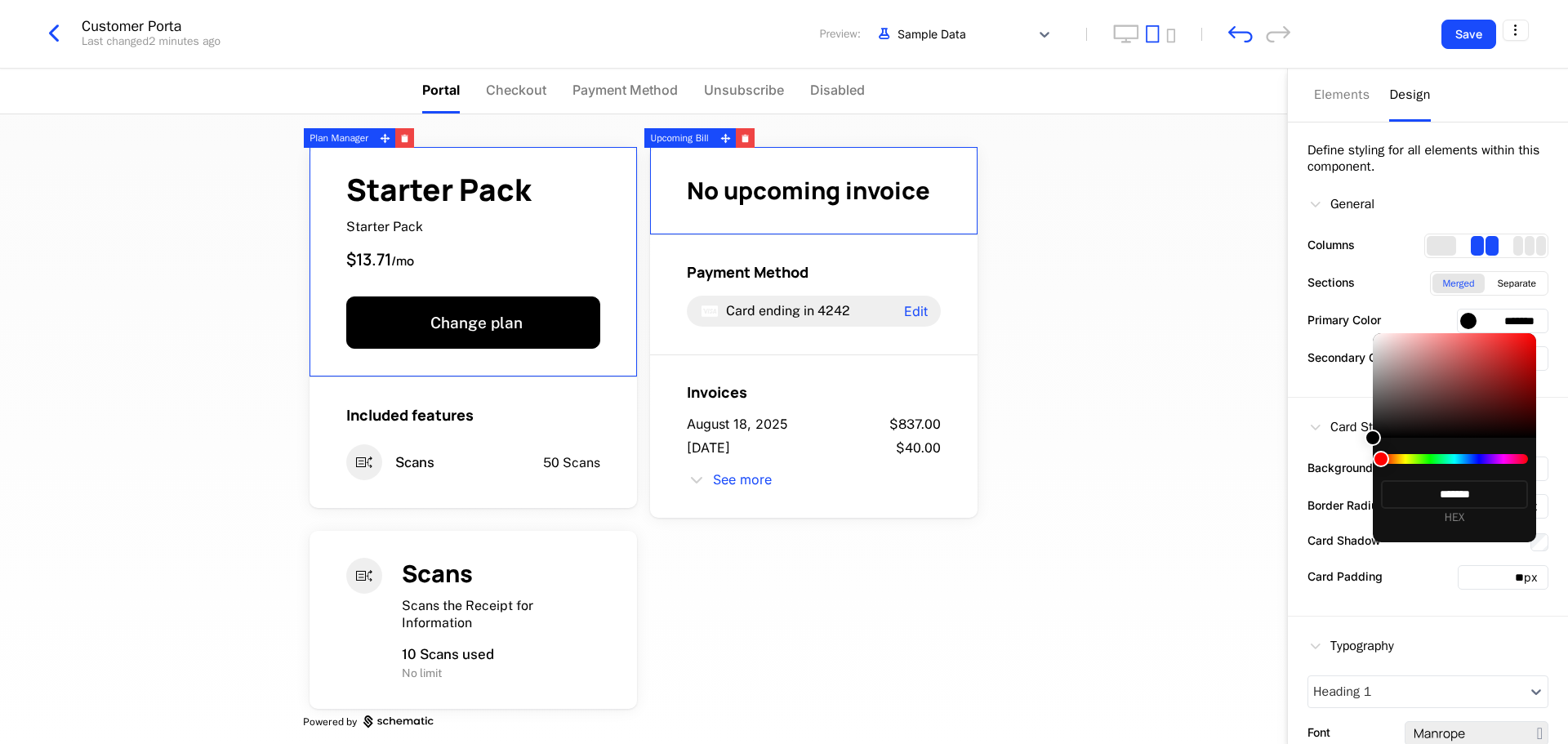 type on "*******" 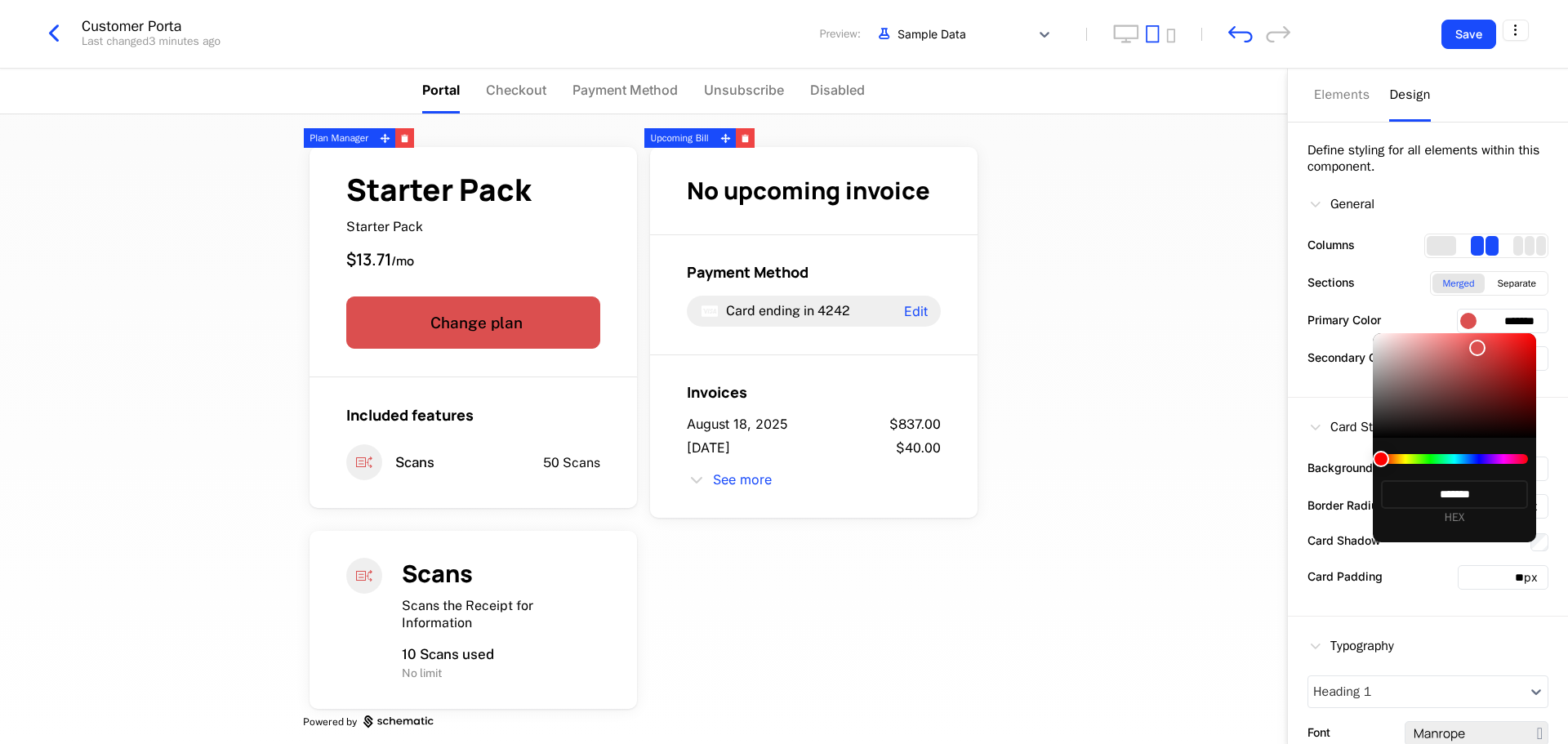type on "*******" 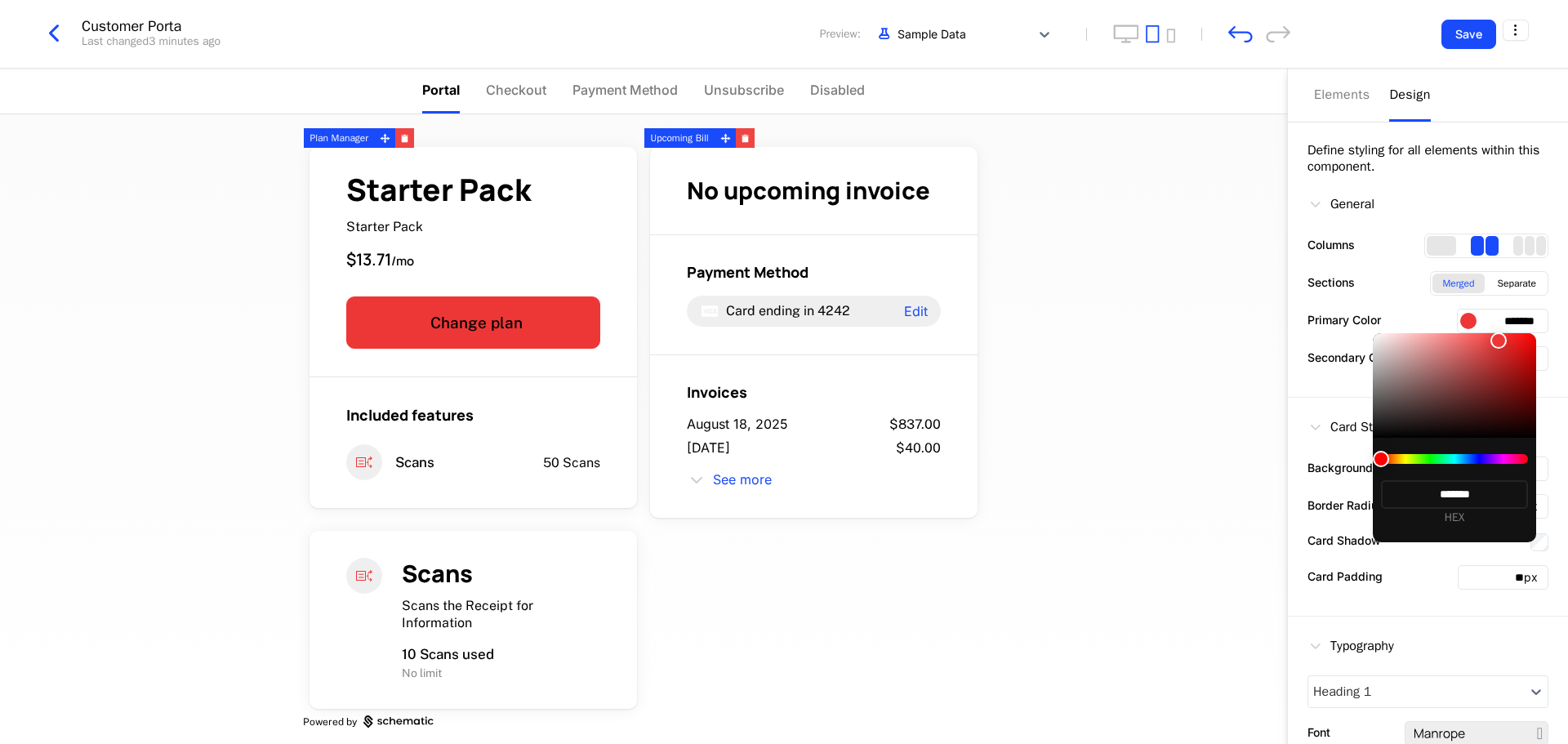 click at bounding box center (1454, 385) 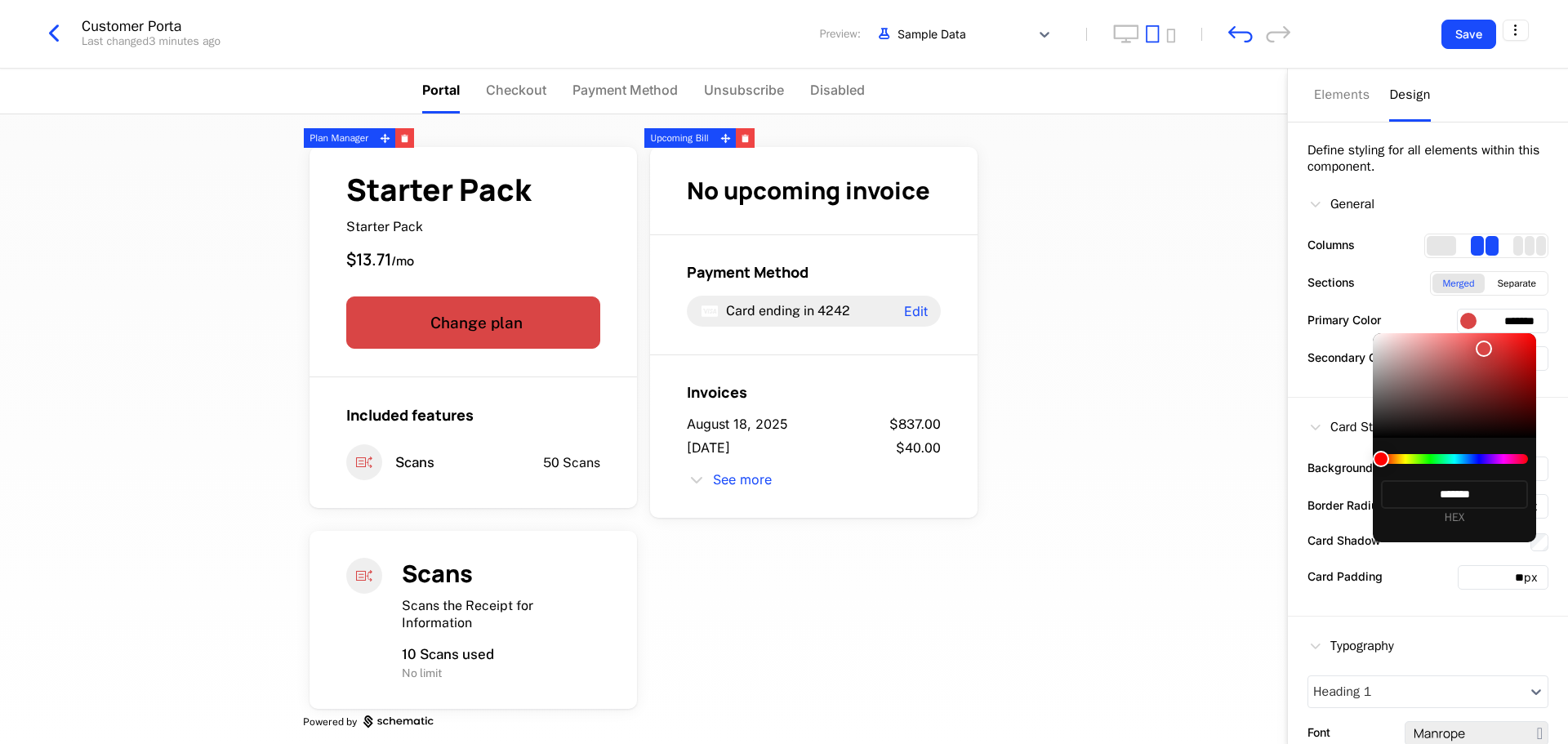 click at bounding box center [1454, 385] 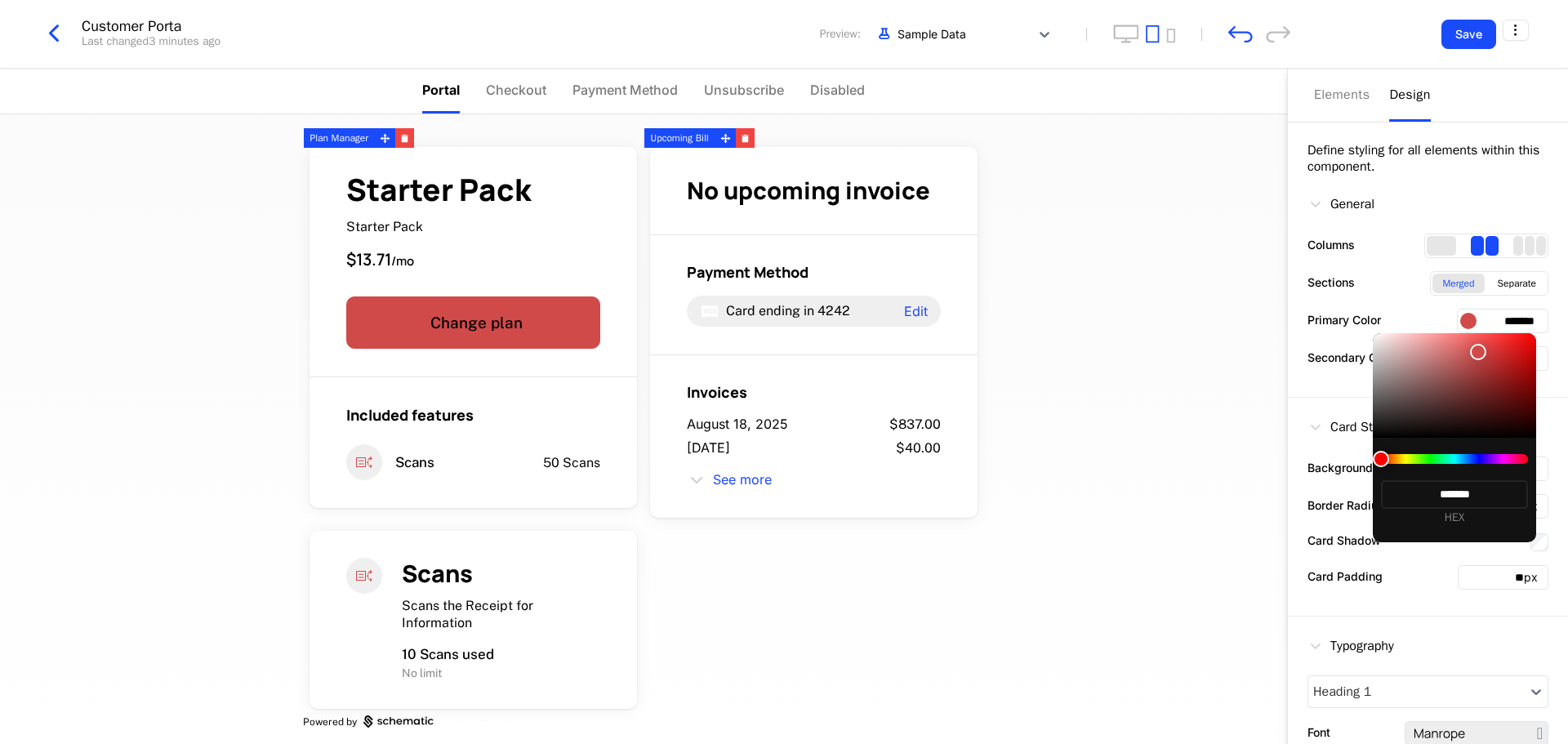 click at bounding box center [1478, 352] 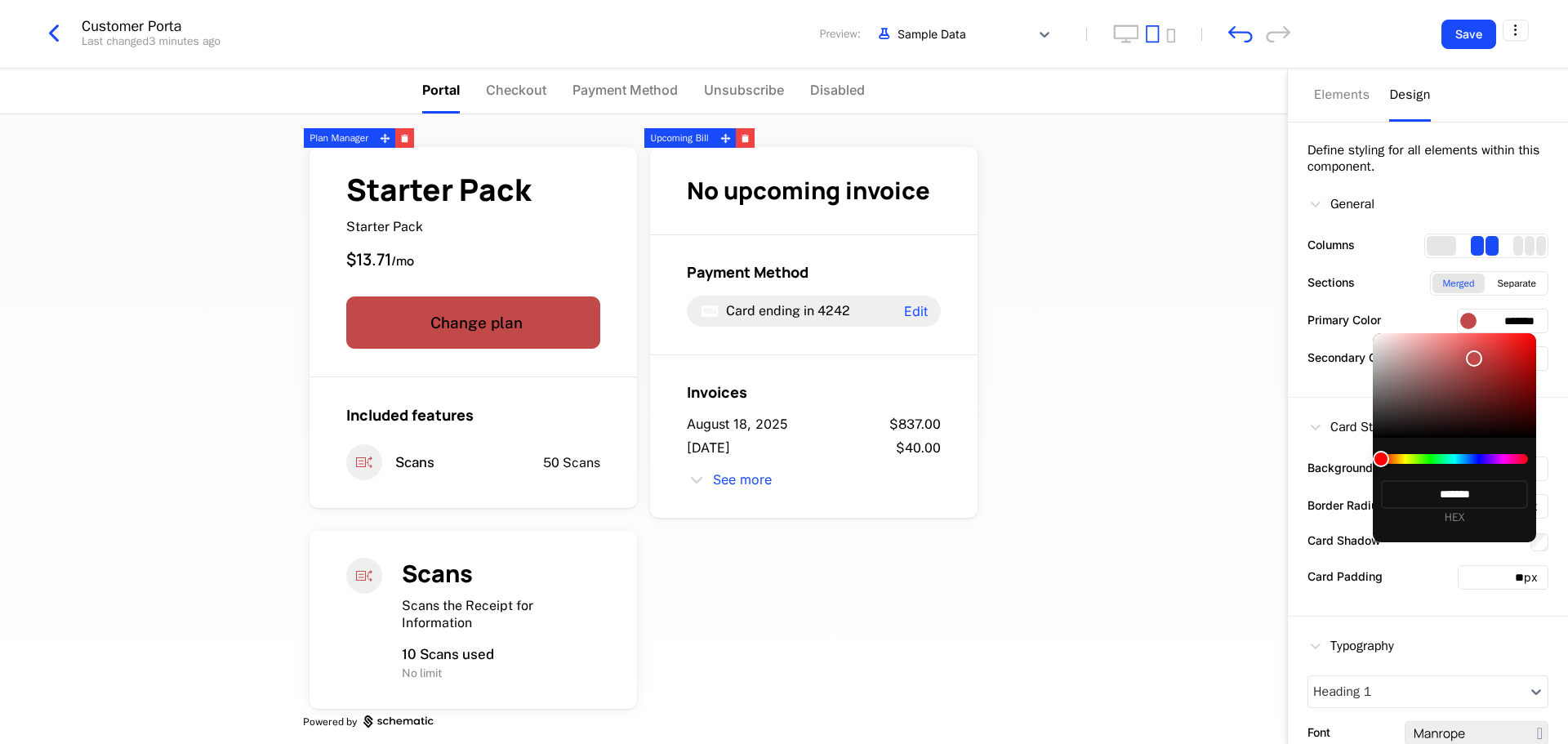 click at bounding box center [1454, 385] 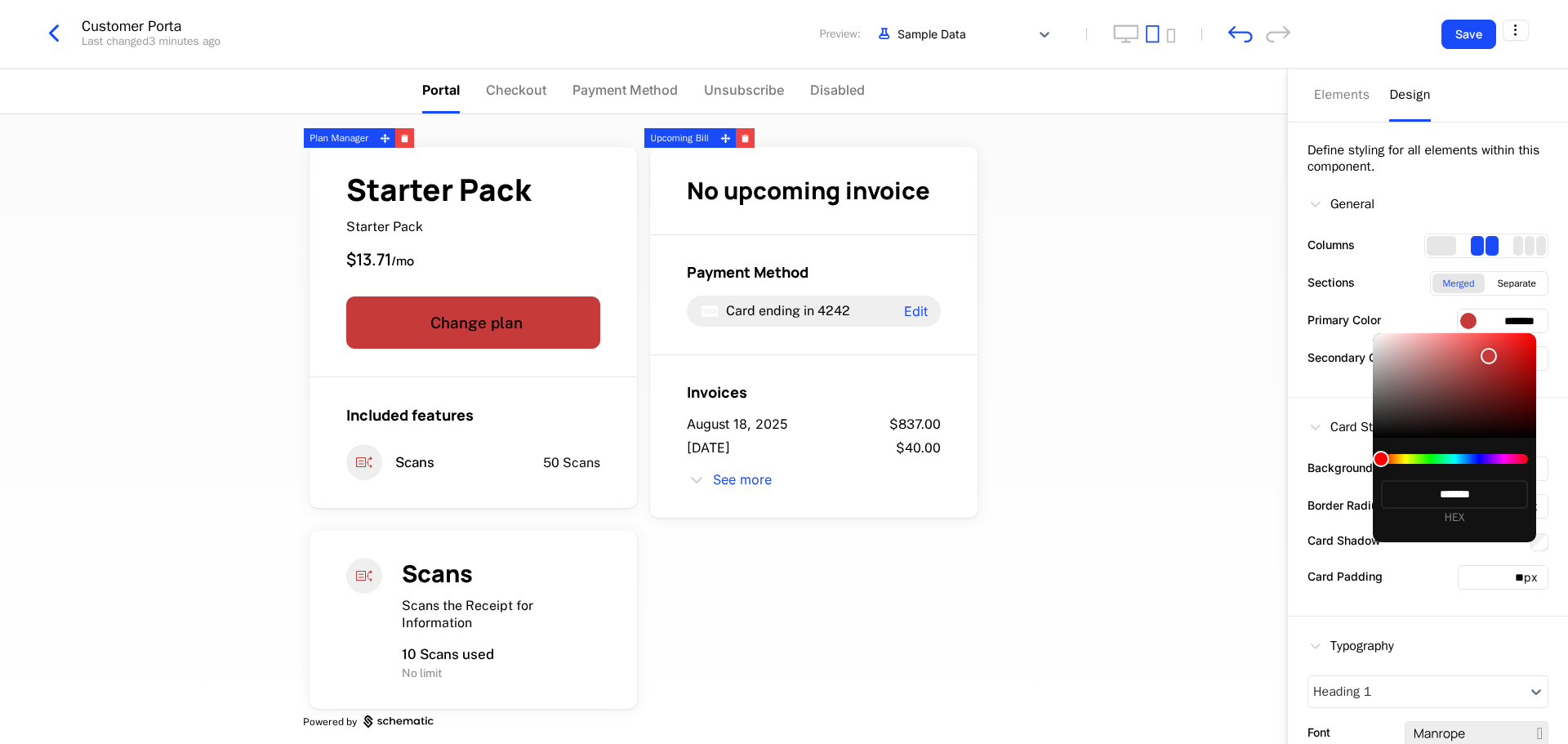 click at bounding box center (784, 372) 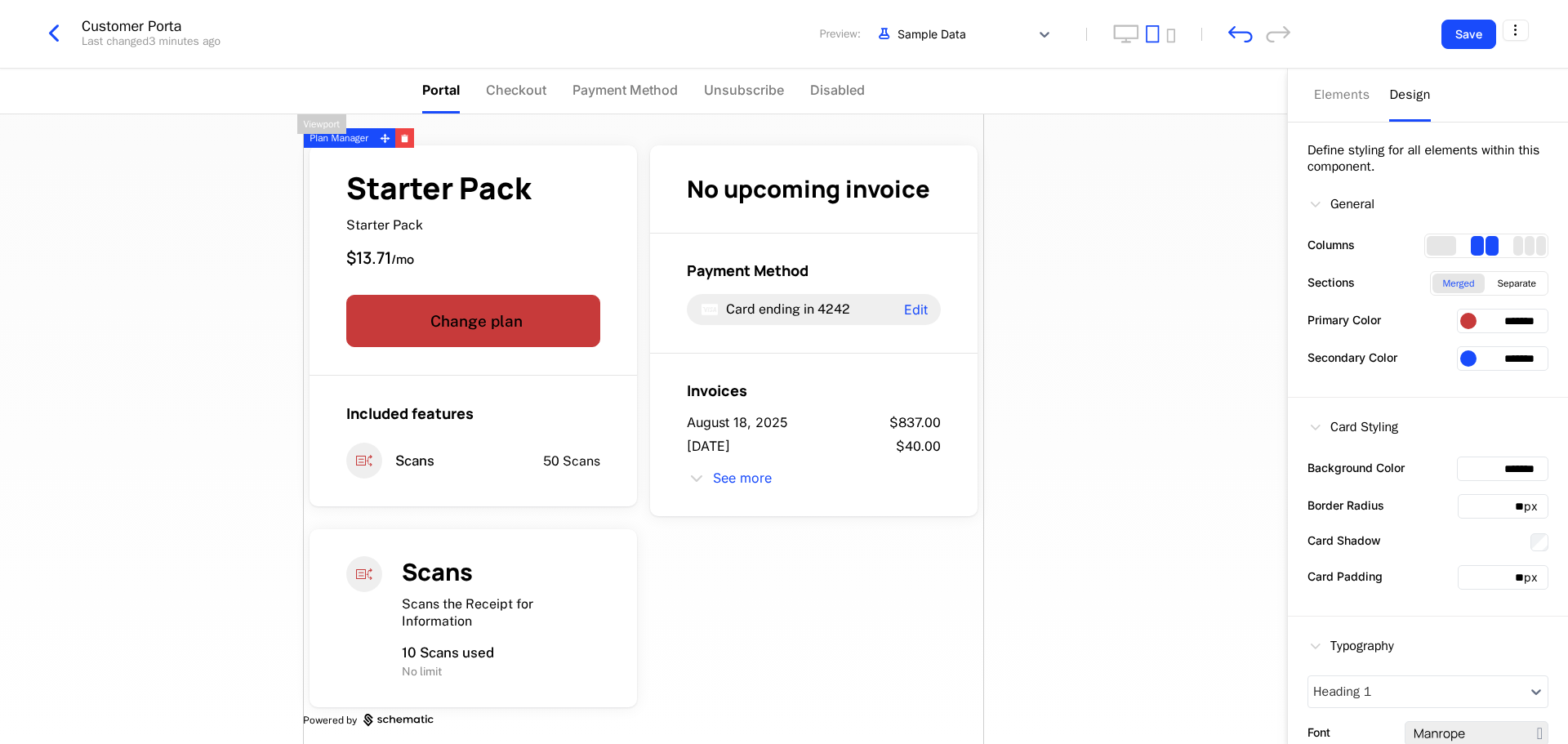 scroll, scrollTop: 0, scrollLeft: 0, axis: both 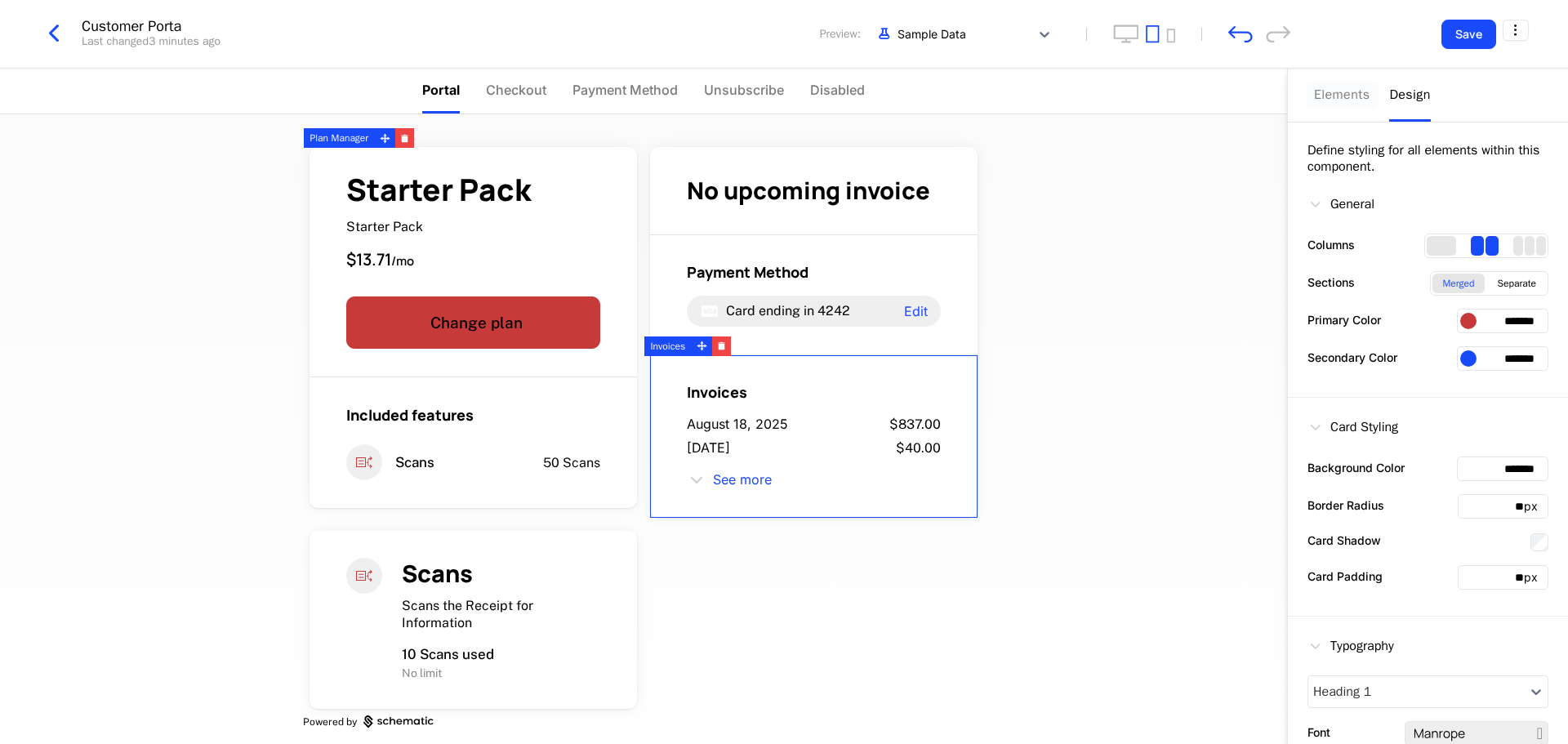 click on "Elements" at bounding box center (1342, 95) 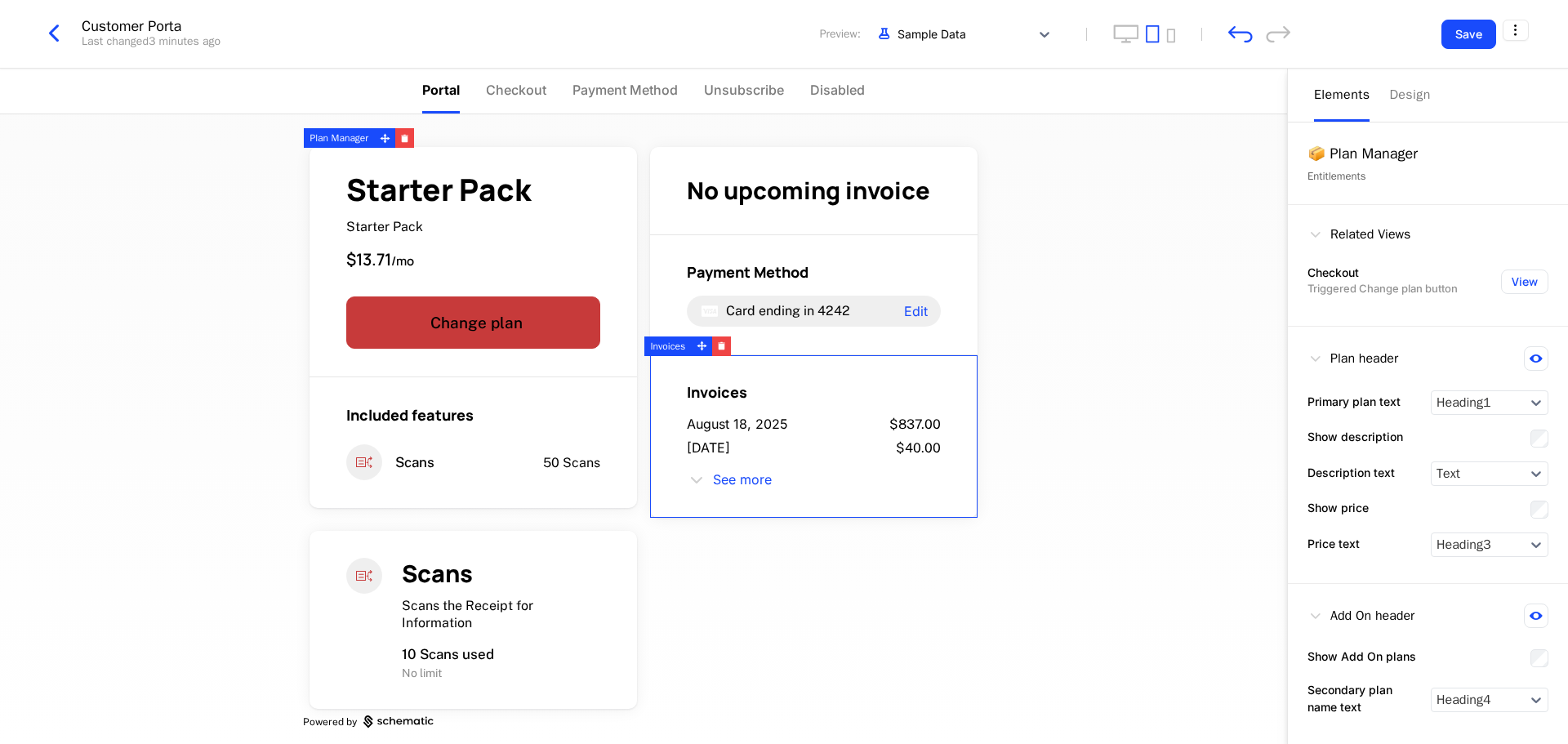 click on "Starter Pack Starter Pack $13.71 / mo Change plan Included features Scans 50 Scans No upcoming invoice Payment Method Card ending in 4242 Edit Invoices [DATE] $837.00 [DATE] $40.00 See more Scans Scans the Receipt for Information 10 Scans used No limit Powered by" at bounding box center (644, 429) 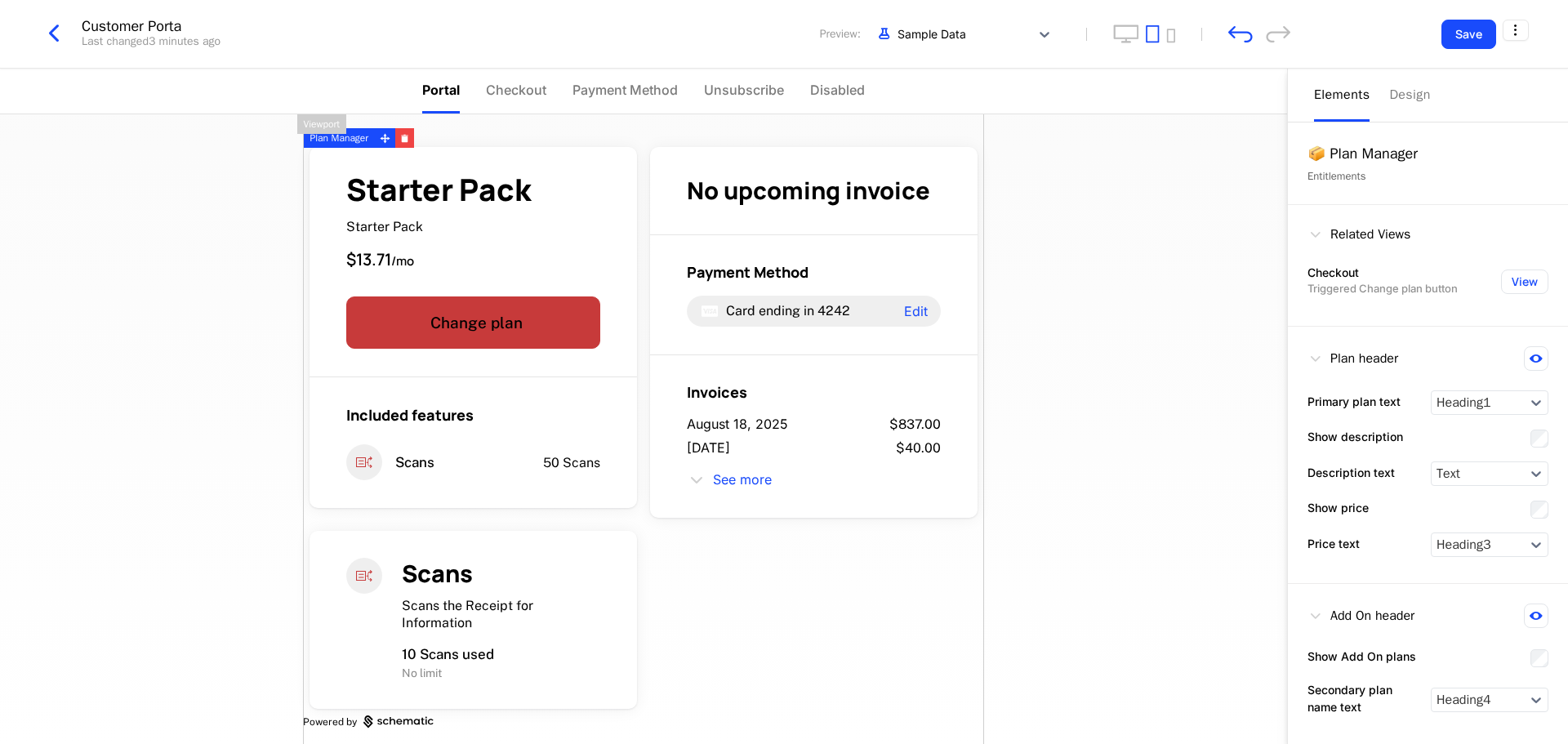 click on "Starter Pack Starter Pack $13.71 / mo Change plan Included features Scans 50 Scans No upcoming invoice Payment Method Card ending in 4242 Edit Invoices [DATE] $837.00 [DATE] $40.00 See more Scans Scans the Receipt for Information 10 Scans used No limit Powered by" at bounding box center (644, 434) 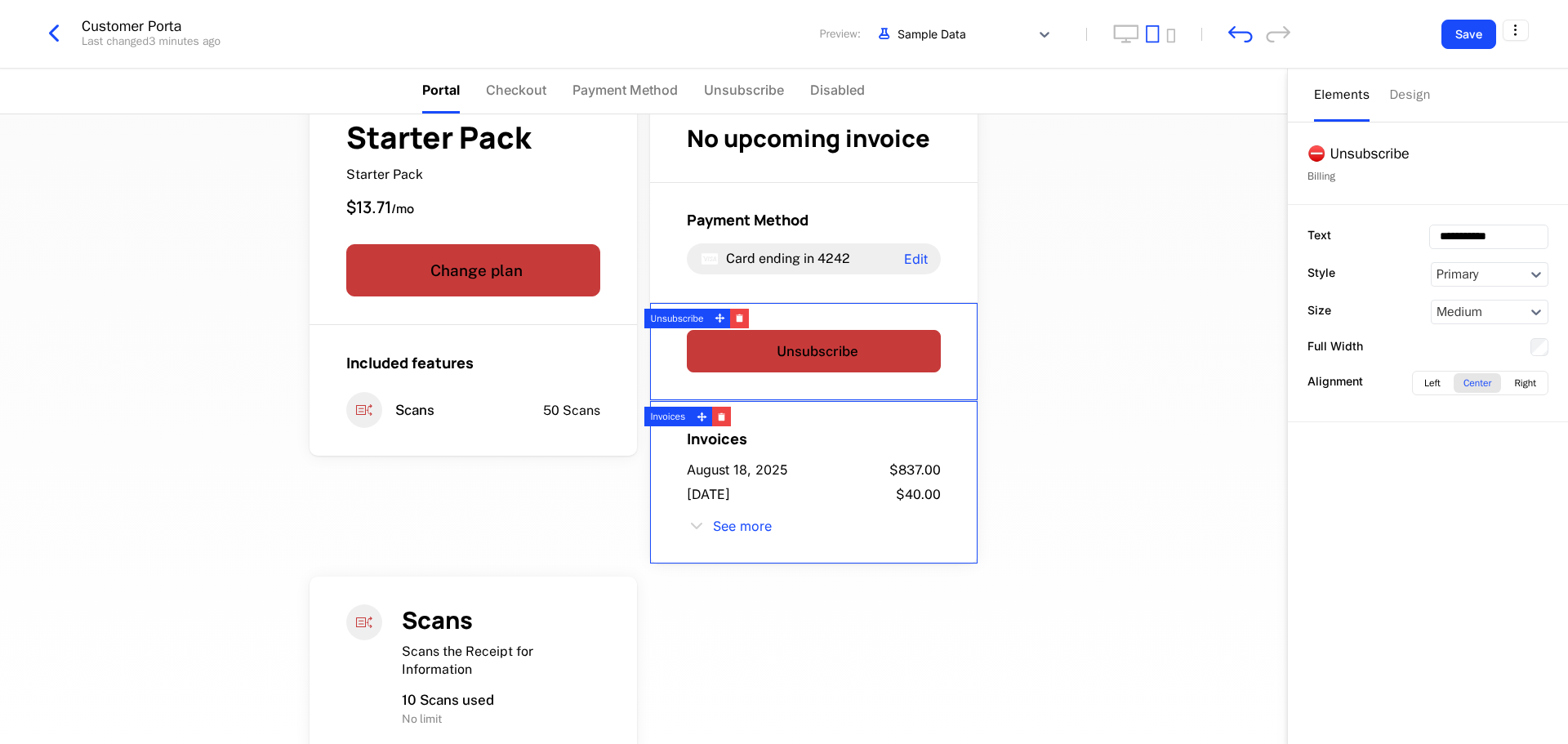 scroll, scrollTop: 28, scrollLeft: 0, axis: vertical 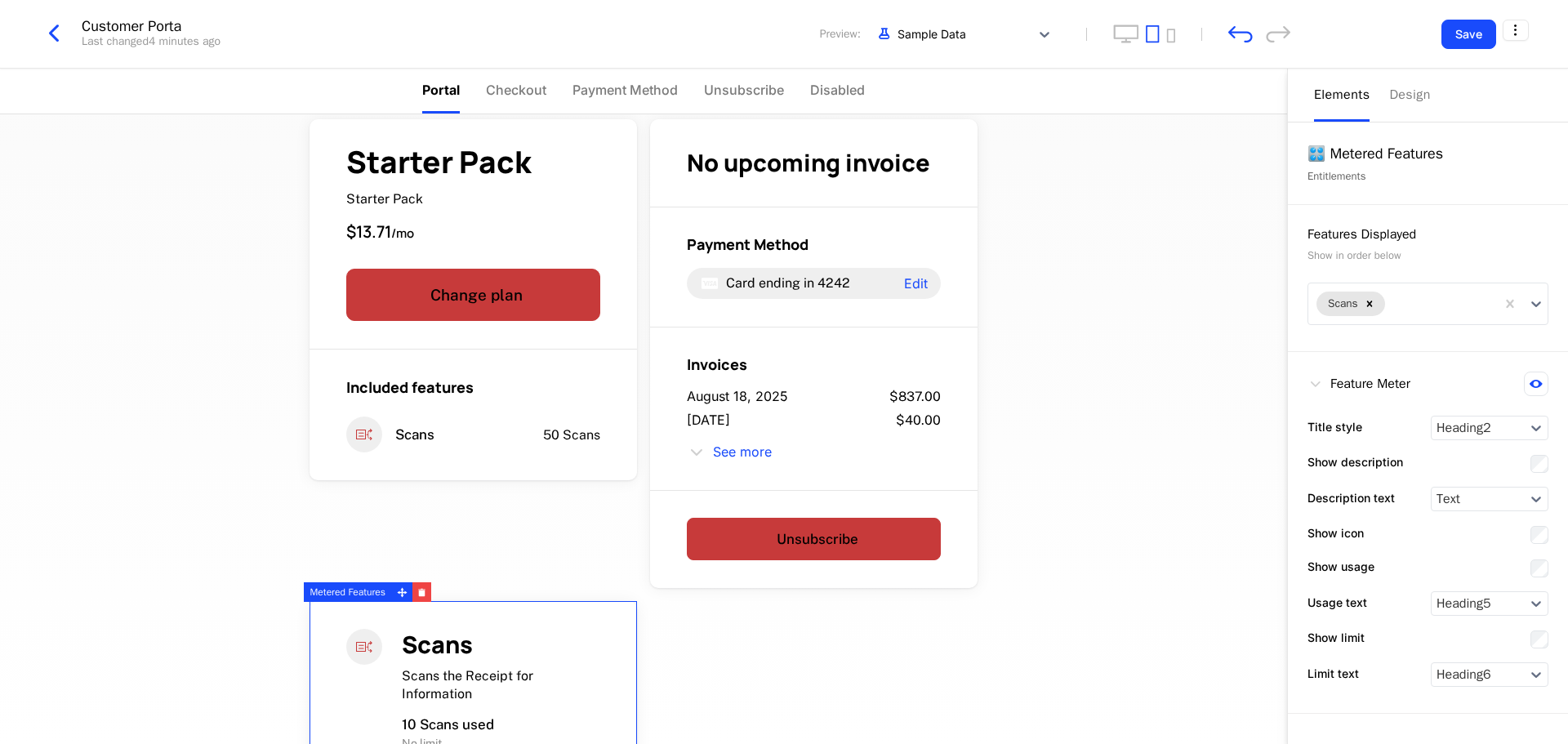 click on "Scans Scans the Receipt for Information 10 Scans used No limit" at bounding box center (473, 690) 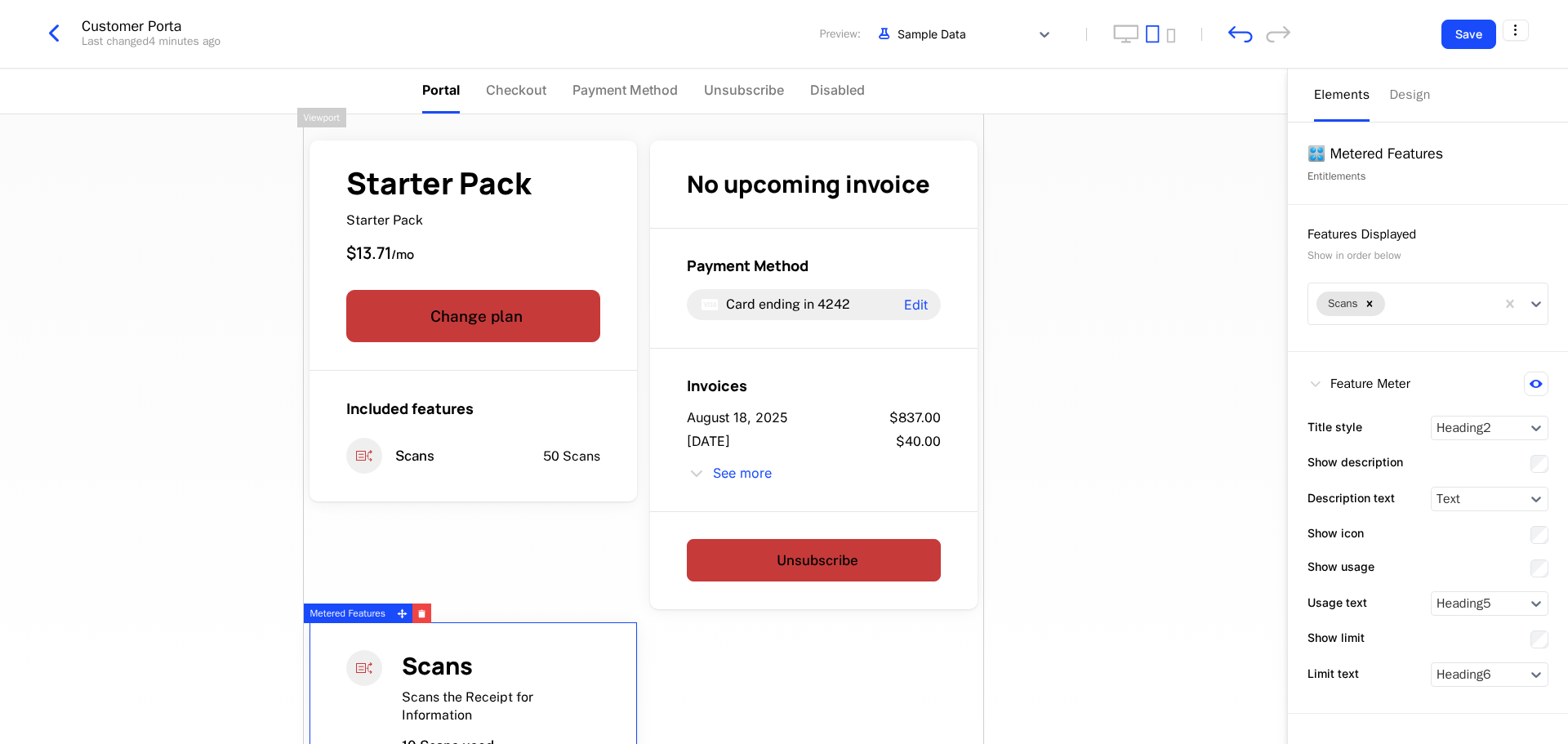 scroll, scrollTop: 0, scrollLeft: 0, axis: both 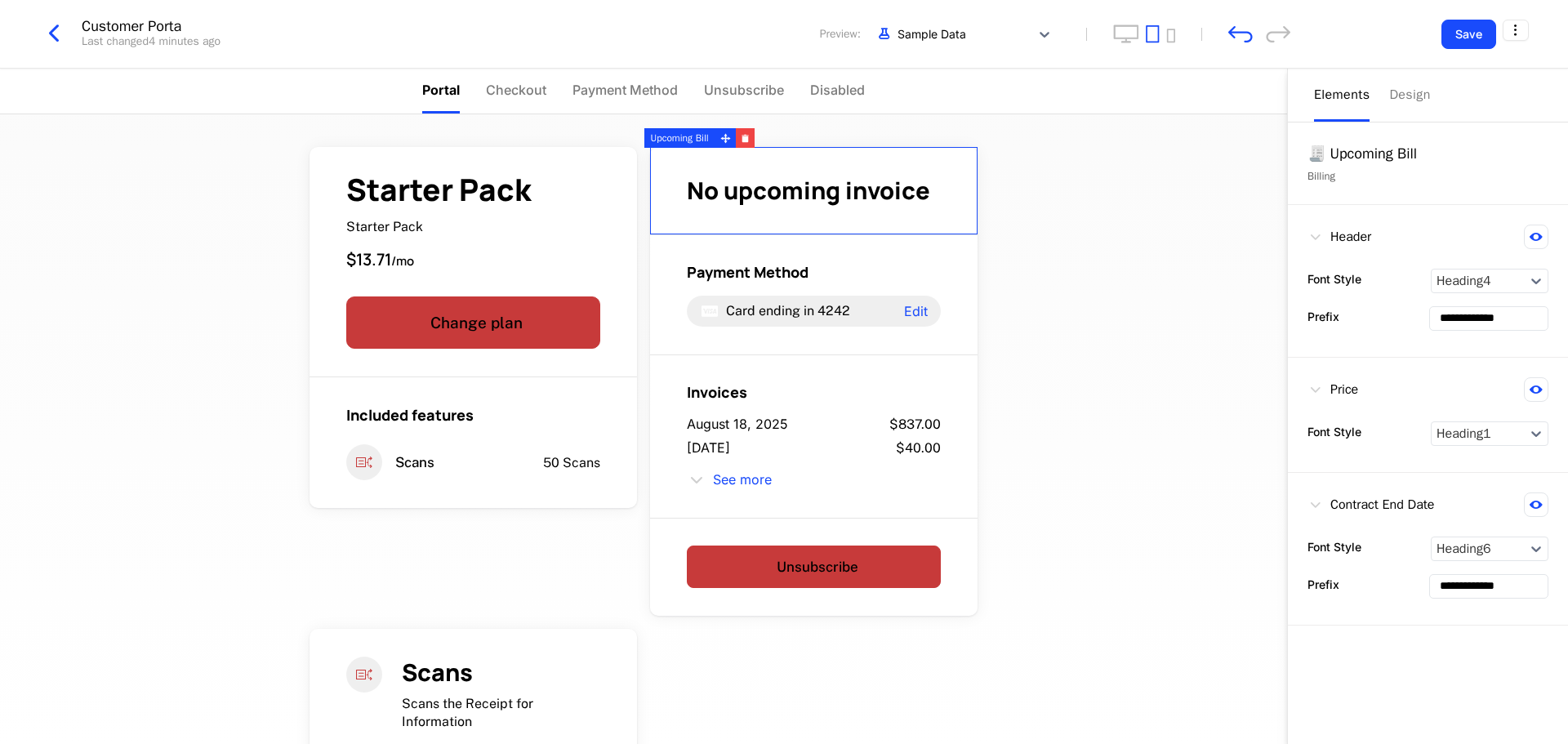 click on "No upcoming invoice" at bounding box center [808, 190] 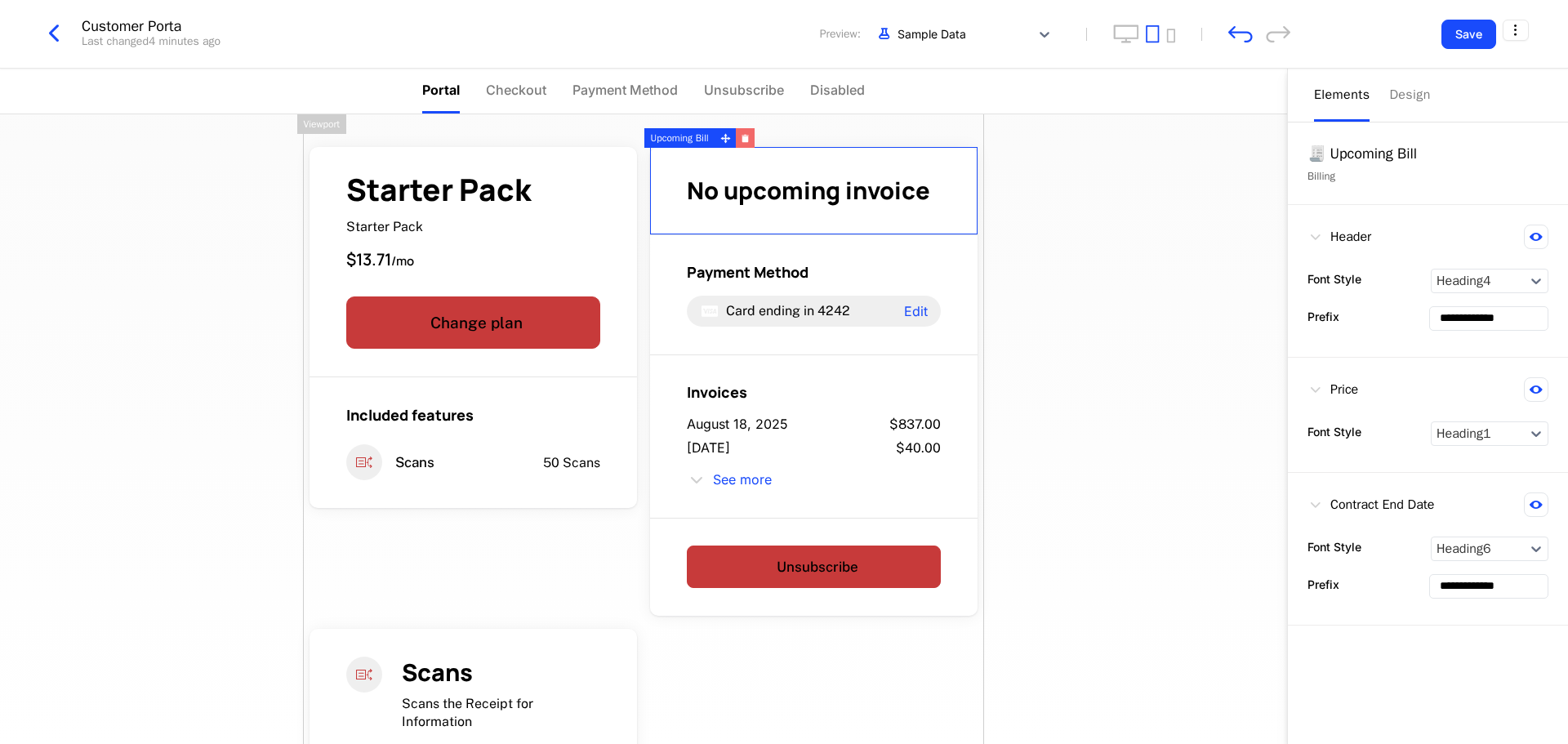 click at bounding box center [745, 138] 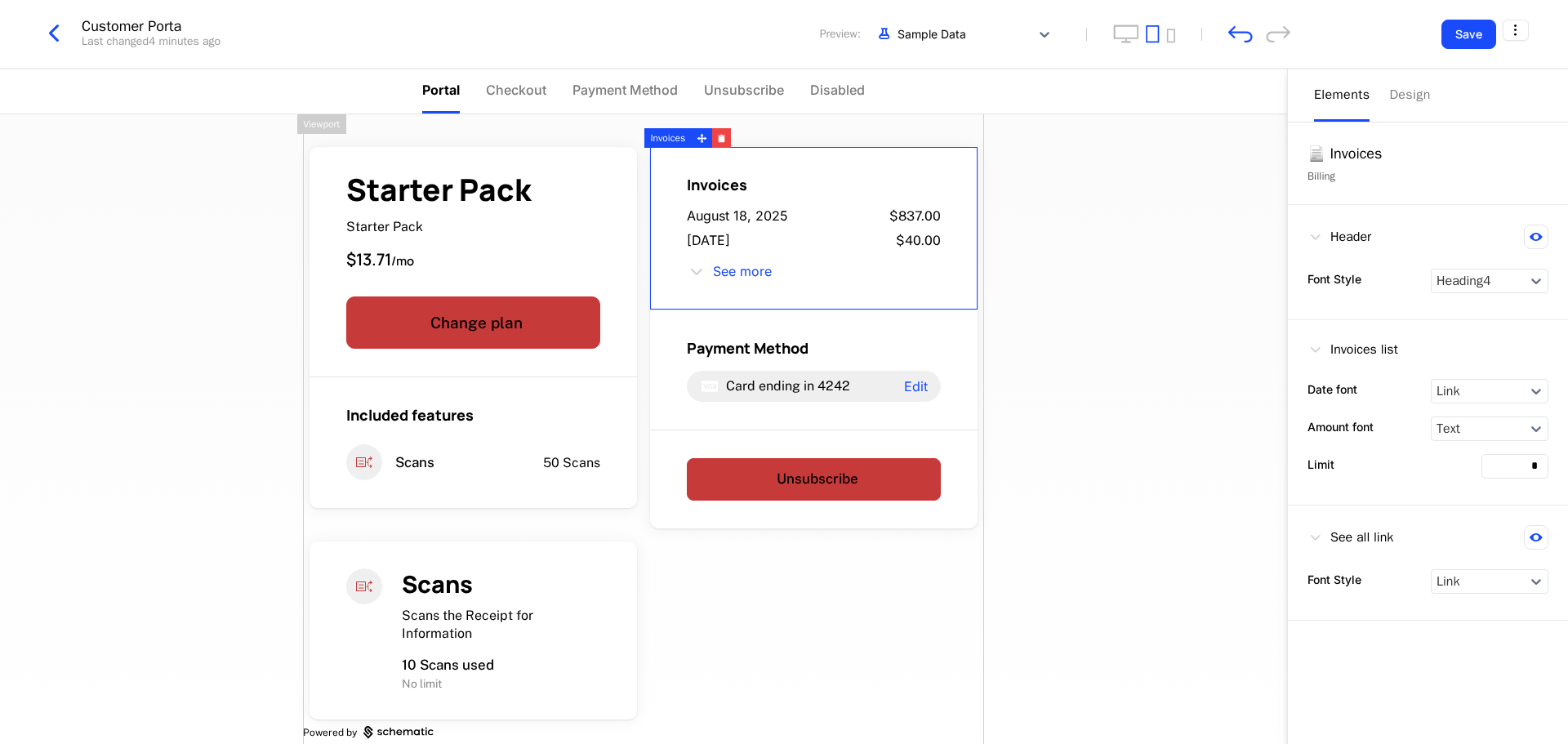 click on "Starter Pack Starter Pack $13.71 / mo Change plan Included features Scans 50 Scans Invoices [DATE] $837.00 [DATE] $40.00 See more Payment Method Card ending in 4242 Edit Unsubscribe Scans Scans the Receipt for Information 10 Scans used No limit Powered by" at bounding box center [644, 439] 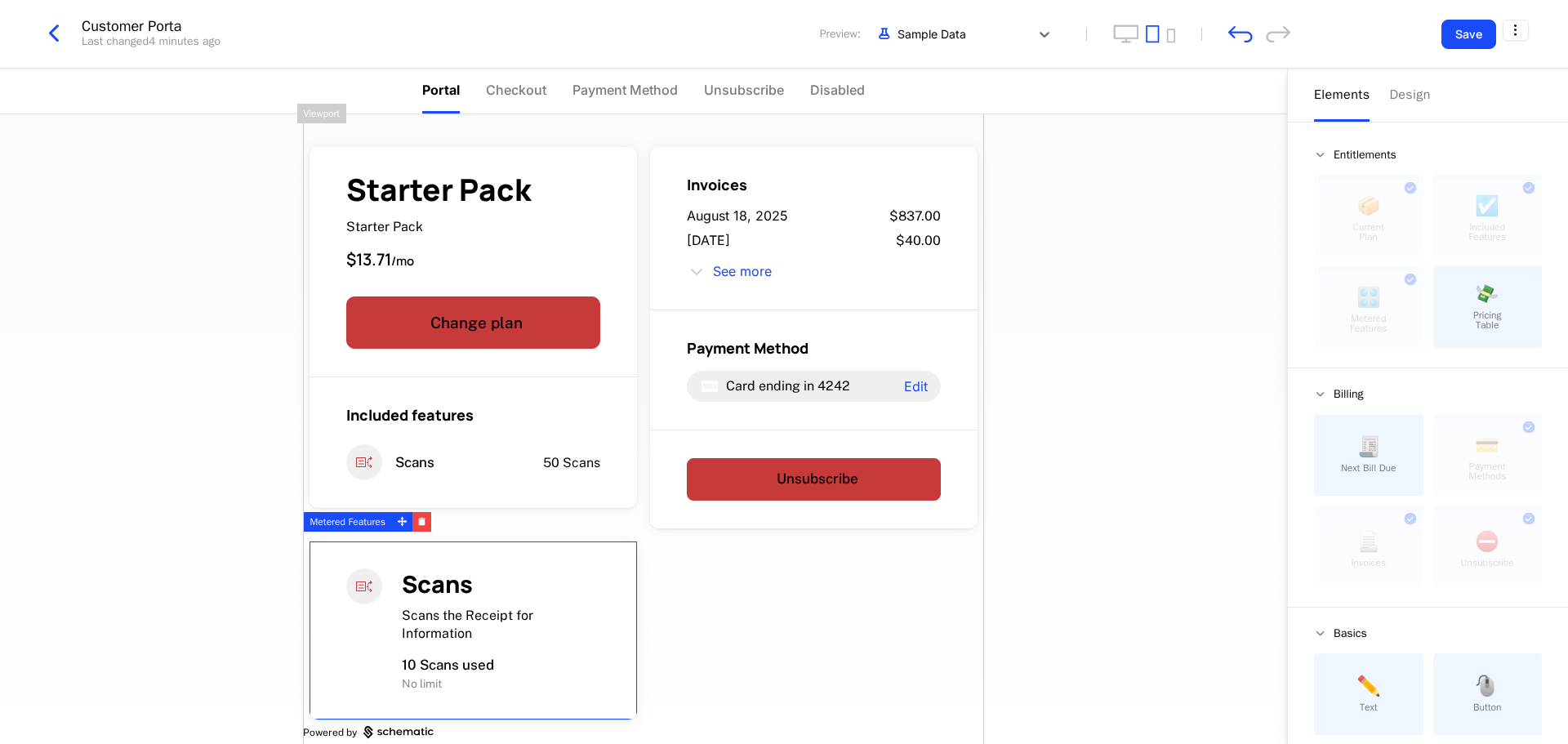 scroll, scrollTop: 21, scrollLeft: 0, axis: vertical 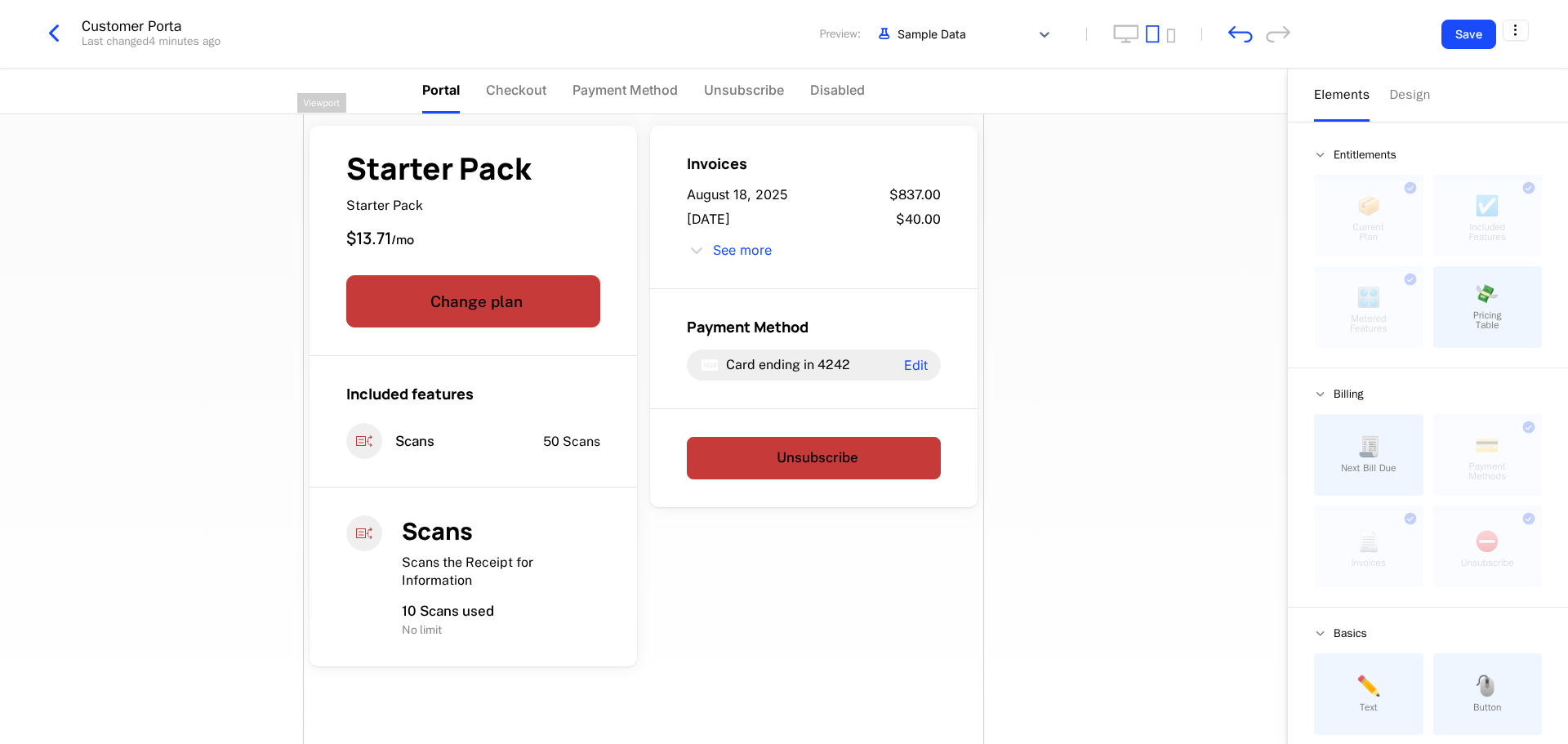 click on "Starter Pack Starter Pack $13.71 / mo Change plan Included features Scans 50 Scans Scans Scans the Receipt for Information 10 Scans used No limit Invoices [DATE] $837.00 [DATE] $40.00 See more Payment Method Card ending in 4242 Edit Unsubscribe Powered by" at bounding box center [644, 455] 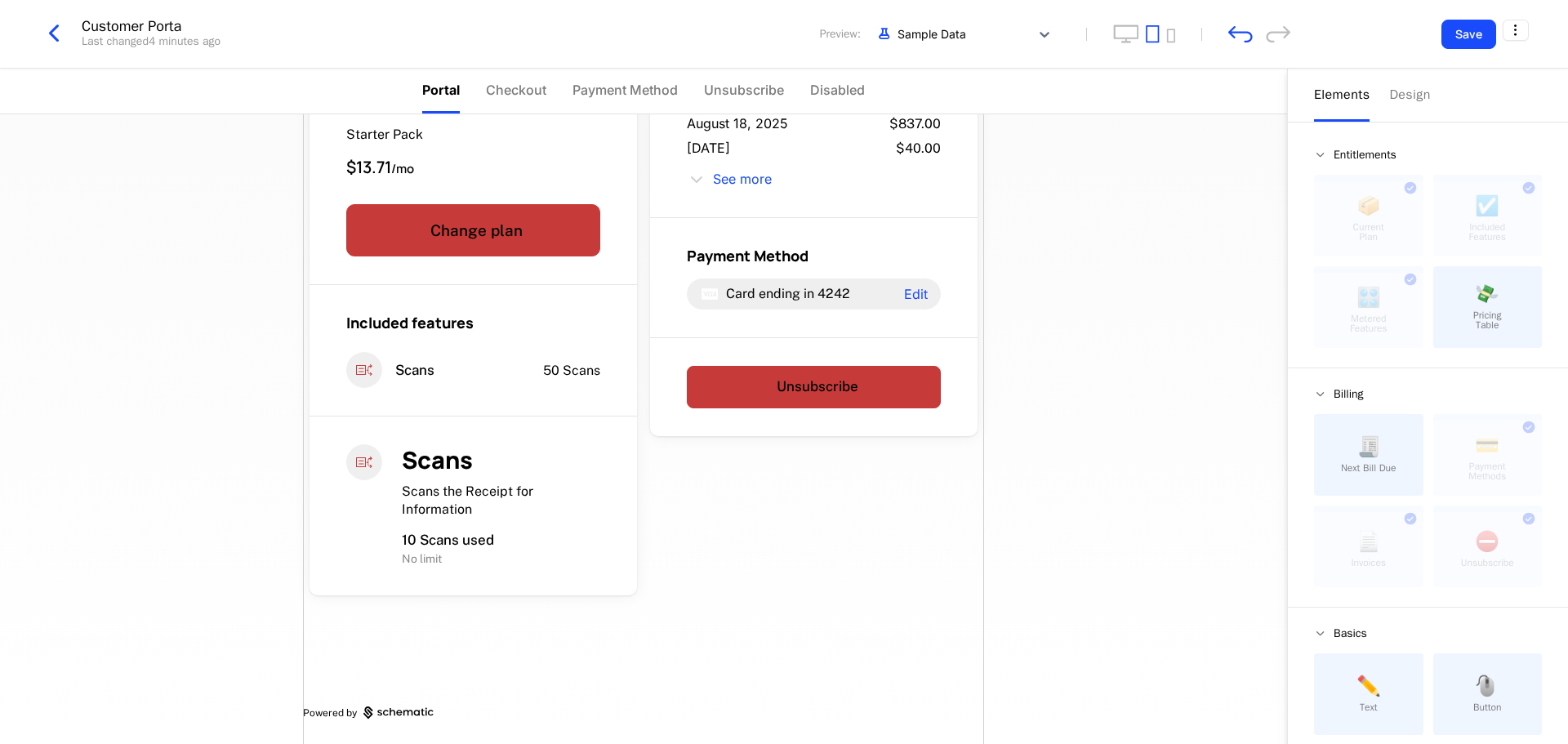 scroll, scrollTop: 94, scrollLeft: 0, axis: vertical 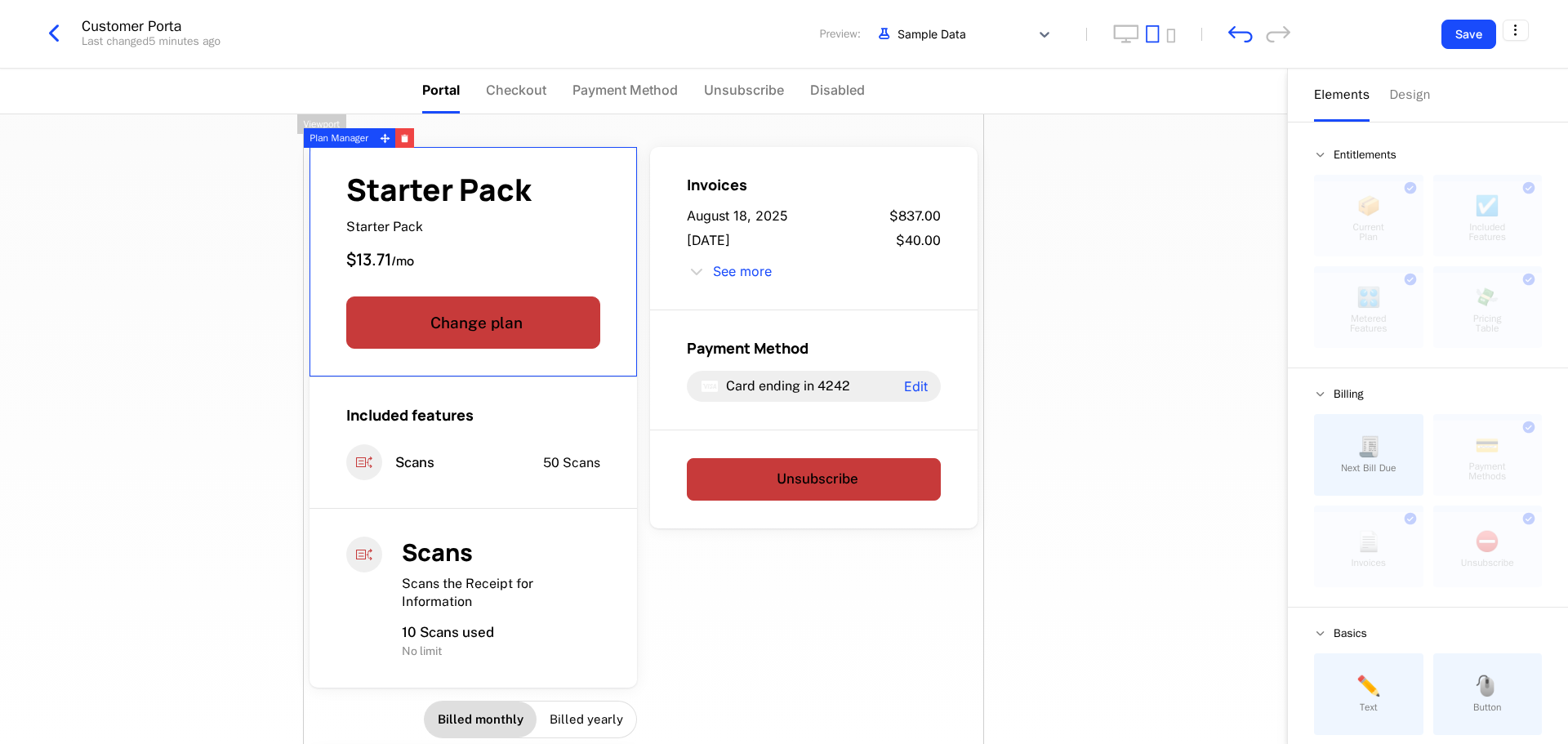 click on "Starter Pack Starter Pack $13.71 / mo" at bounding box center (473, 223) 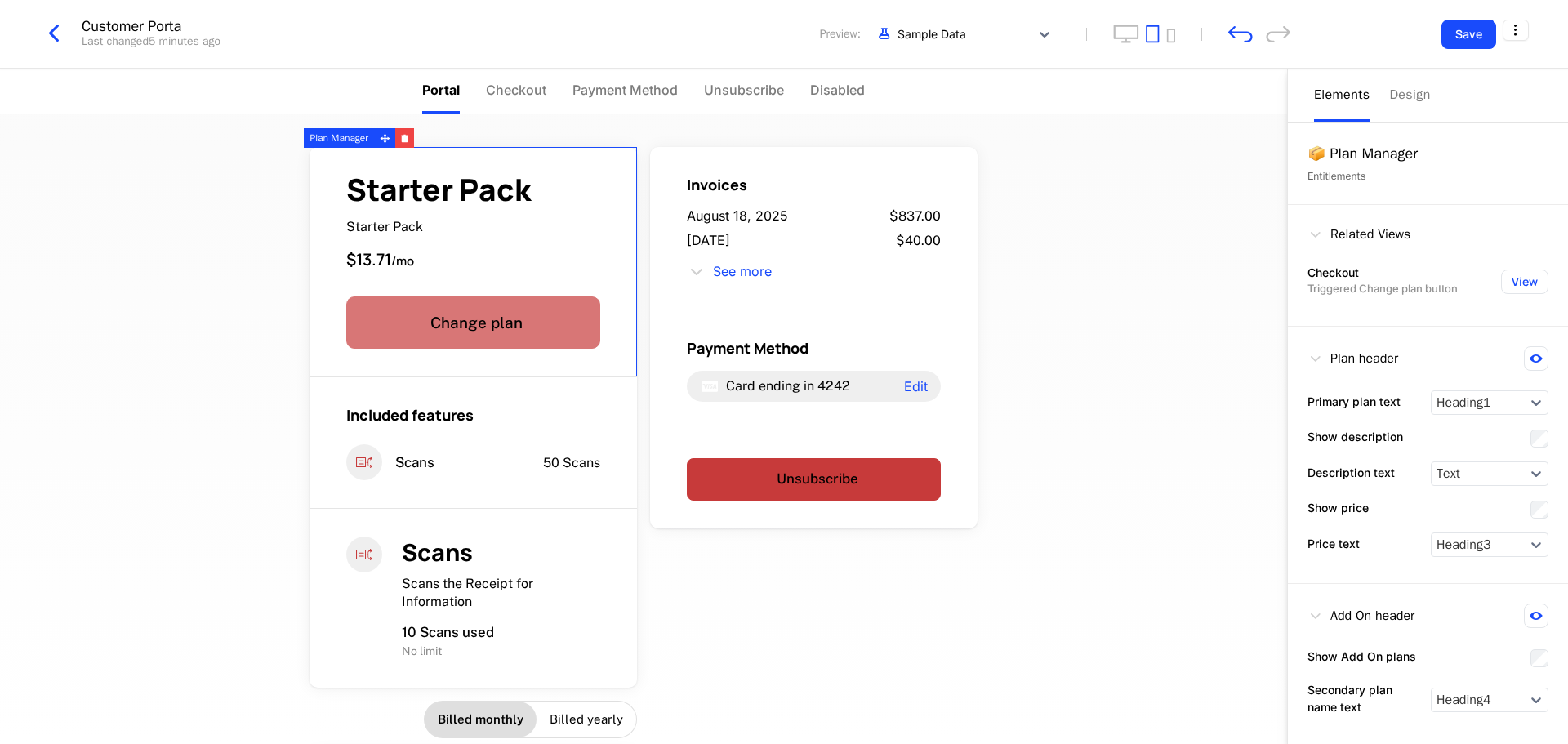 click on "Change plan" at bounding box center [473, 323] 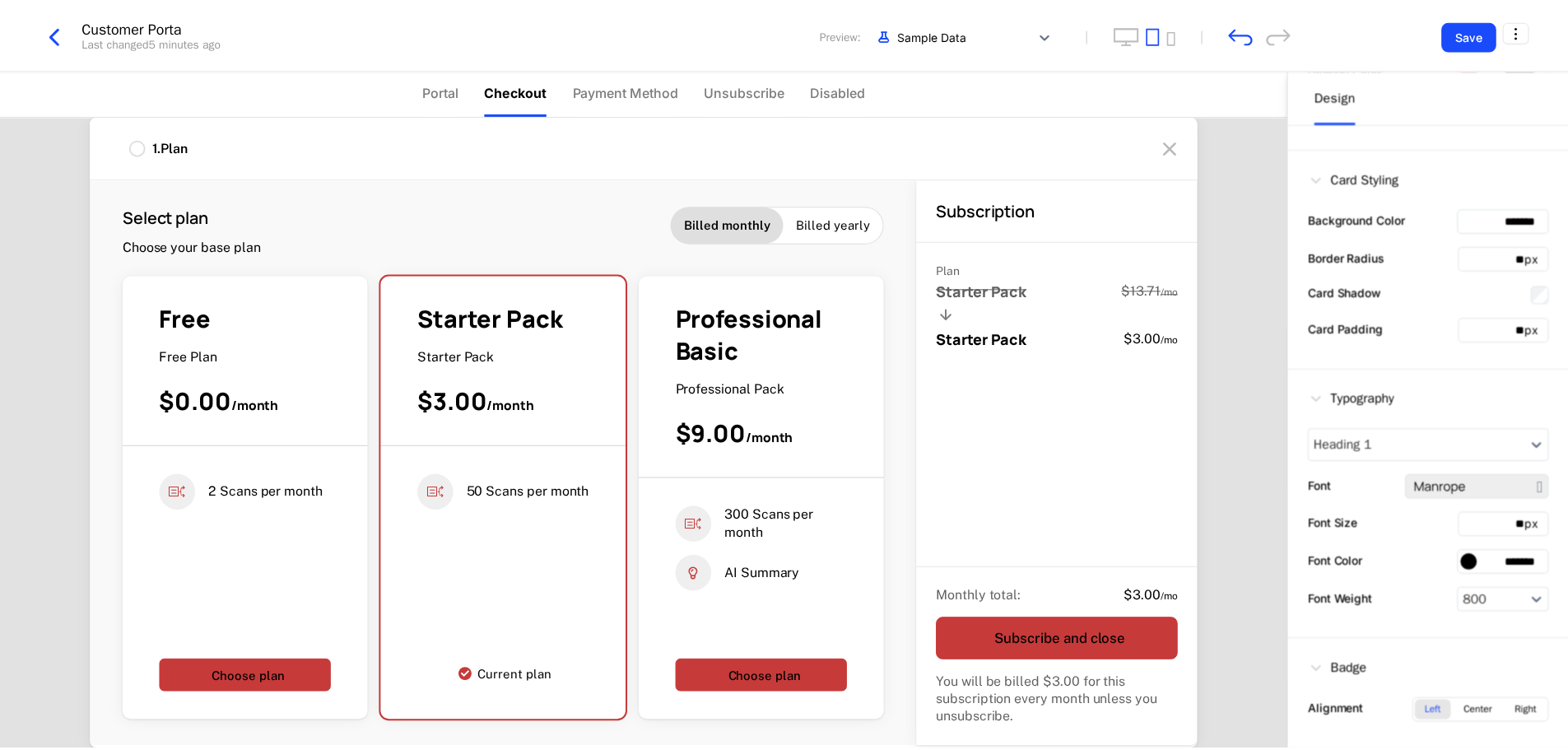 scroll, scrollTop: 254, scrollLeft: 0, axis: vertical 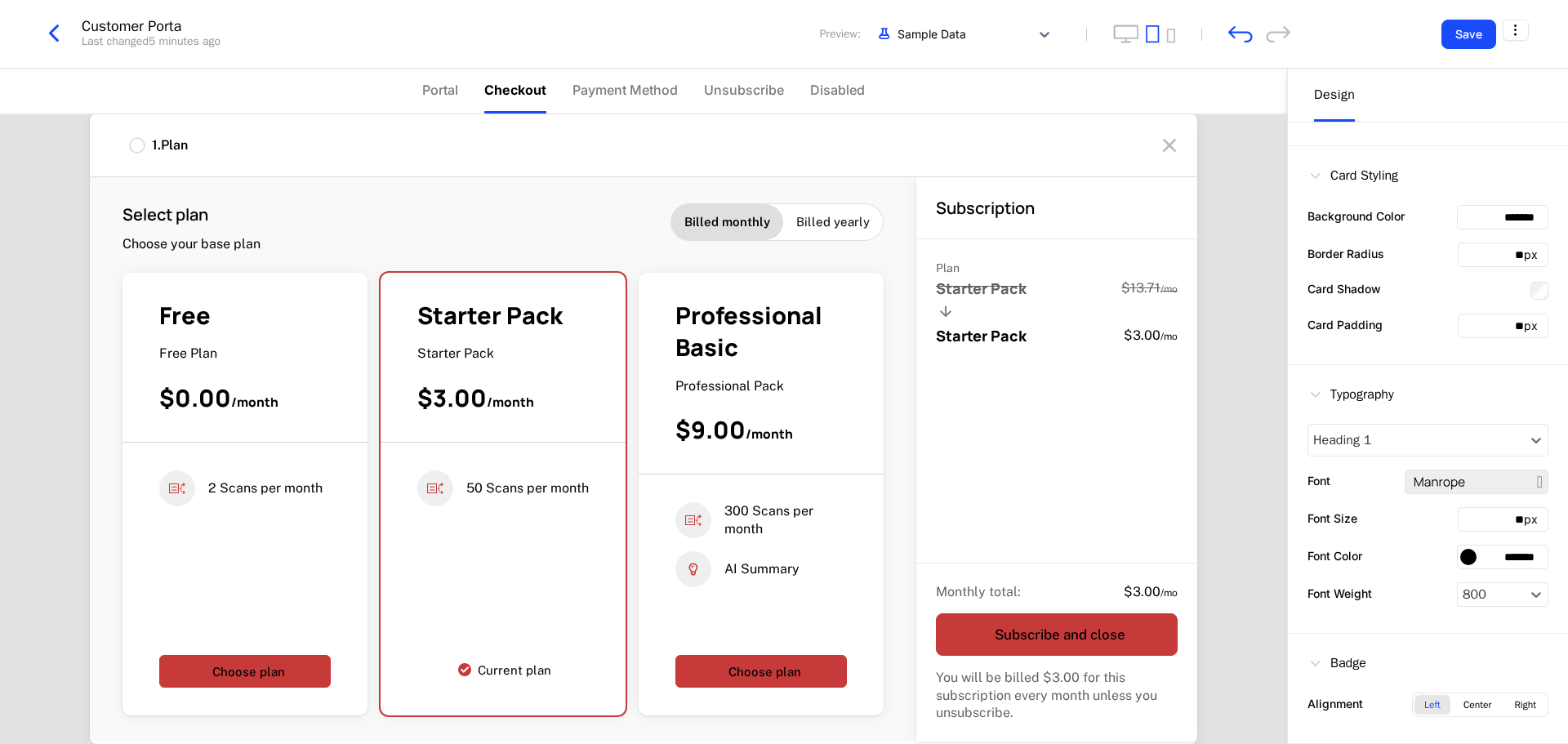 click at bounding box center [1468, 557] 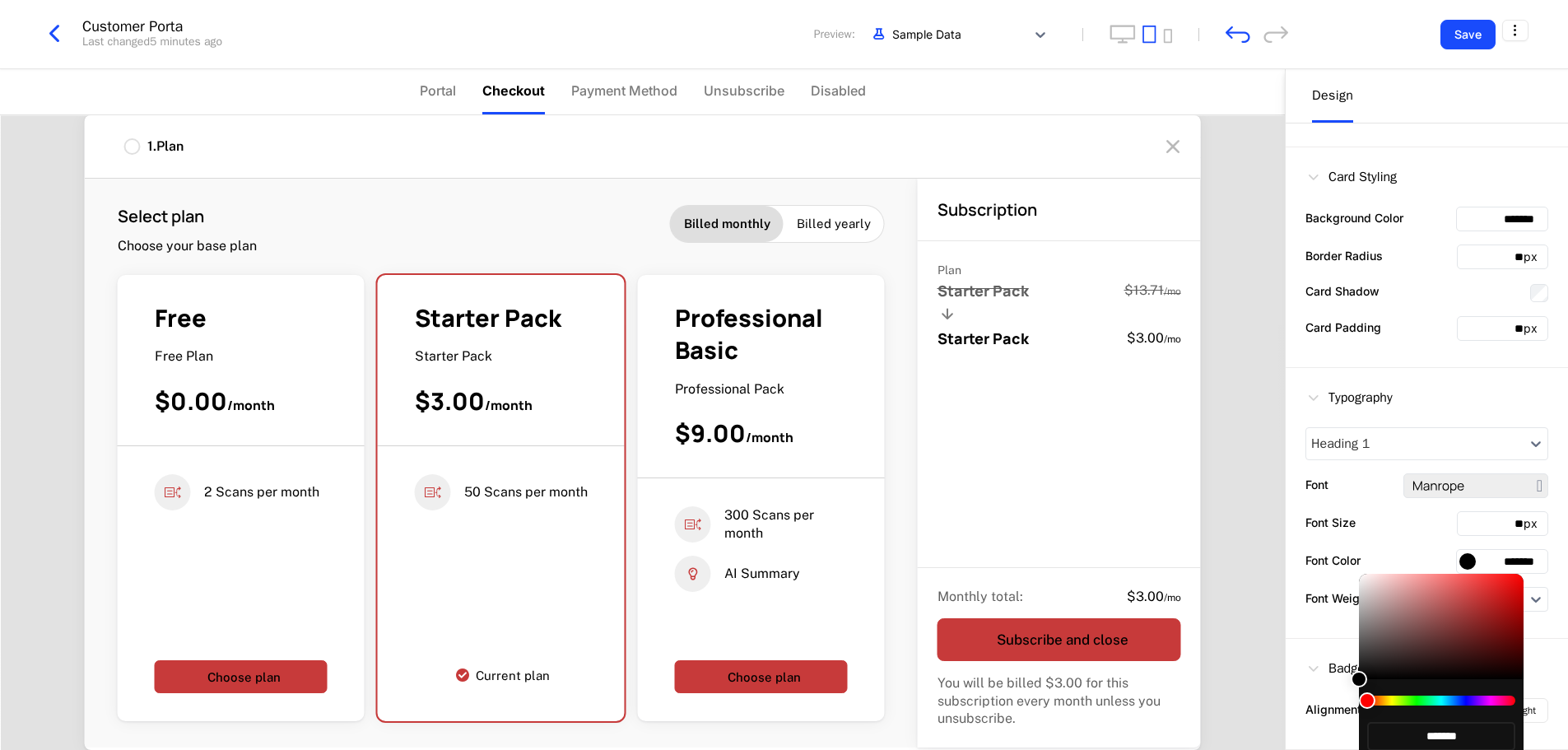 scroll, scrollTop: 35, scrollLeft: 0, axis: vertical 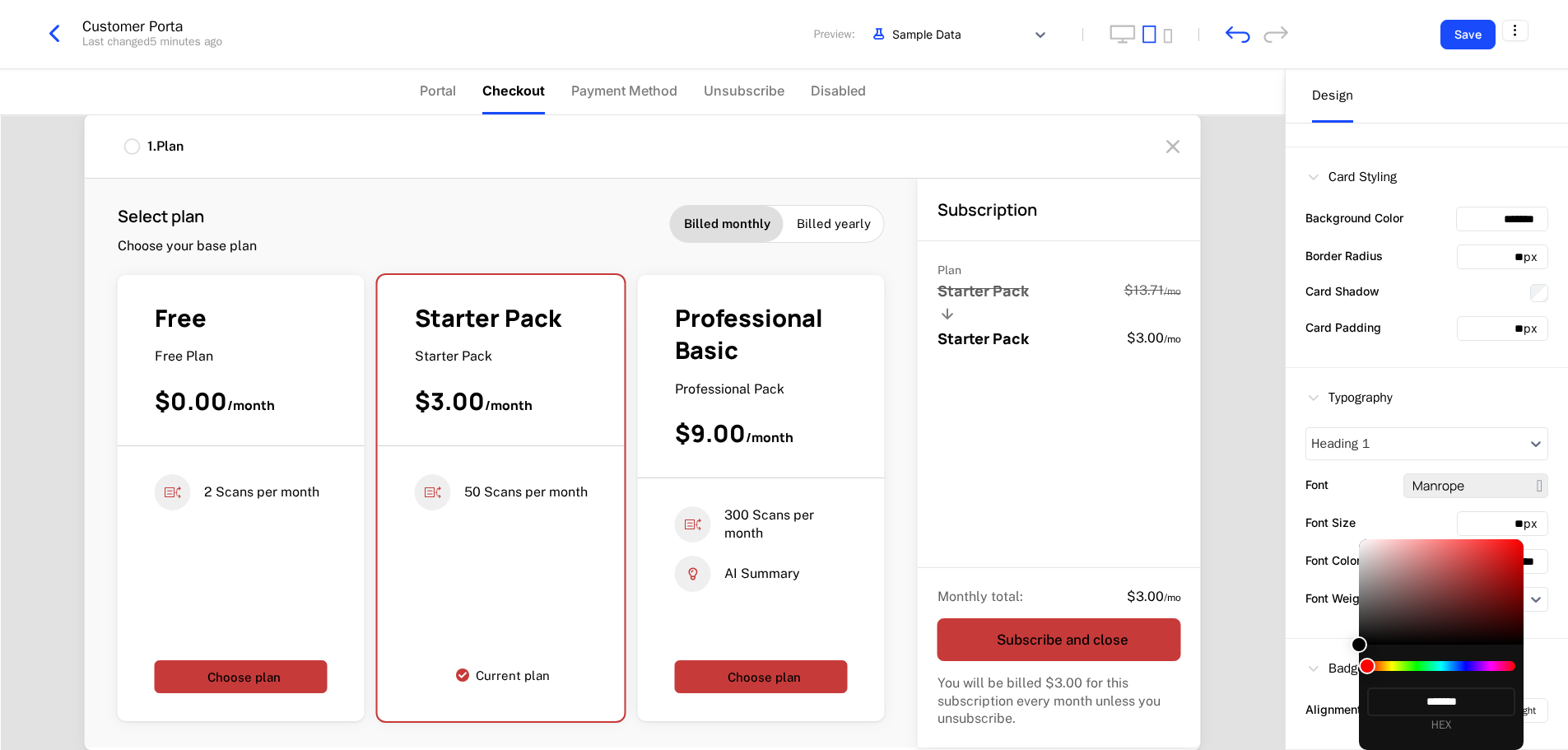 click on "*******" at bounding box center (1441, 701) 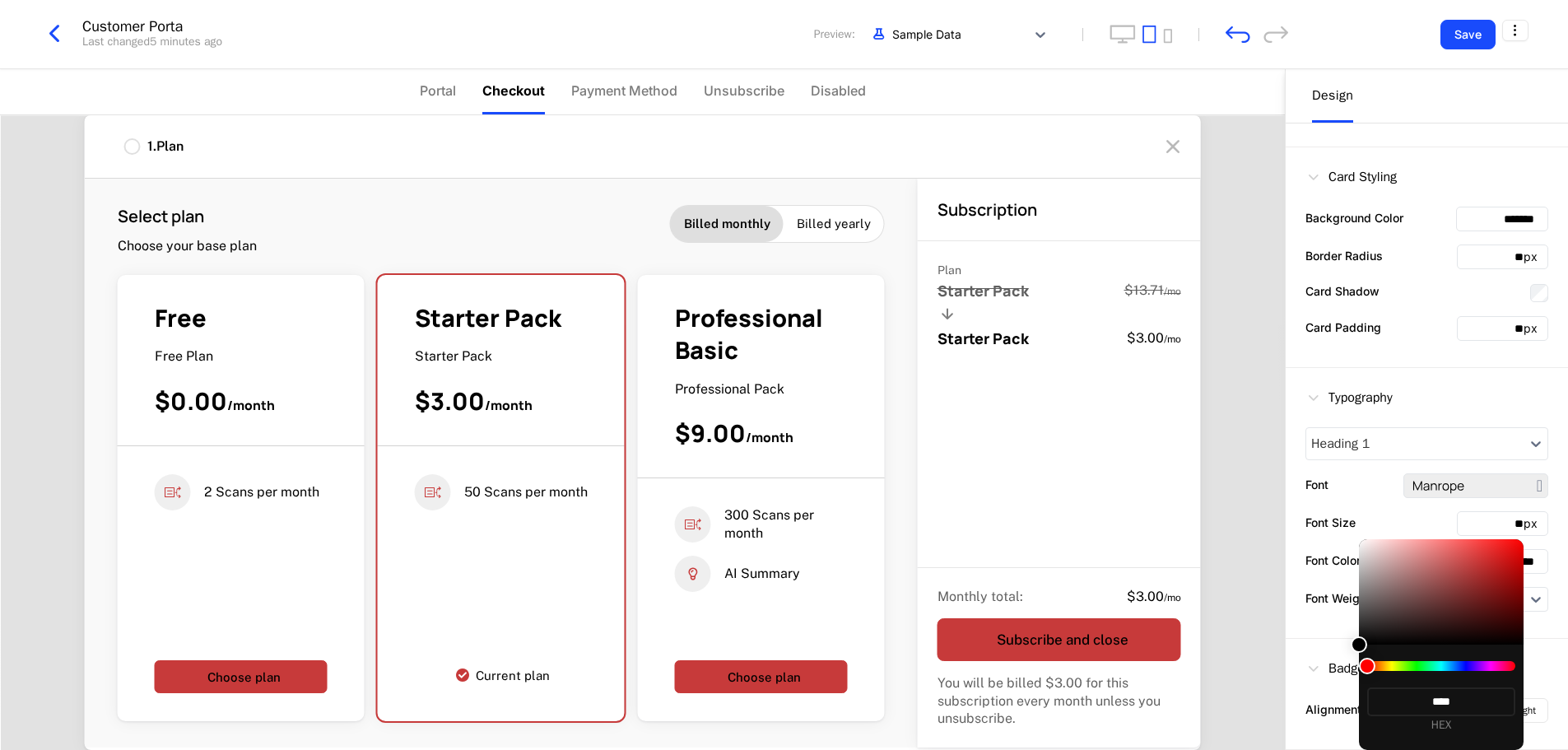 type on "***" 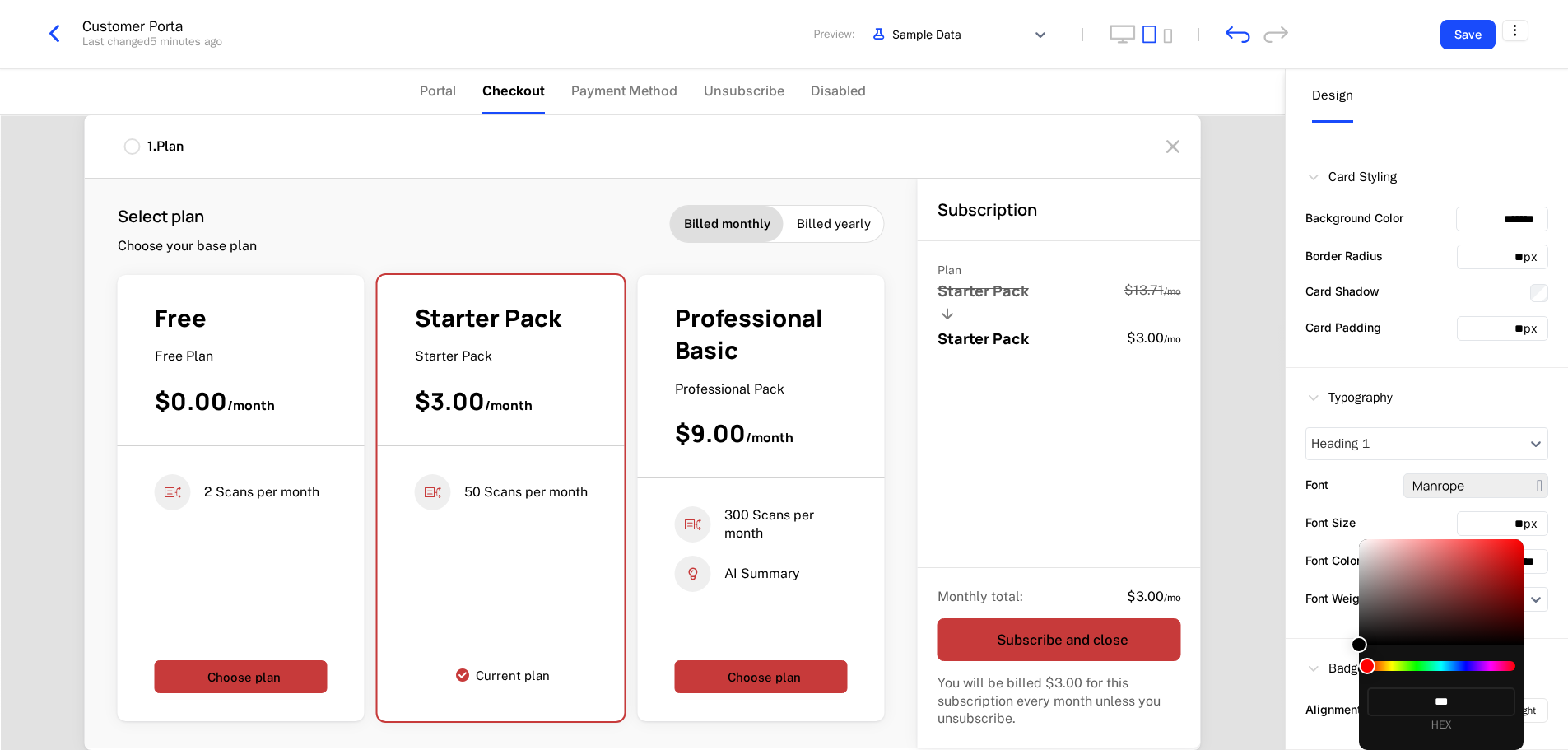 type on "*******" 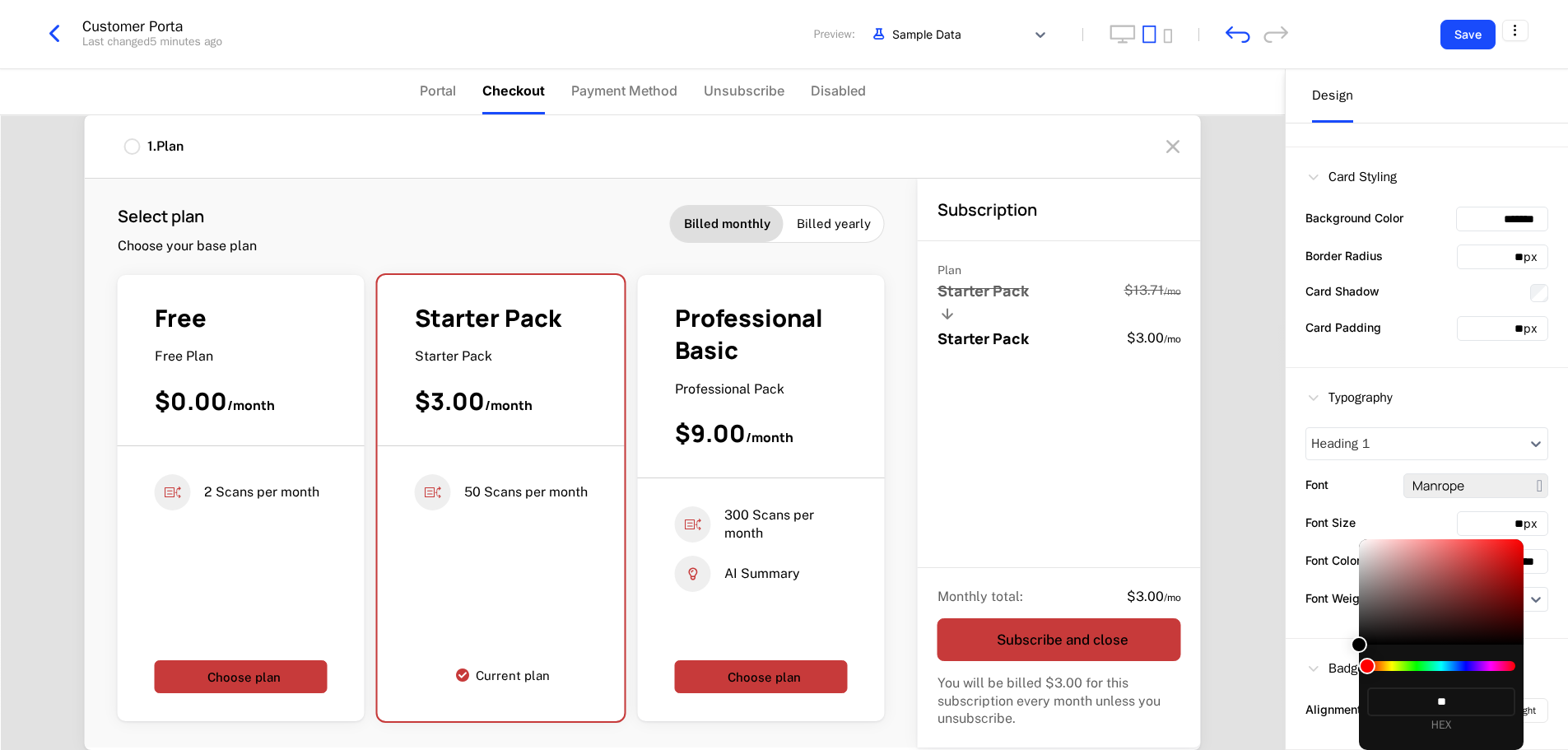 type on "*" 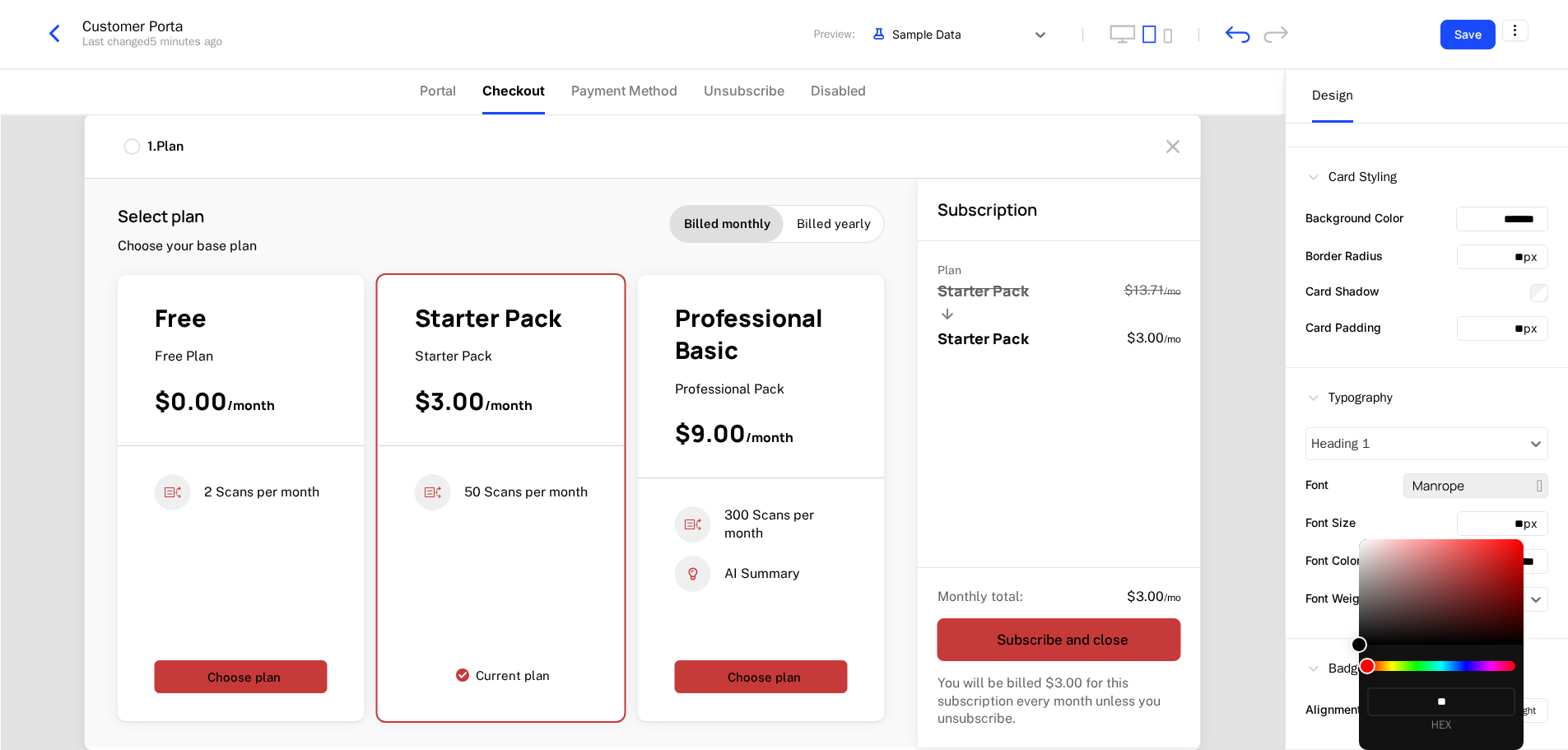type on "***" 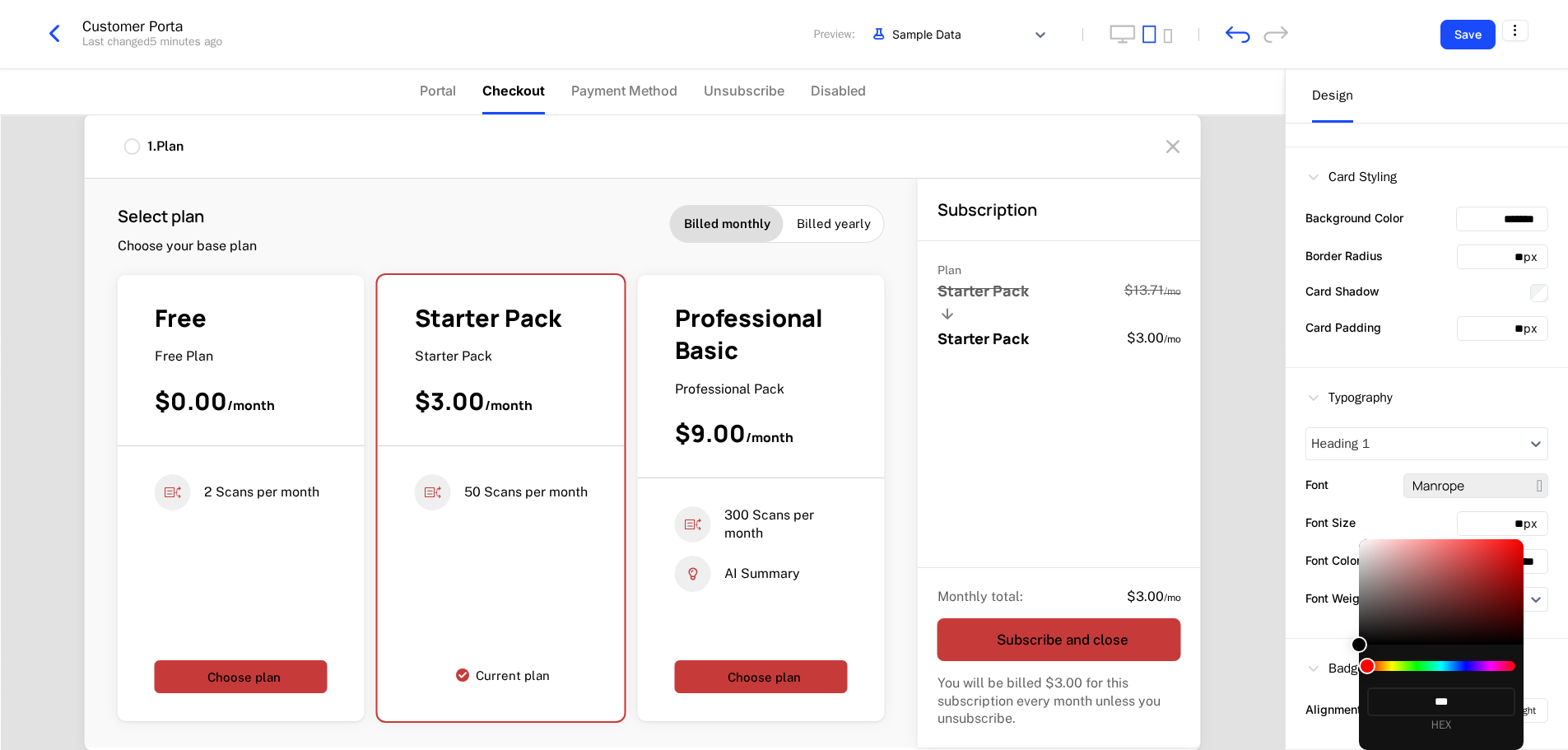 type on "*******" 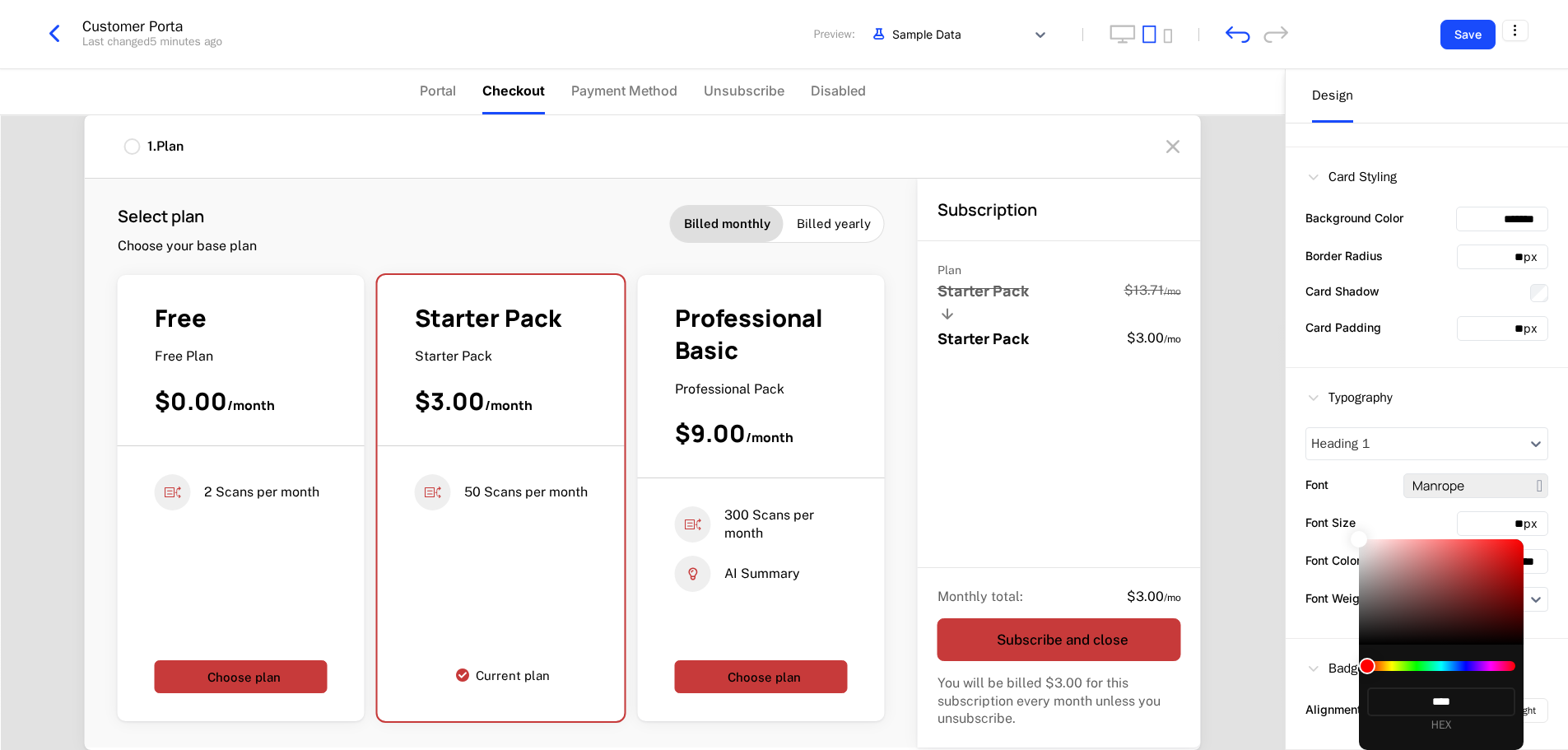 type on "*******" 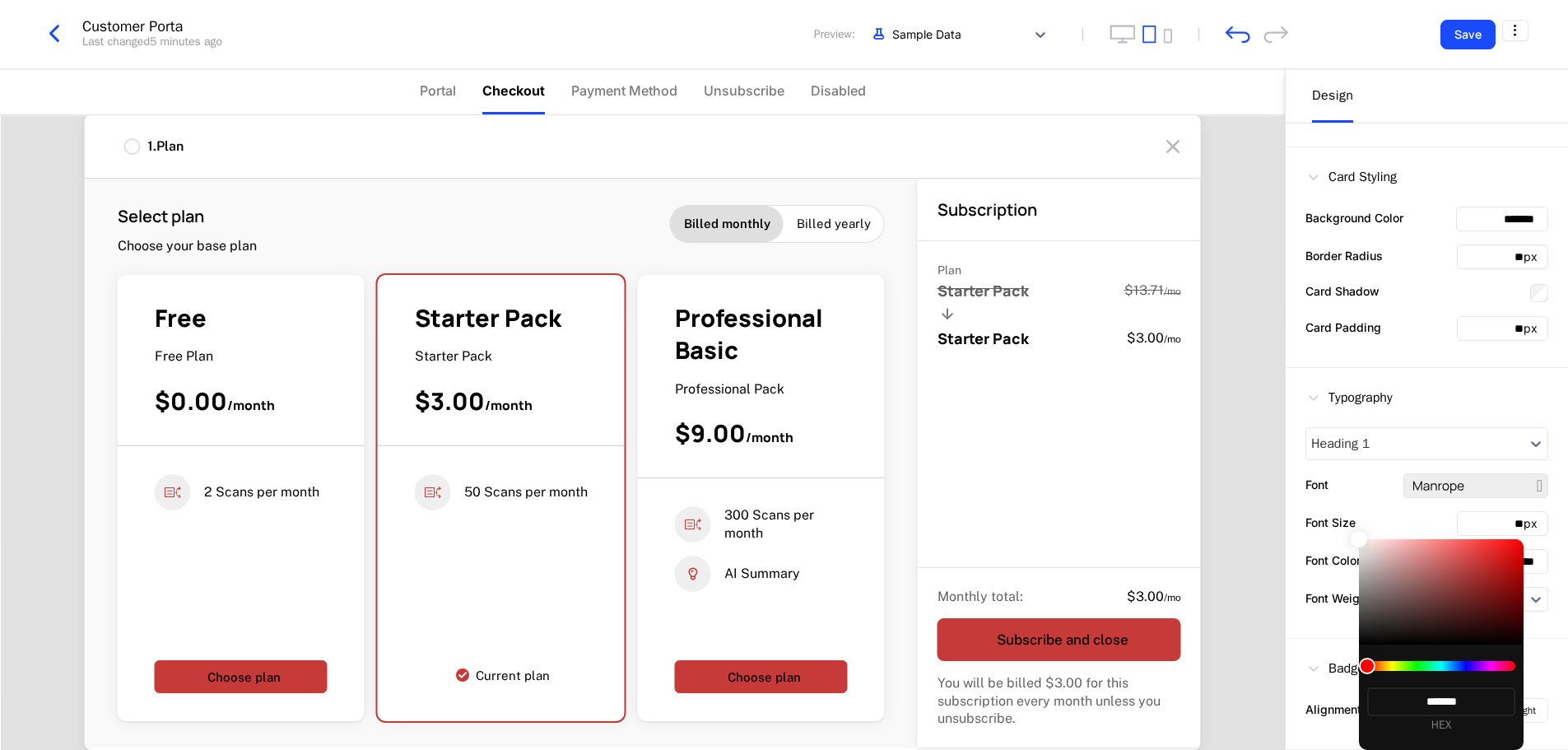 click at bounding box center [784, 375] 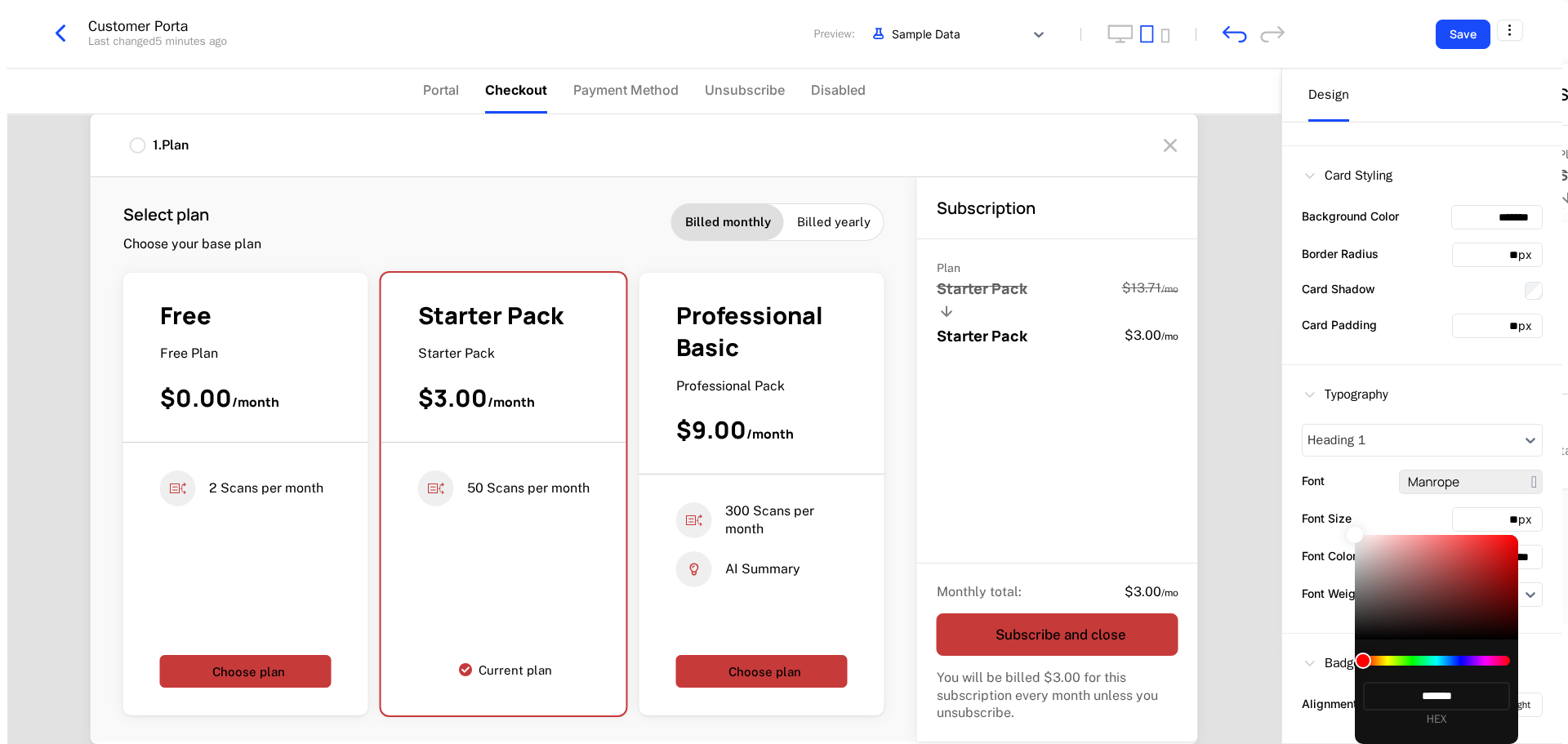scroll, scrollTop: 0, scrollLeft: 0, axis: both 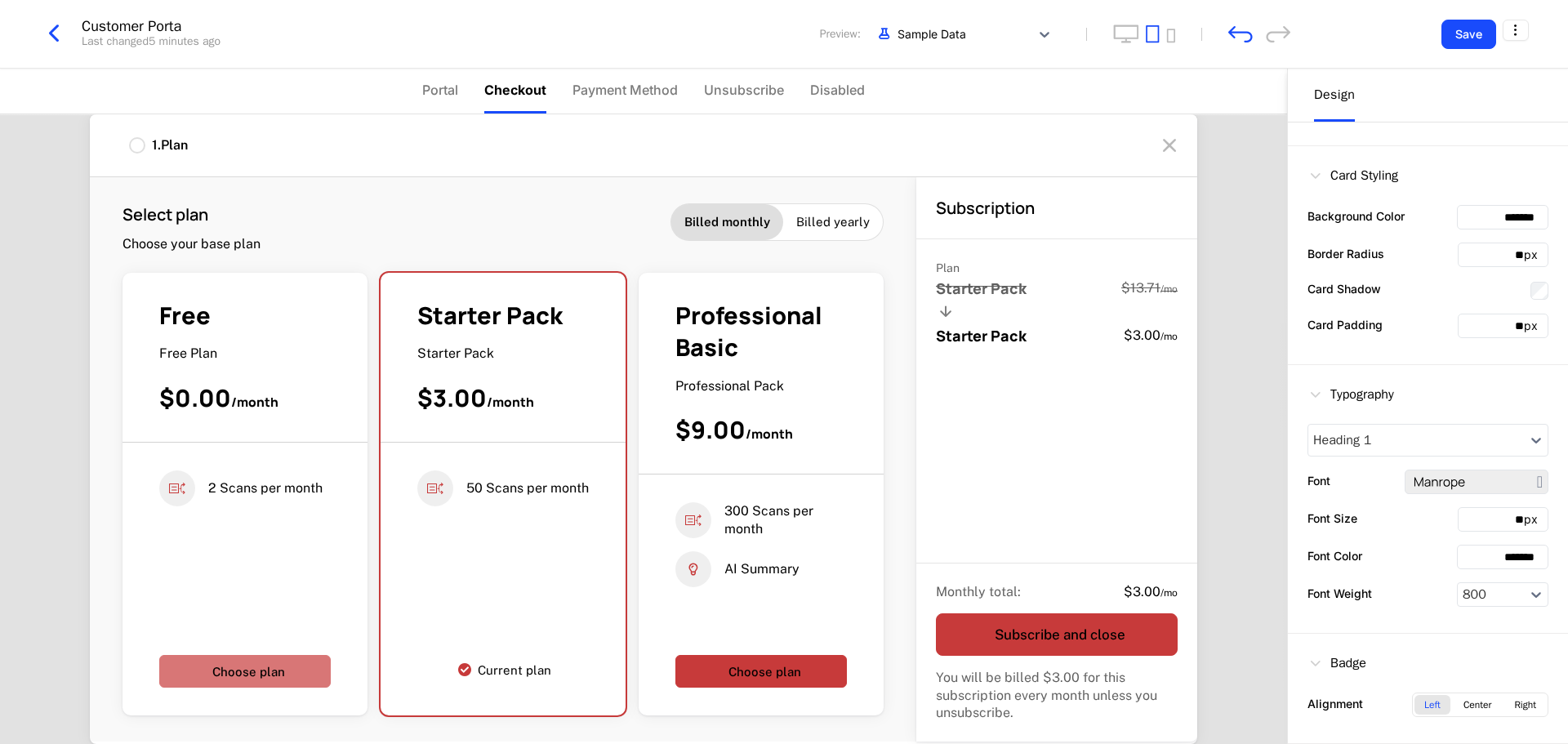 click on "Choose plan" at bounding box center [245, 671] 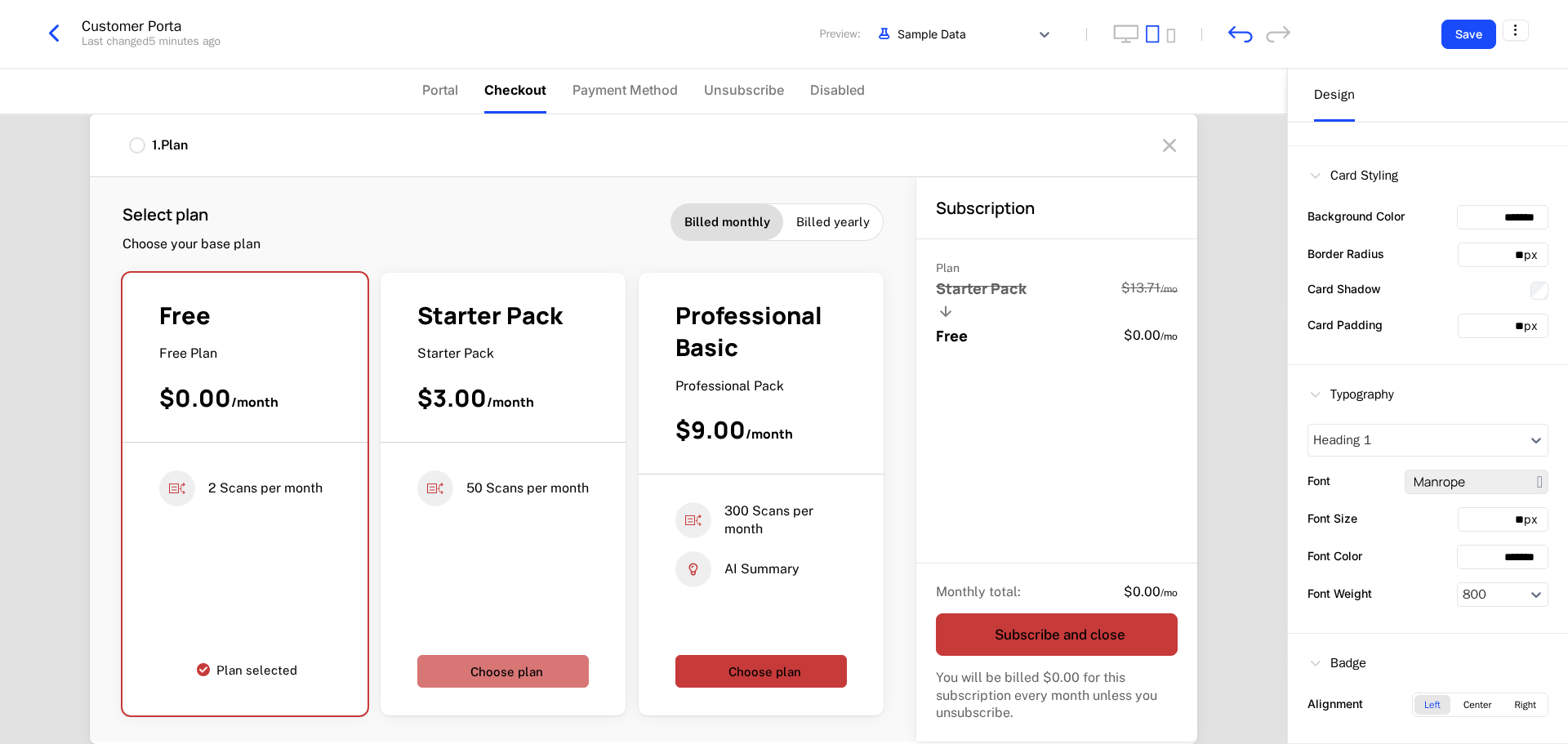 click on "Choose plan" at bounding box center (503, 671) 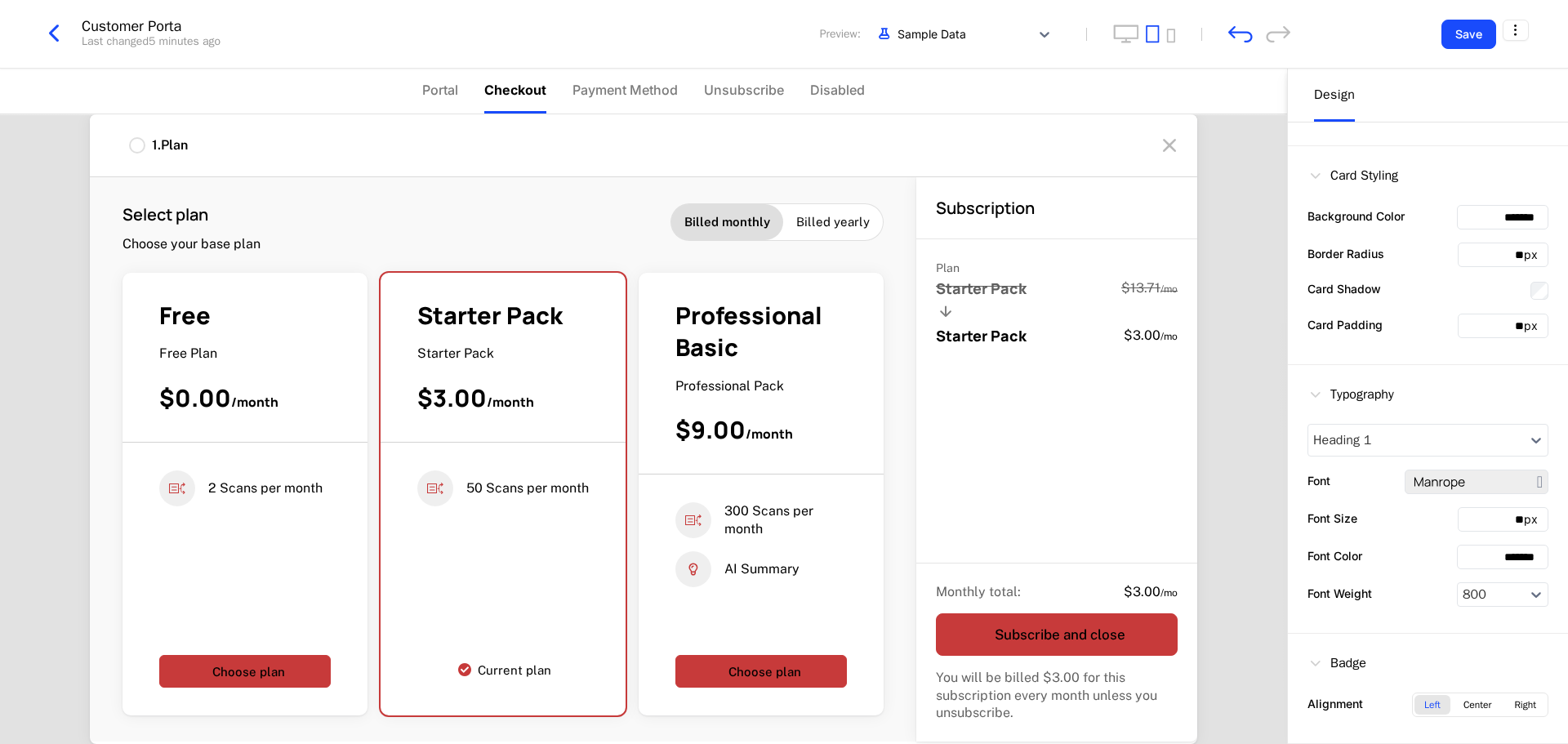 click at bounding box center (1468, 557) 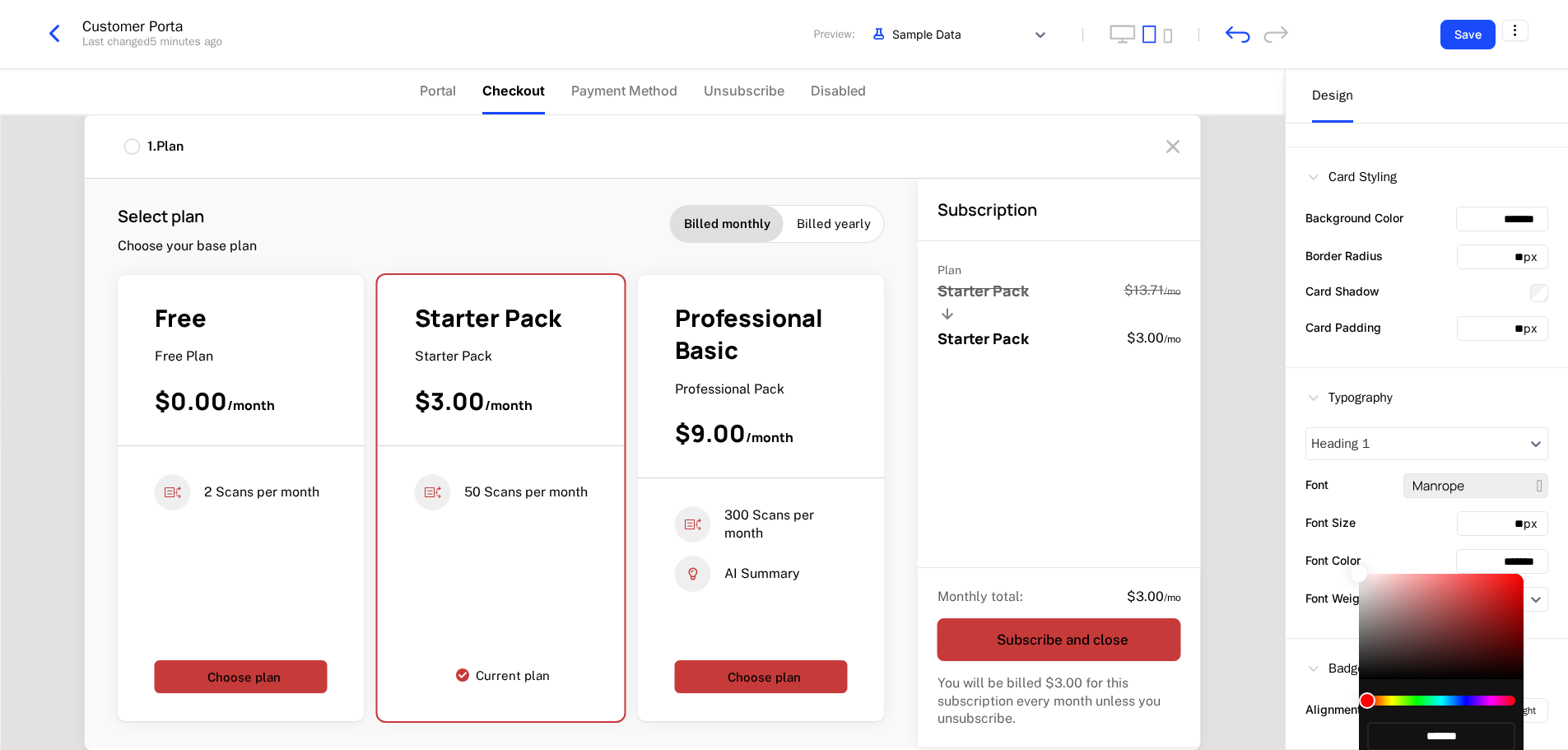 click on "*******" at bounding box center [1441, 736] 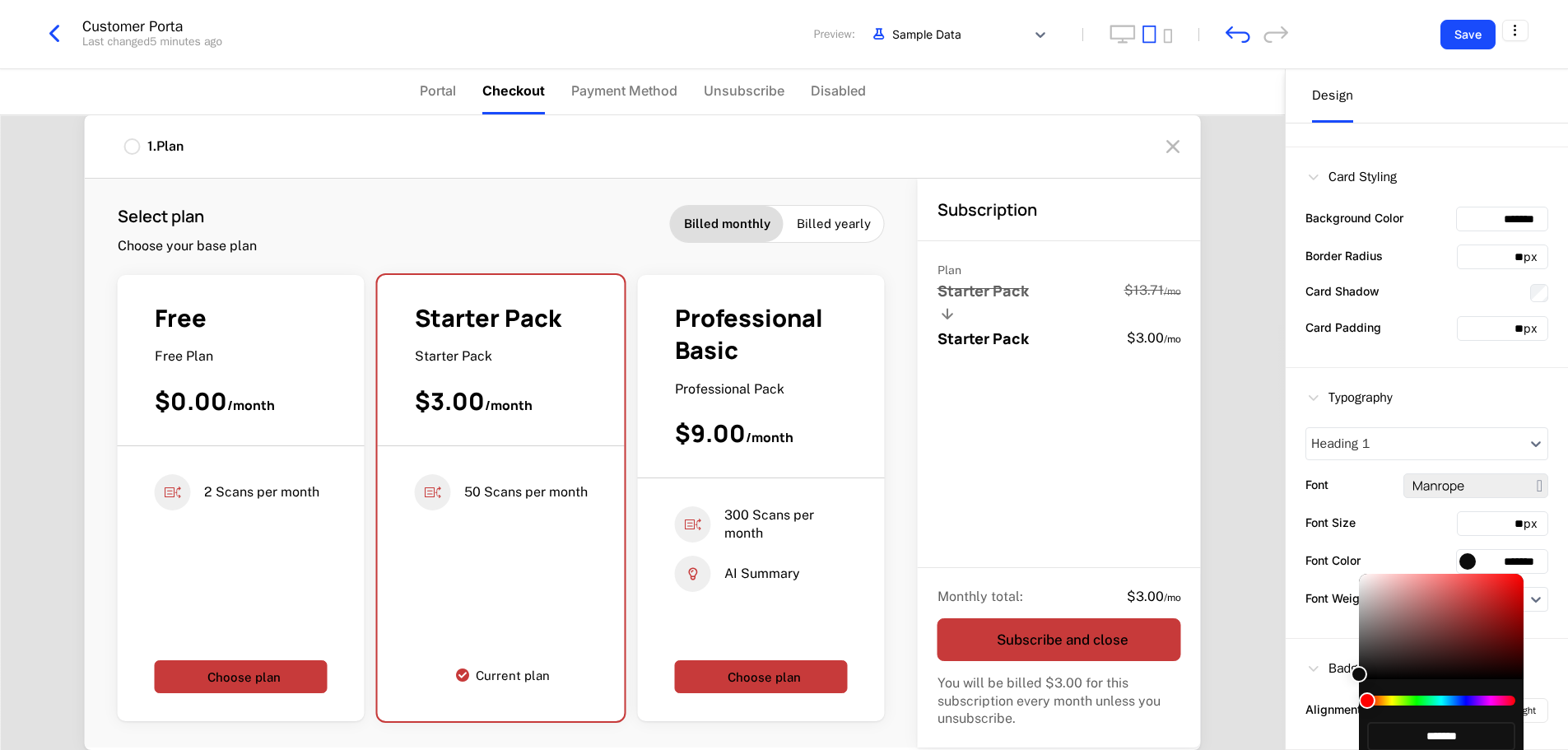 type on "*******" 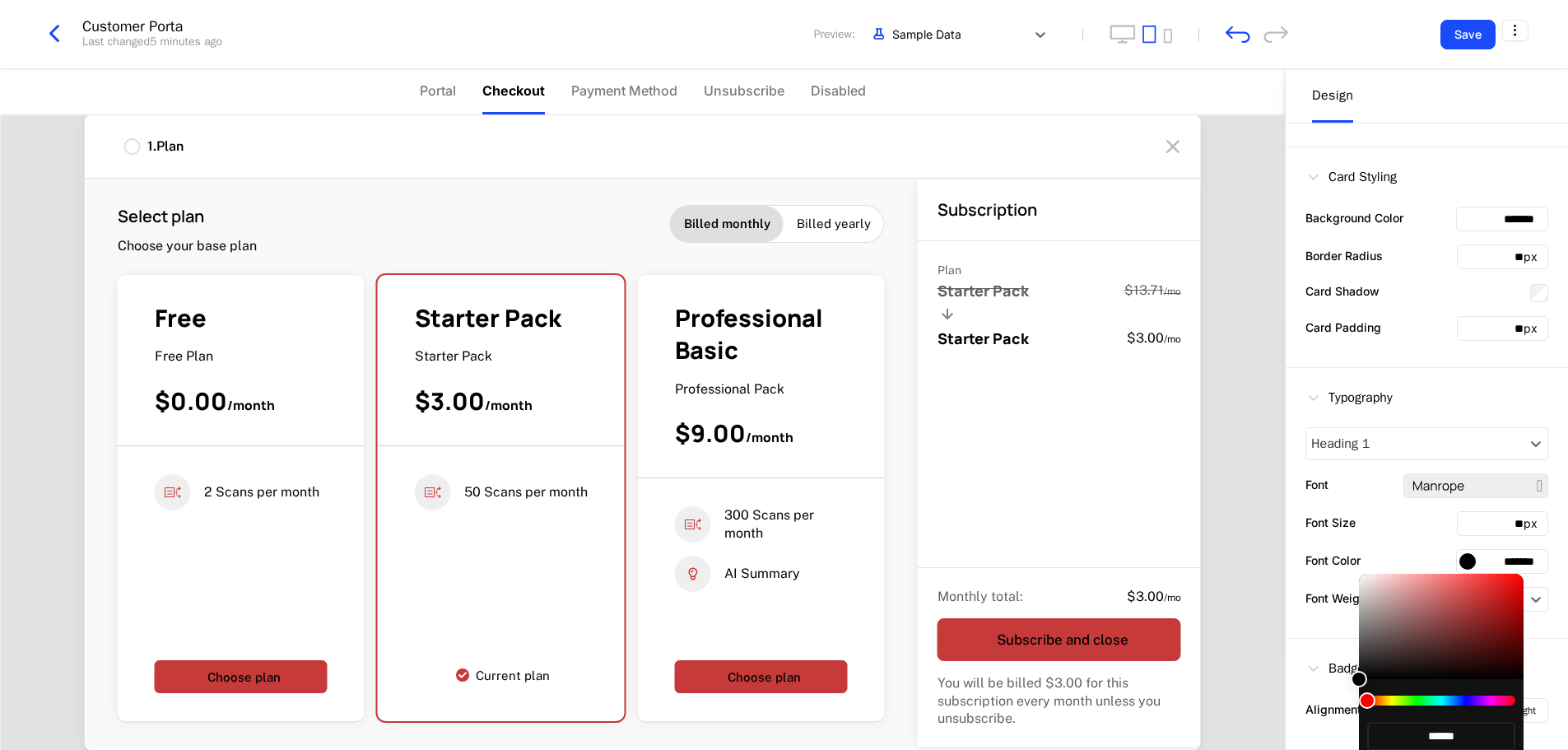 type on "*****" 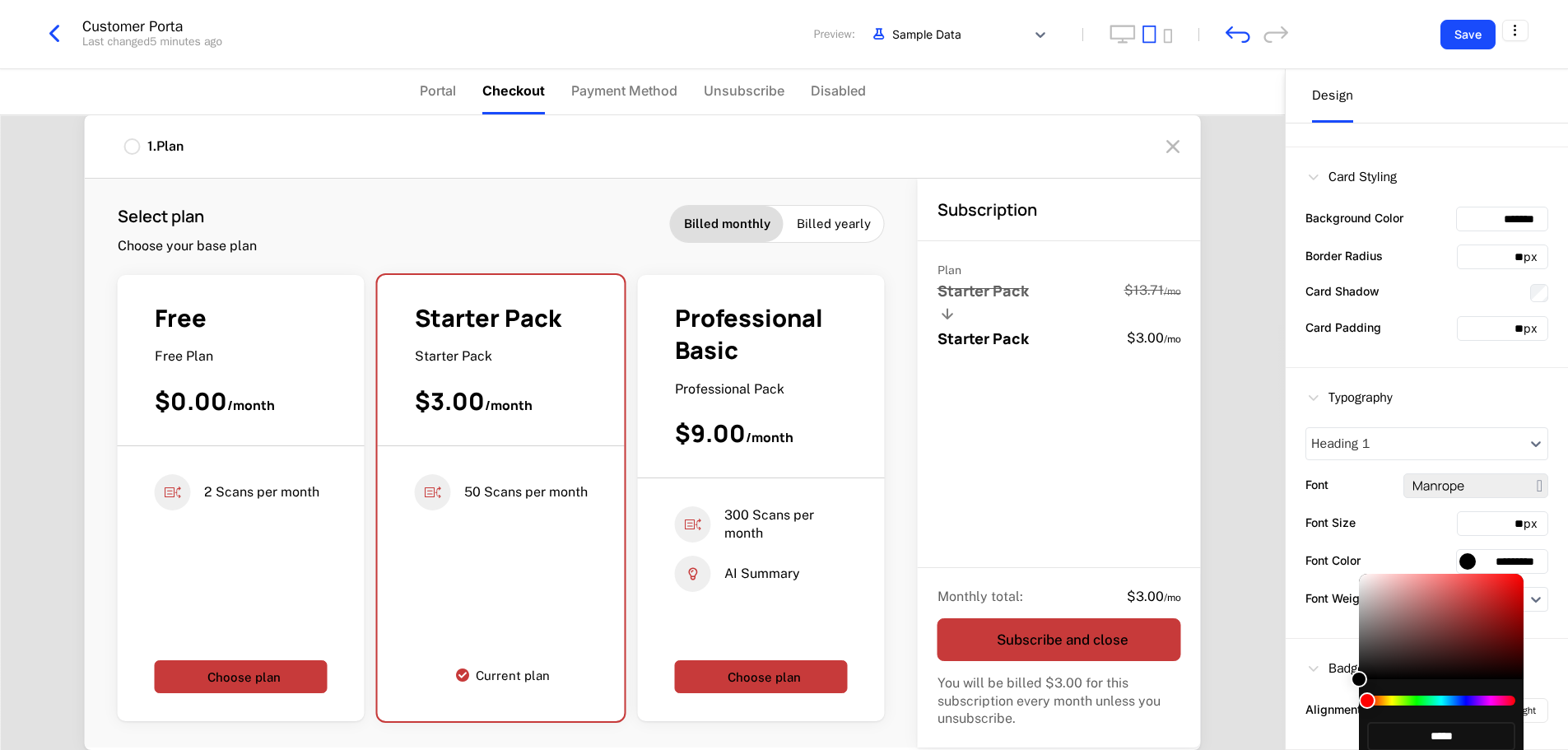 type on "*******" 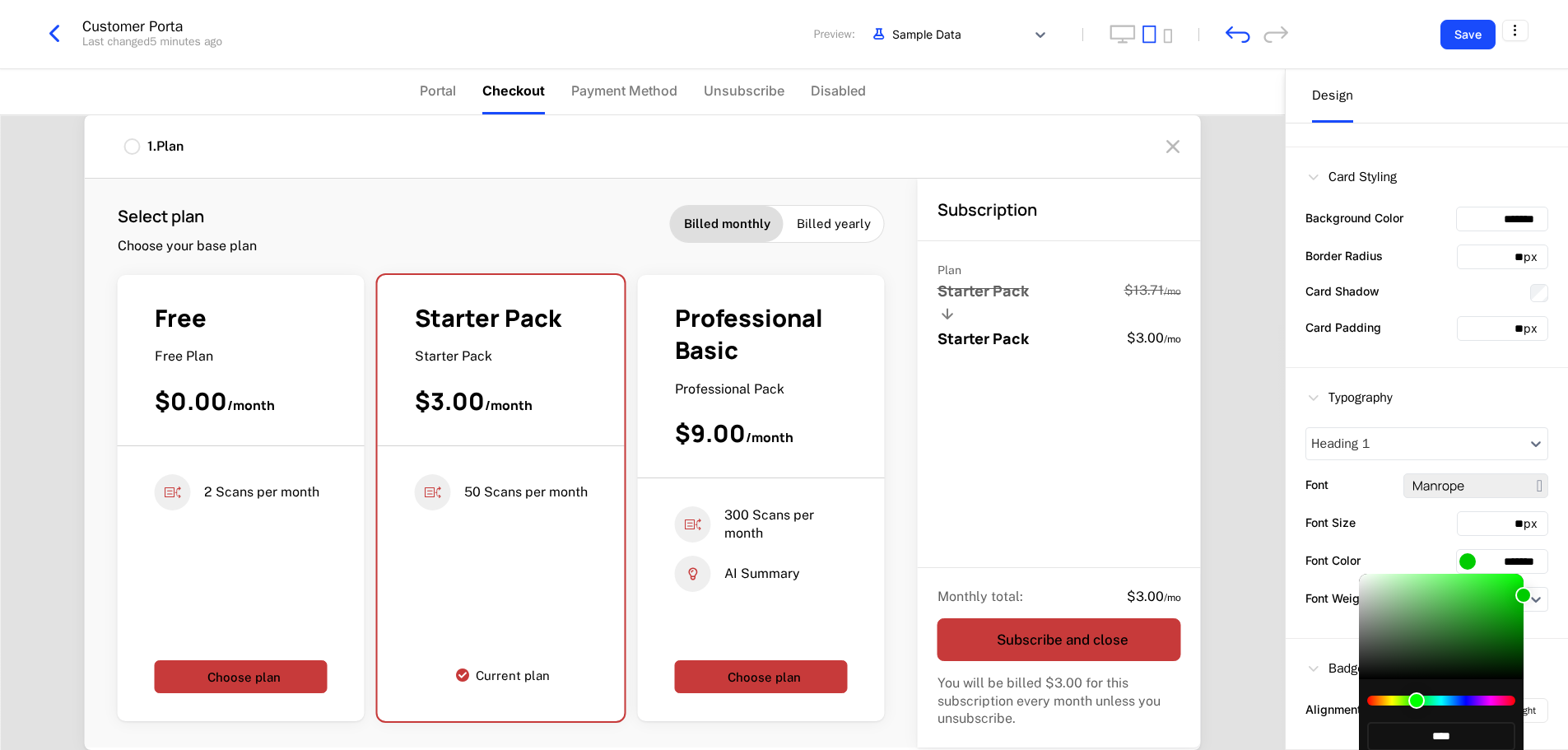 type on "*******" 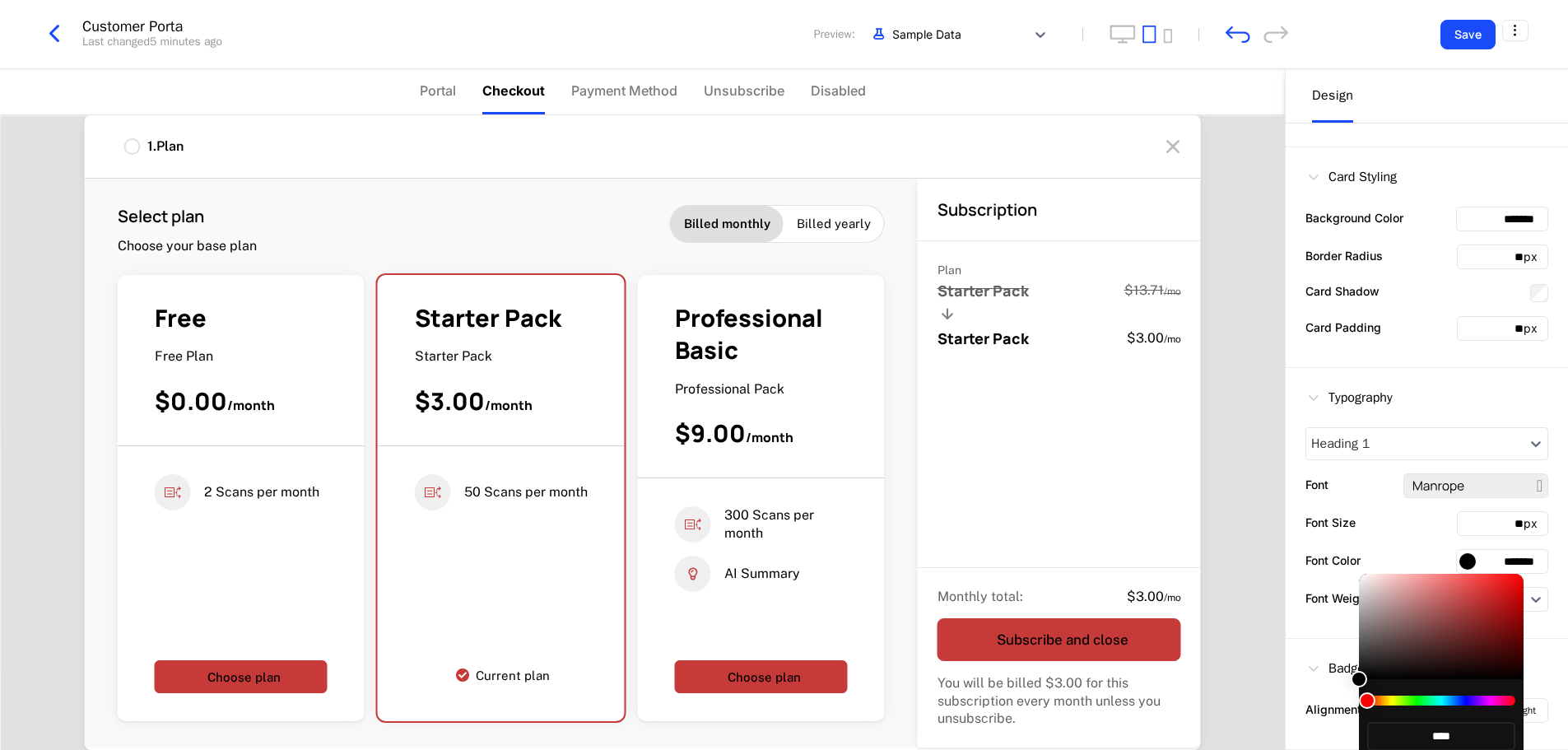type on "*******" 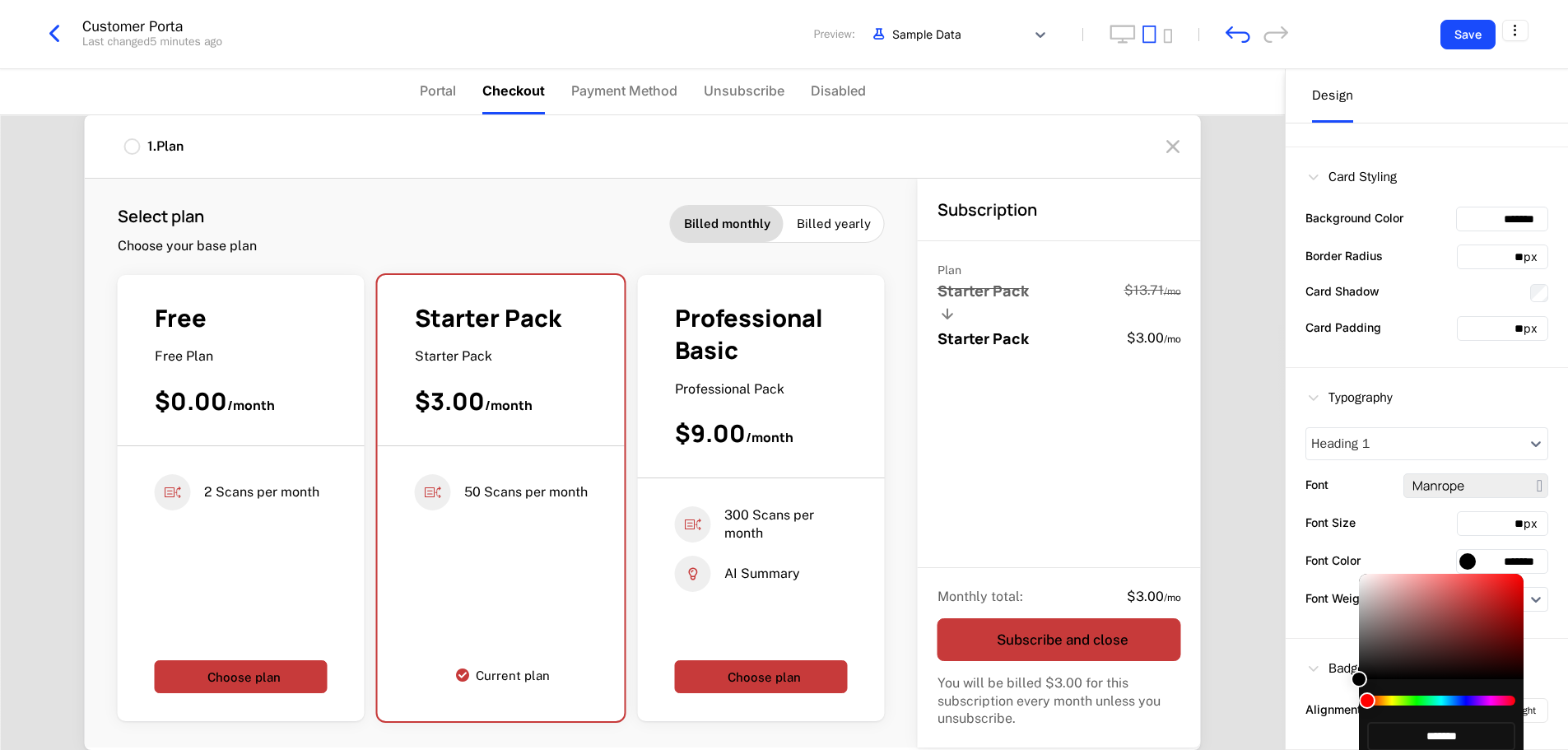 click at bounding box center [784, 375] 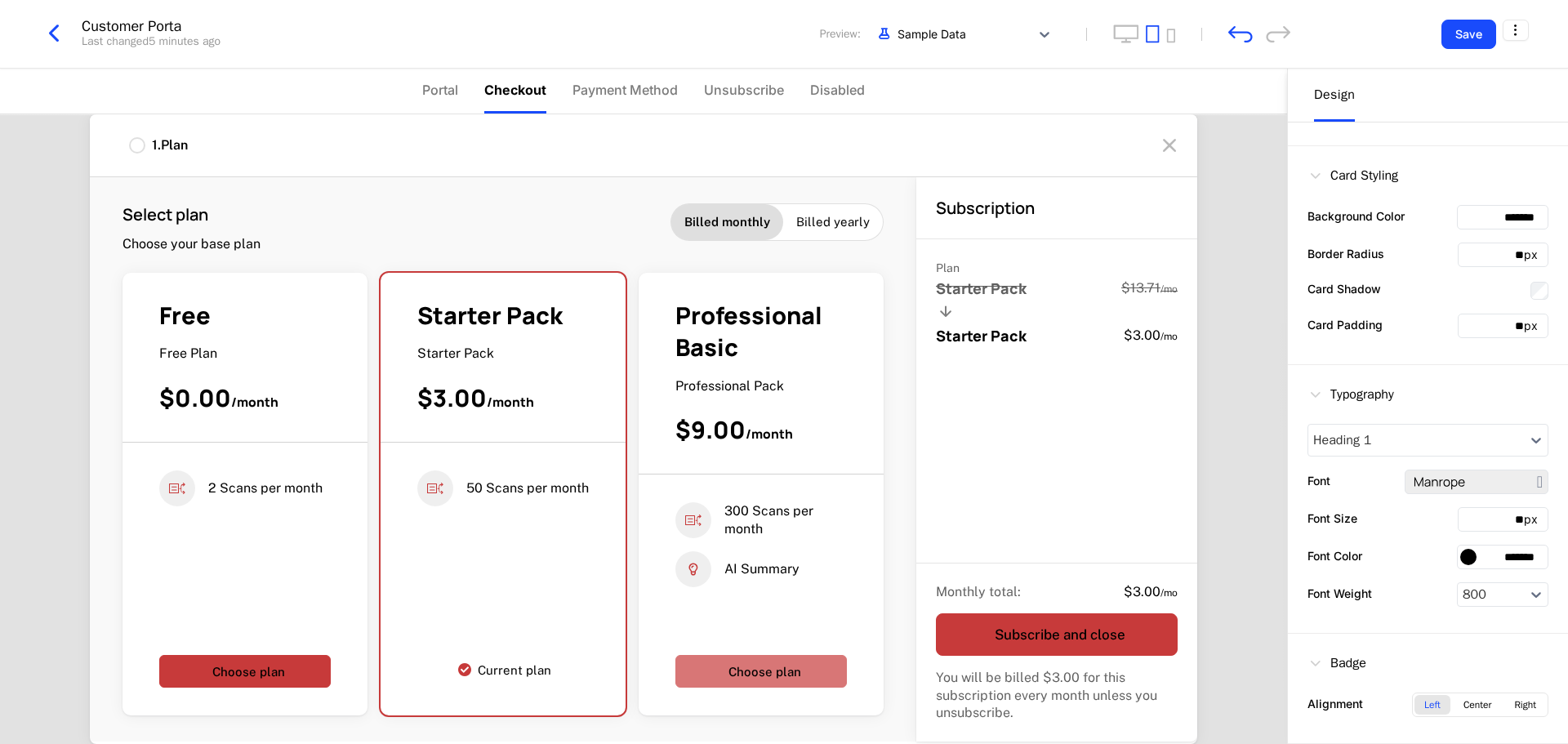 click on "Choose plan" at bounding box center [761, 671] 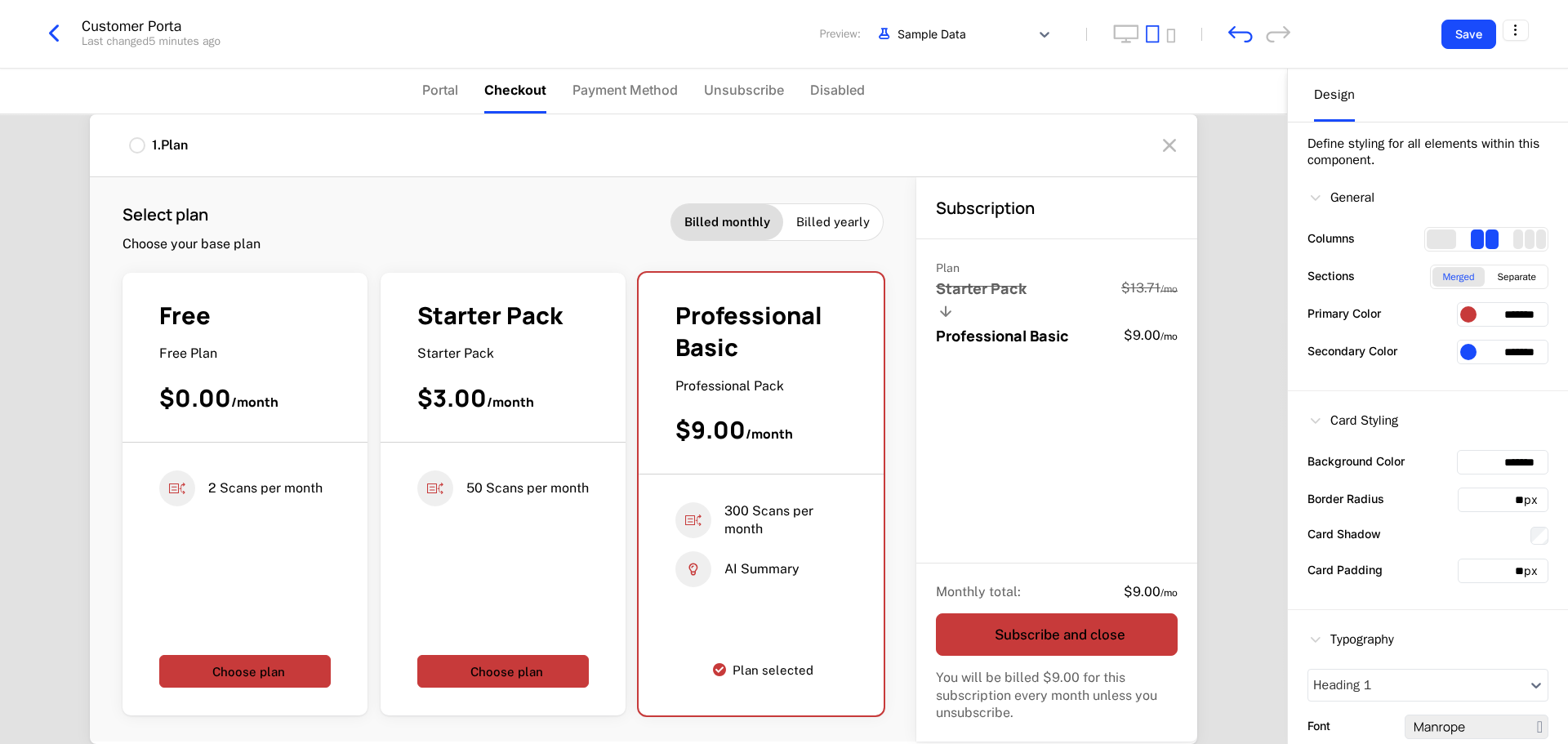 scroll, scrollTop: 0, scrollLeft: 0, axis: both 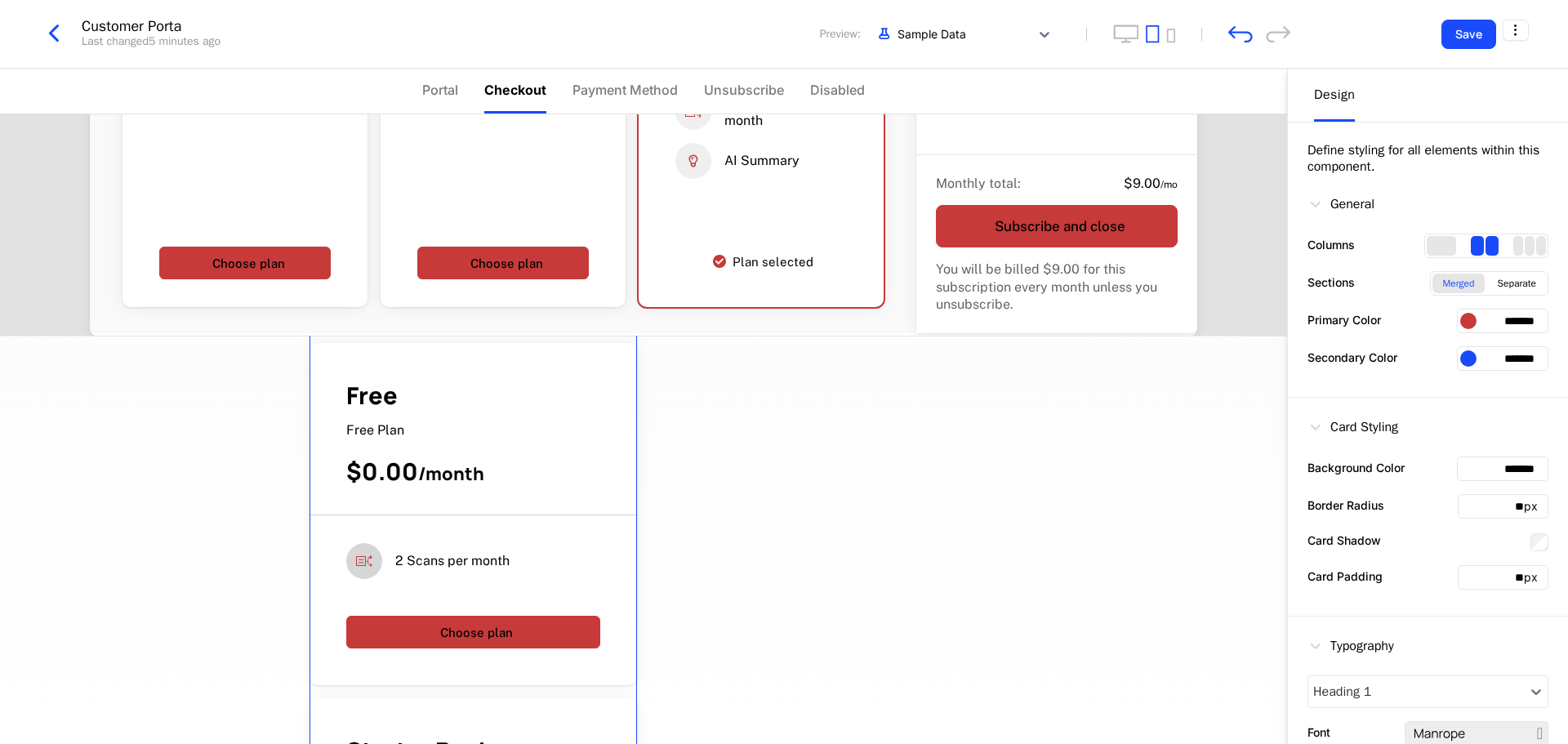 click on "Free Free Plan $0.00 / month" at bounding box center (473, 448) 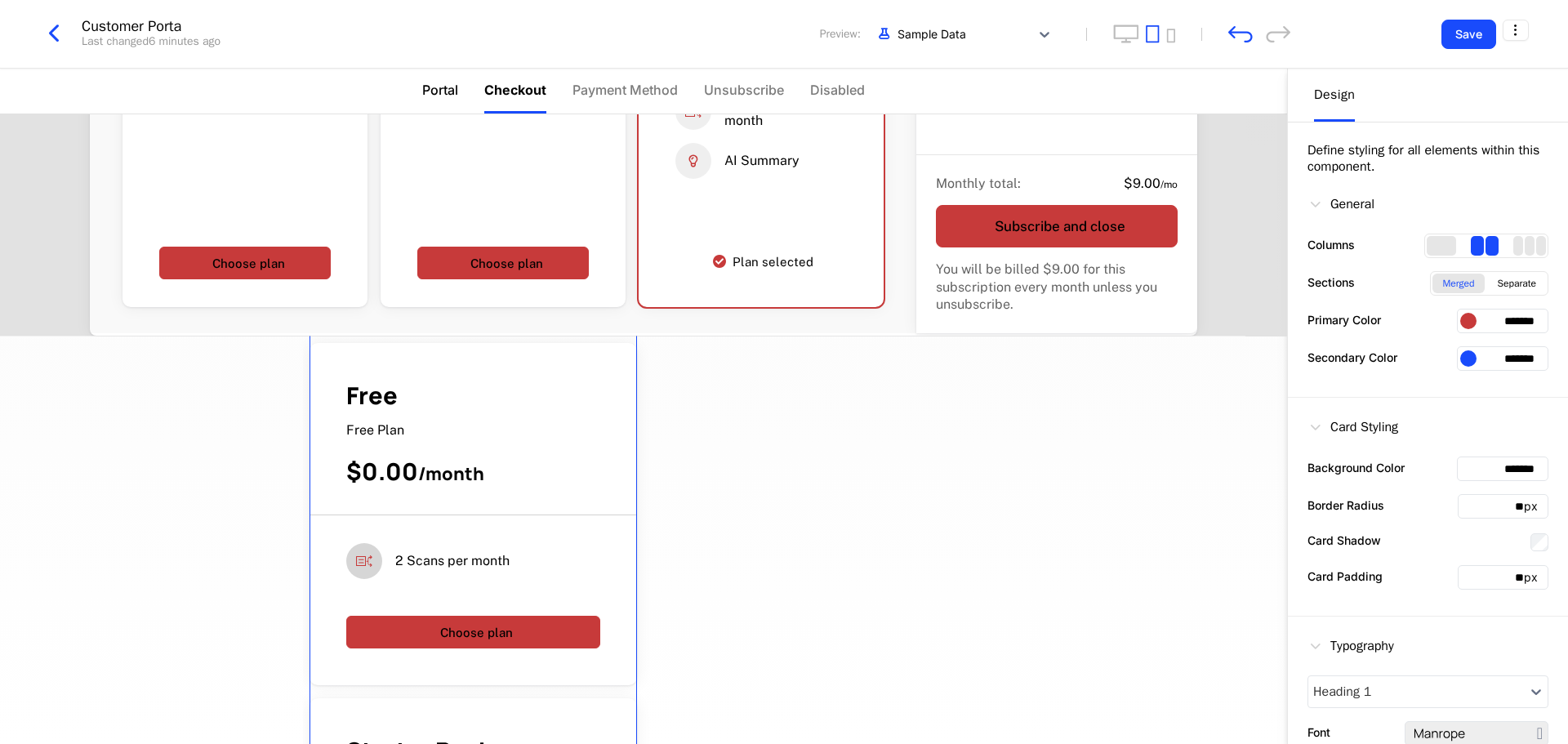 click on "Portal" at bounding box center [440, 90] 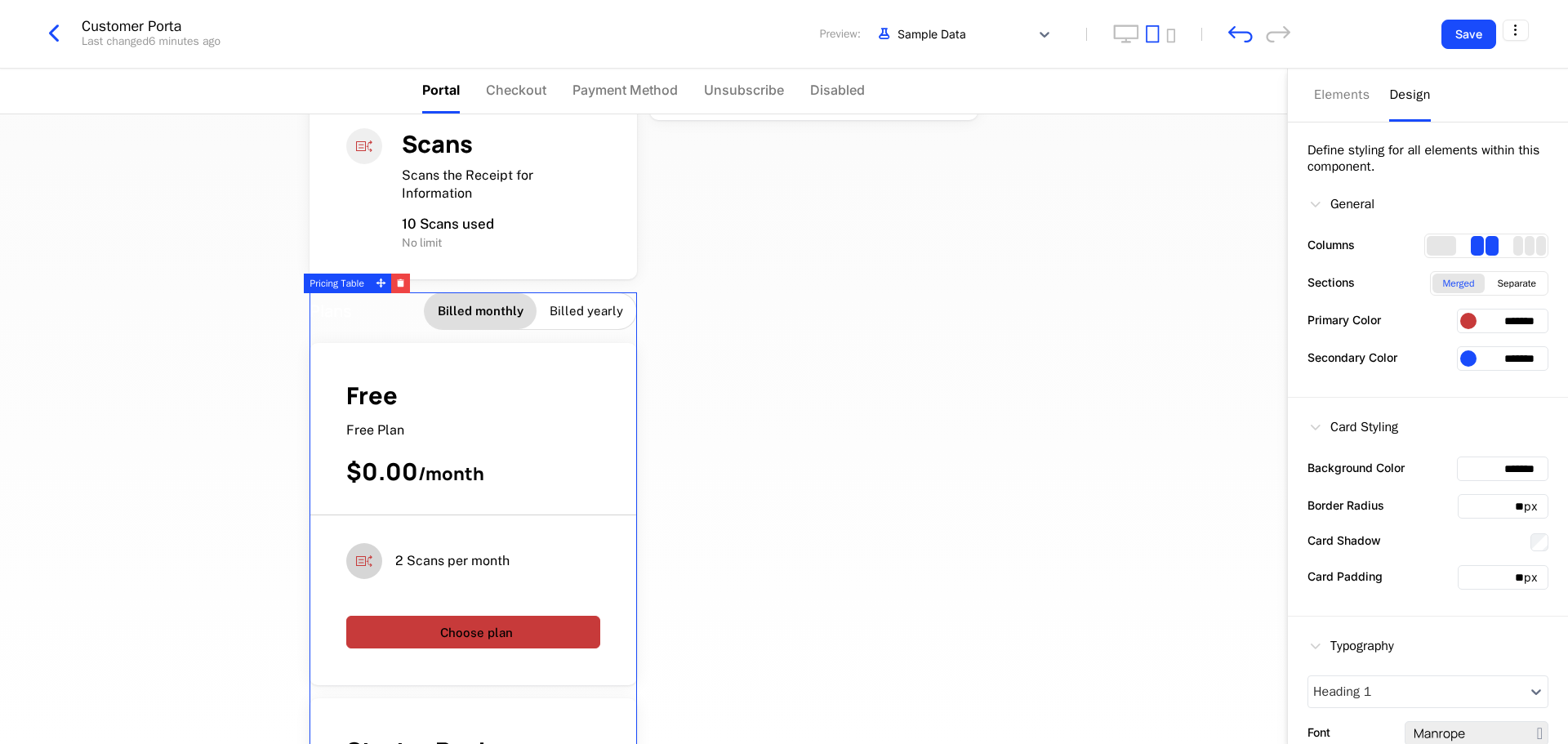 click on "Free" at bounding box center (473, 395) 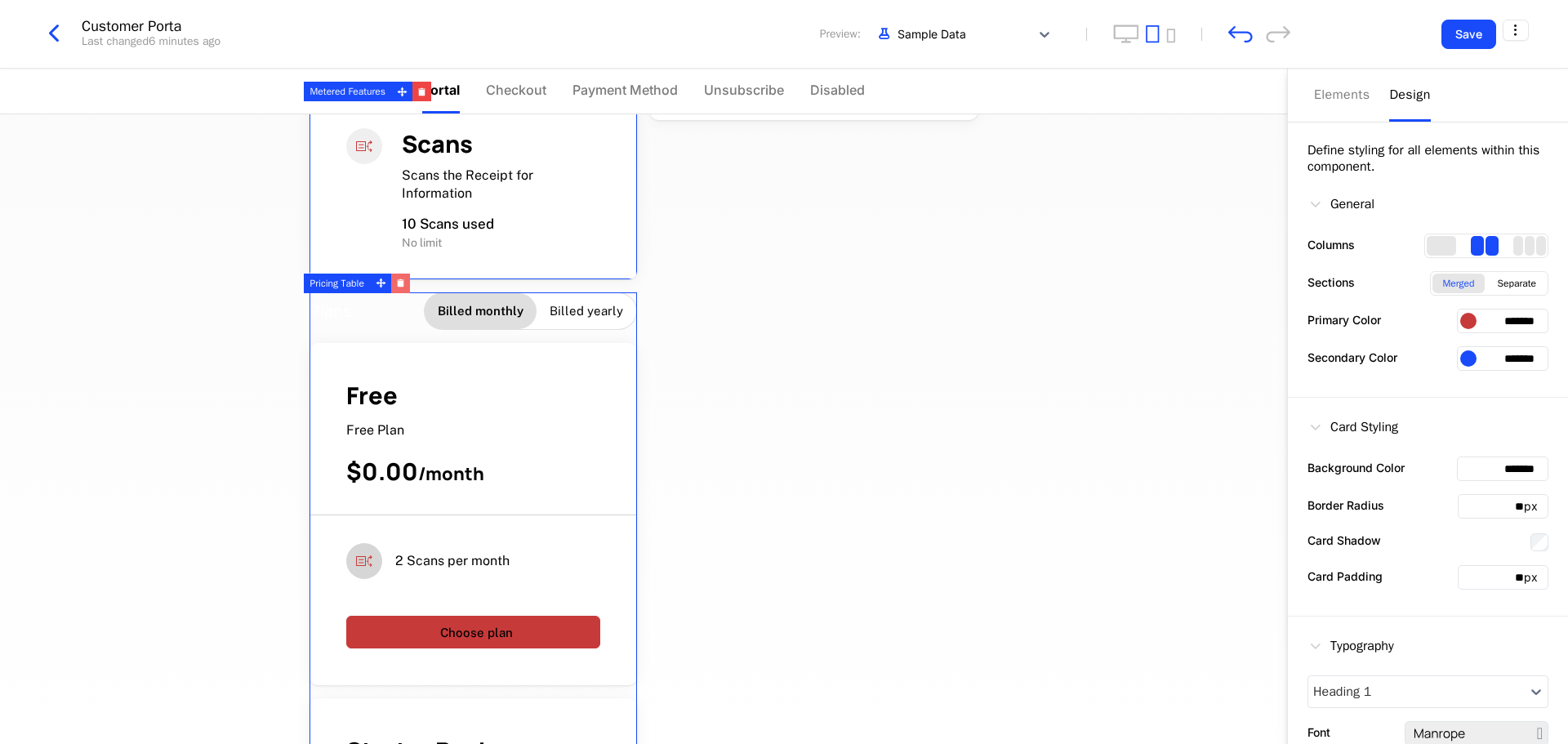 click 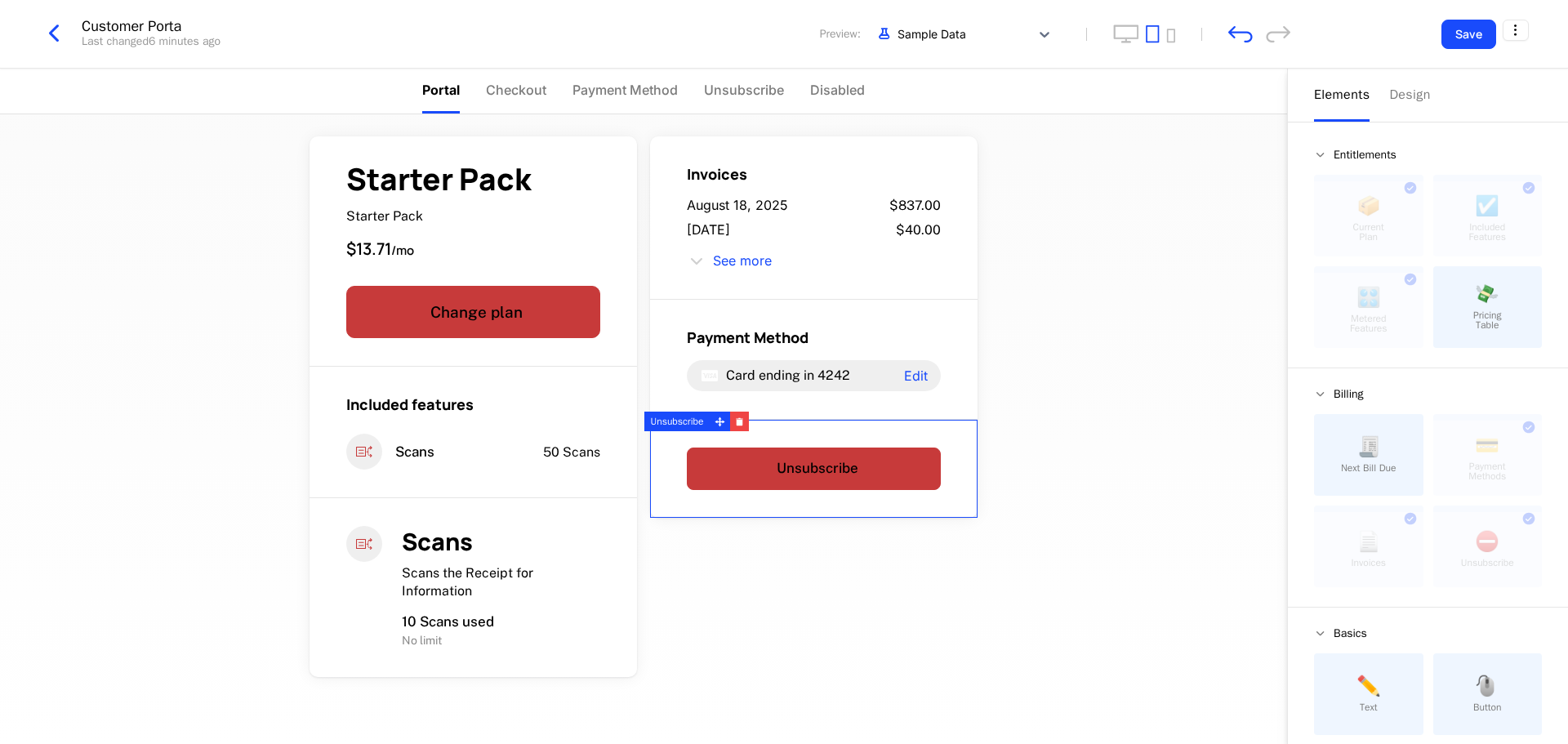 scroll, scrollTop: 0, scrollLeft: 0, axis: both 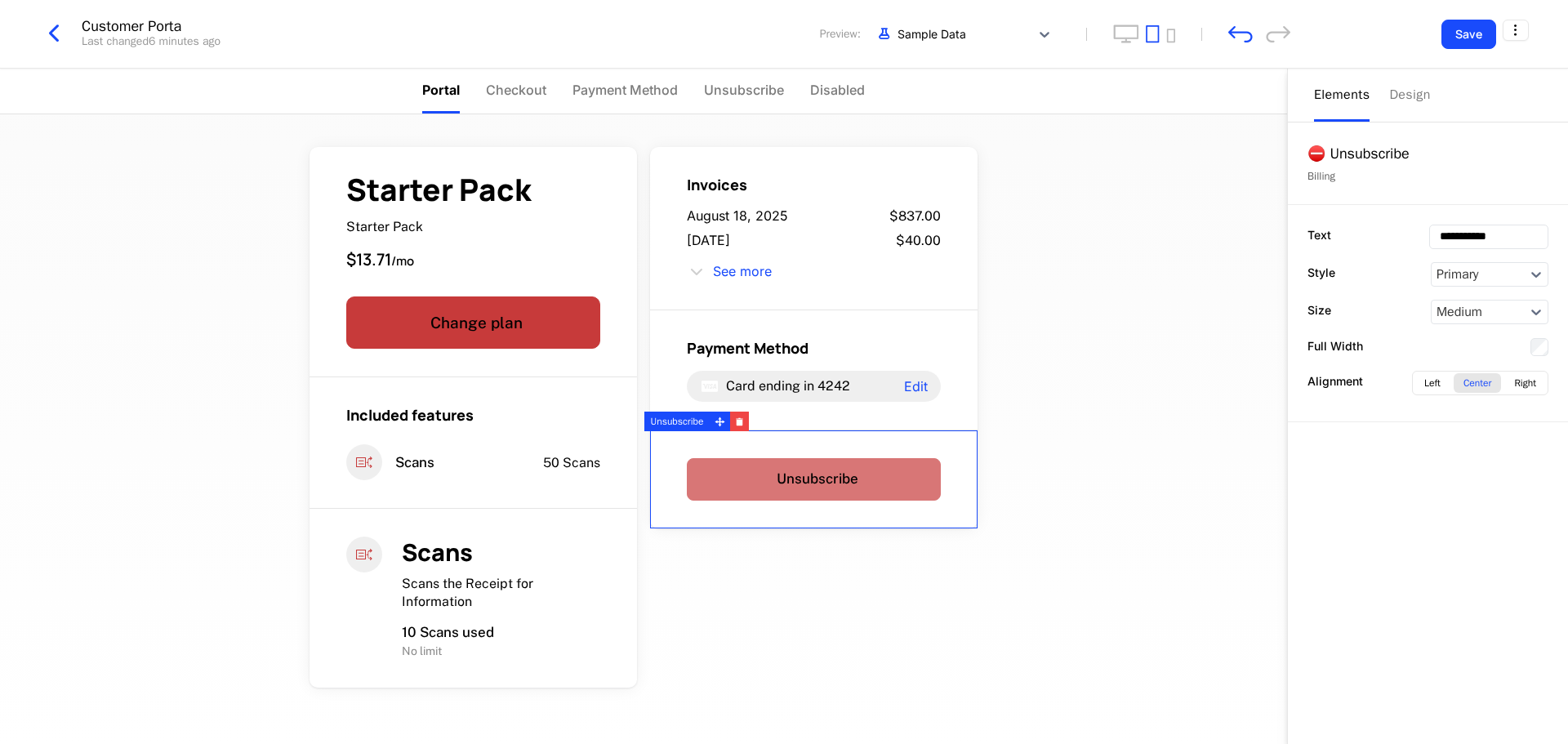 click on "Unsubscribe" at bounding box center [813, 479] 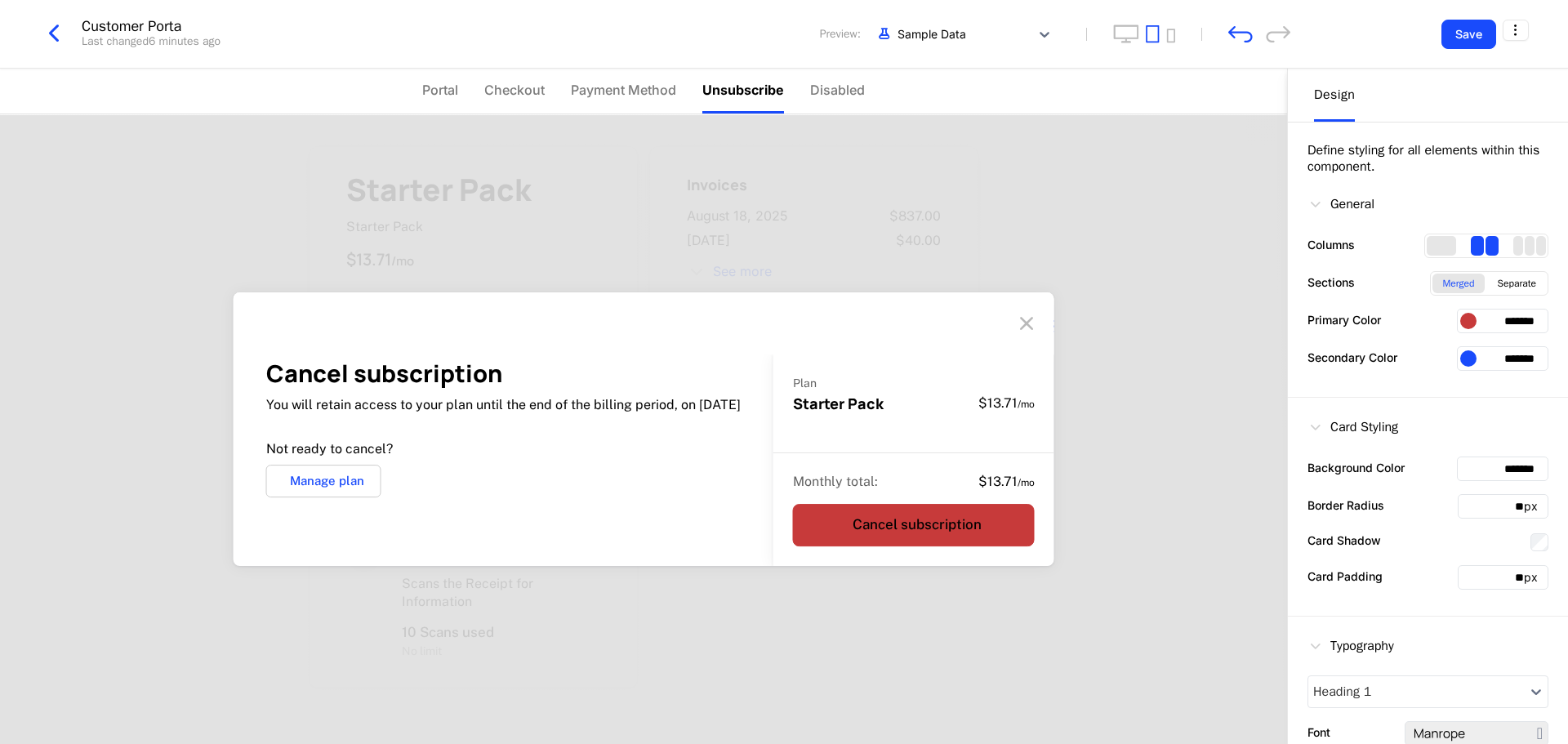 click at bounding box center (1027, 323) 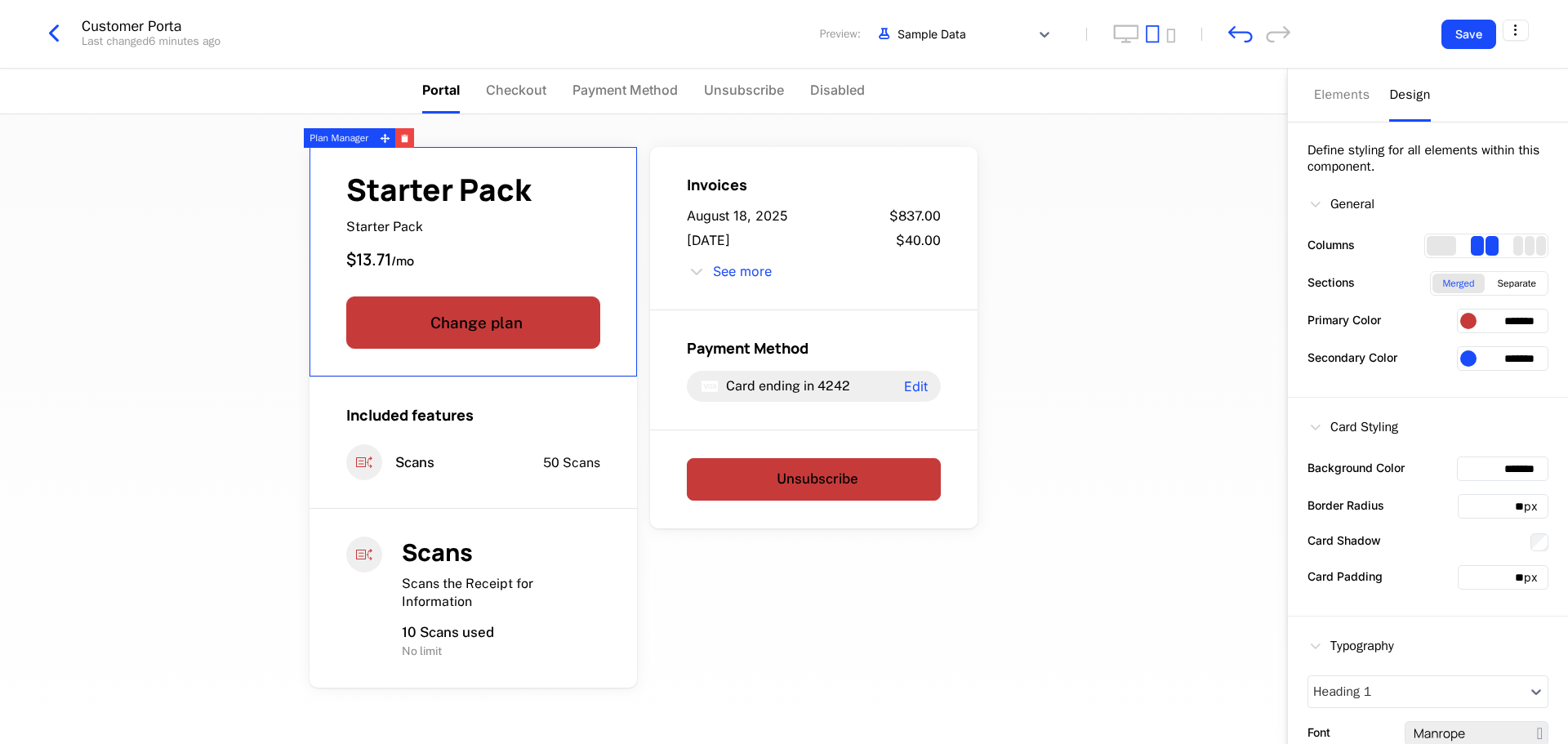 click on "Starter Pack Starter Pack $13.71 / mo" at bounding box center [473, 223] 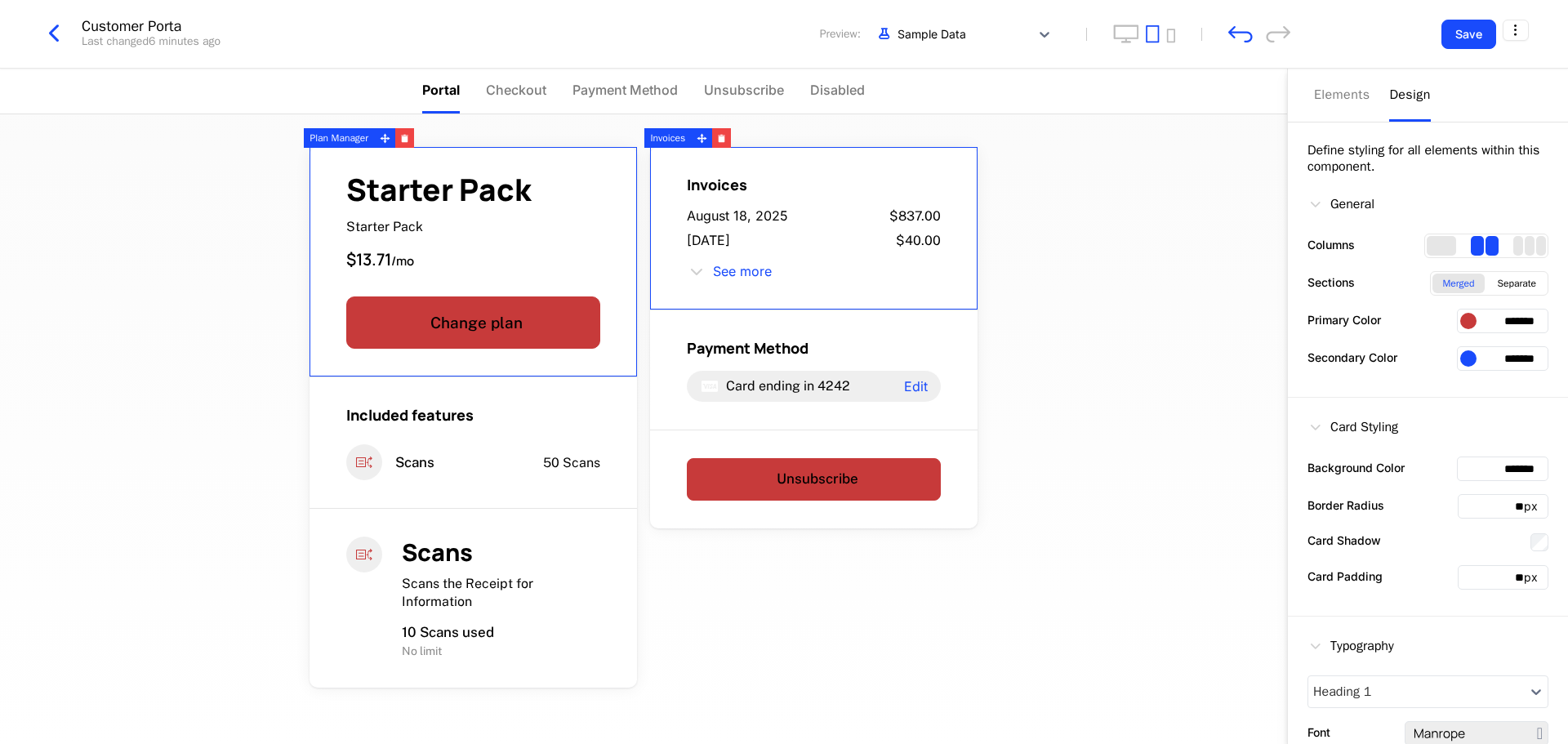 click on "Design" at bounding box center (1410, 95) 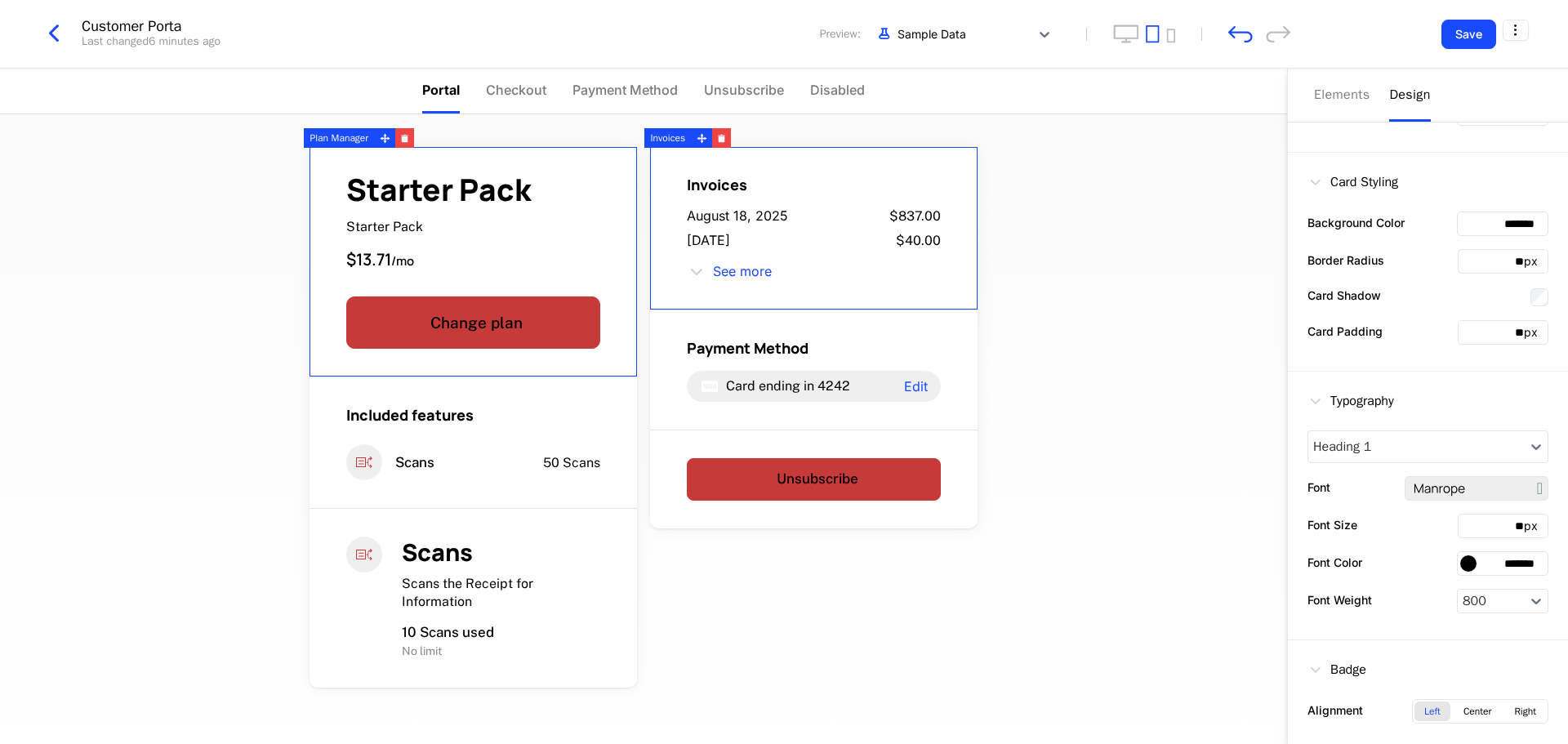 scroll, scrollTop: 252, scrollLeft: 0, axis: vertical 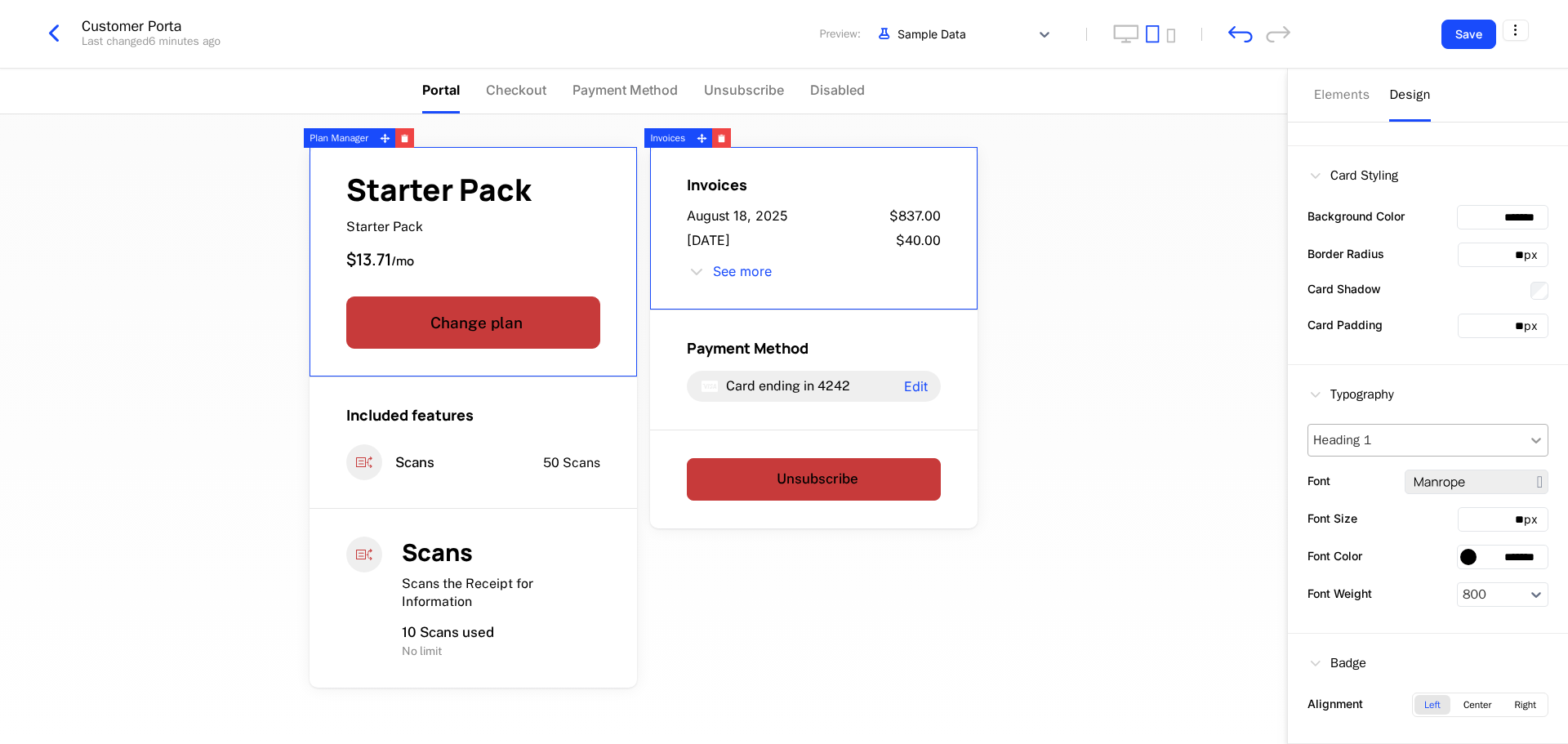 click at bounding box center [1536, 440] 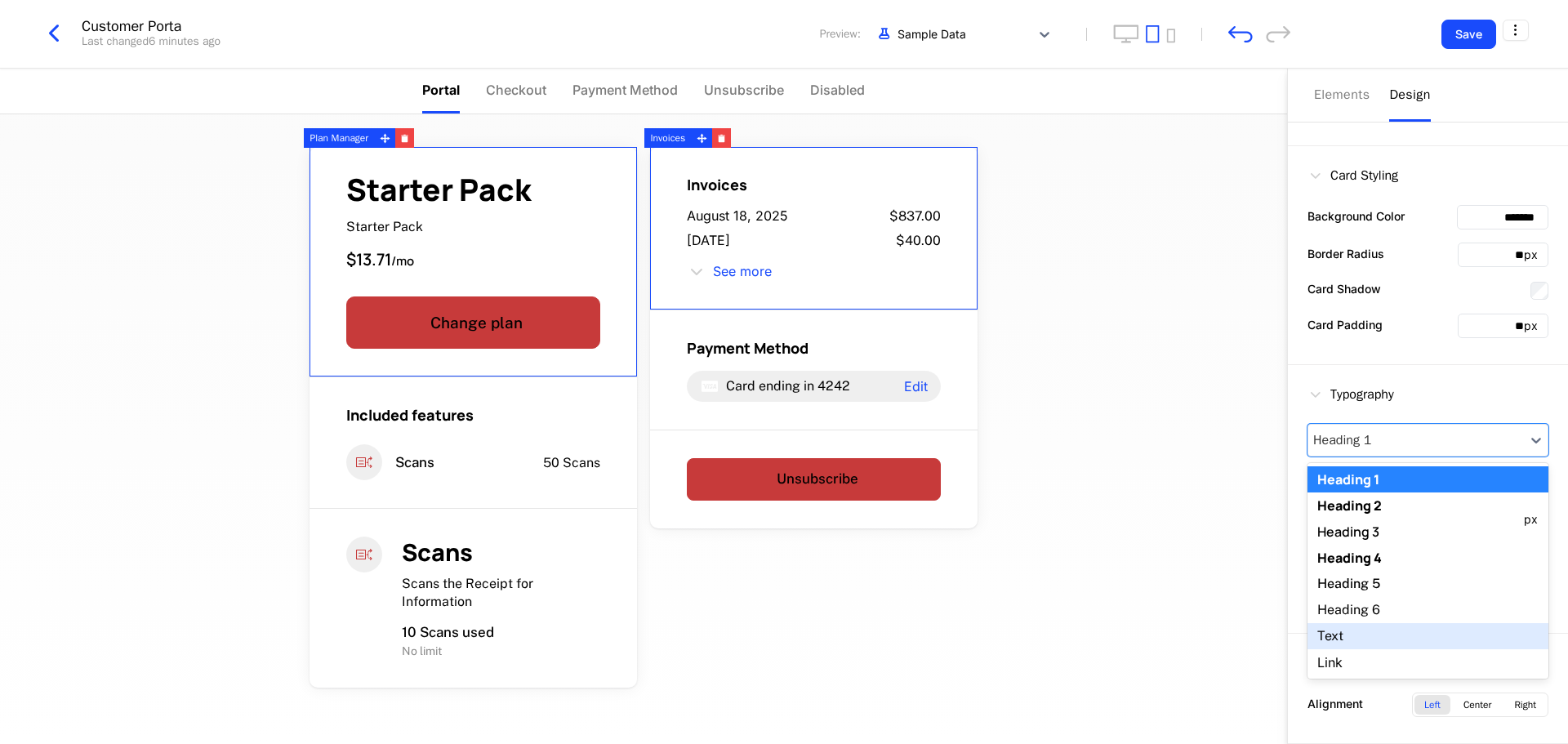 click on "Text" at bounding box center [1428, 636] 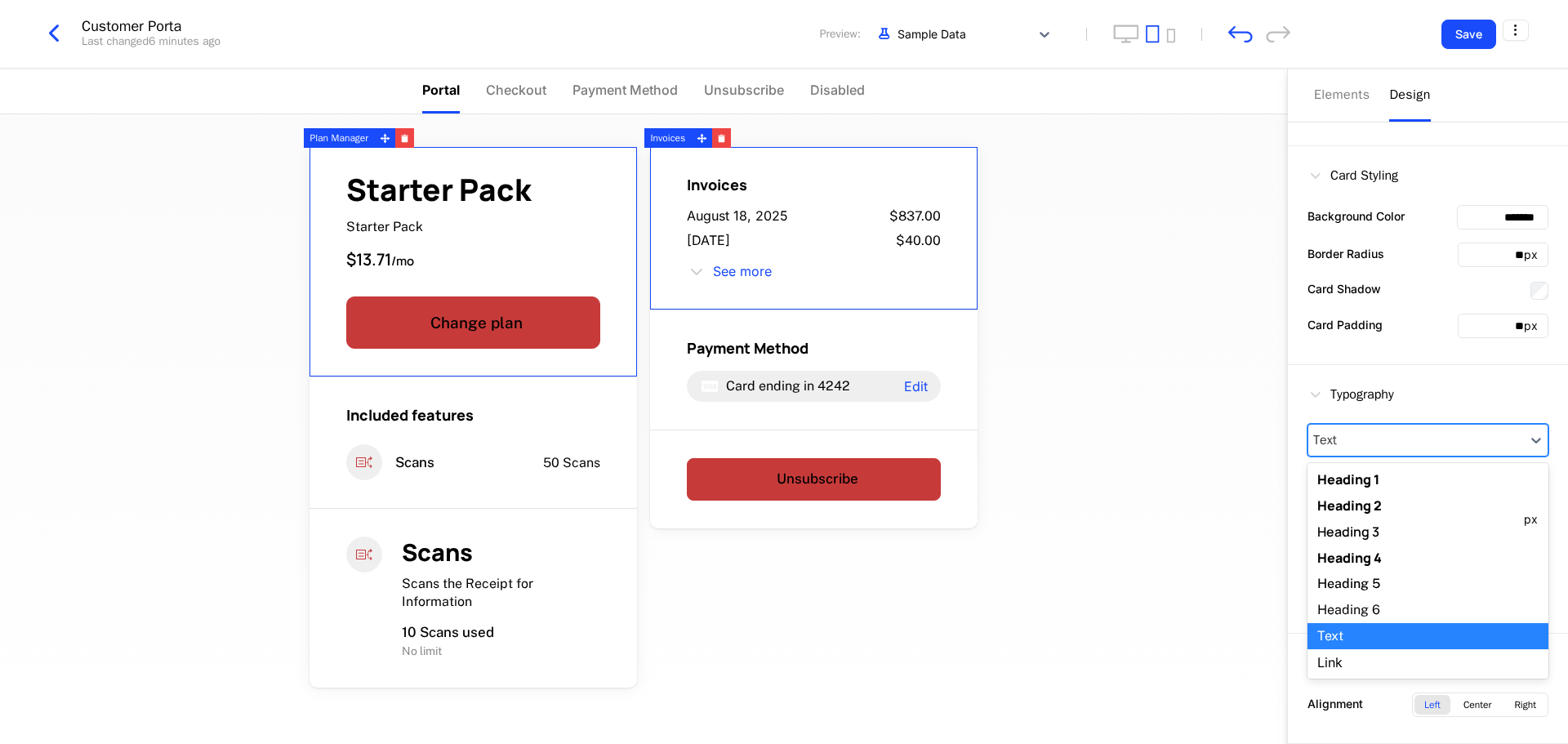 click at bounding box center (1416, 440) 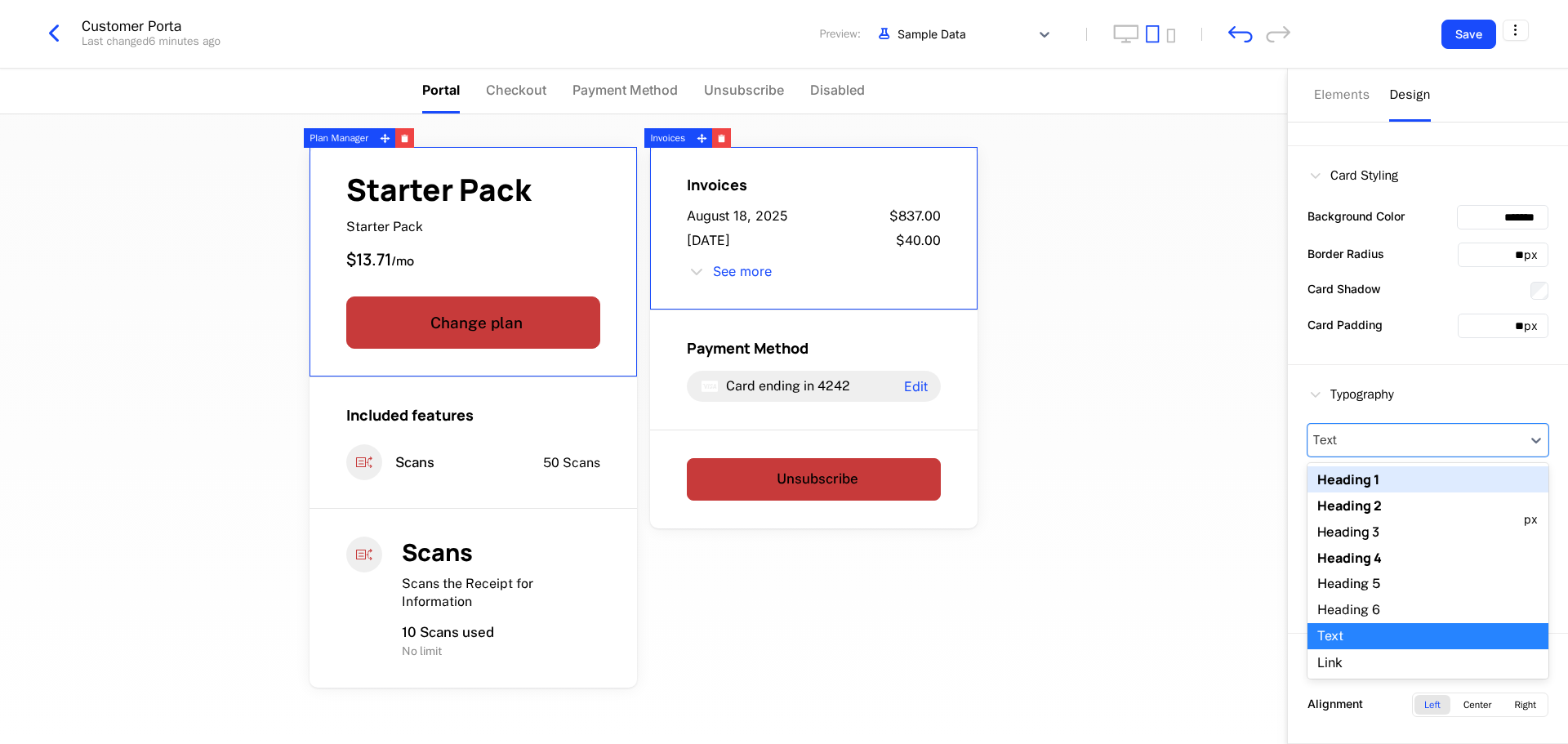 click on "Heading 1" at bounding box center [1428, 479] 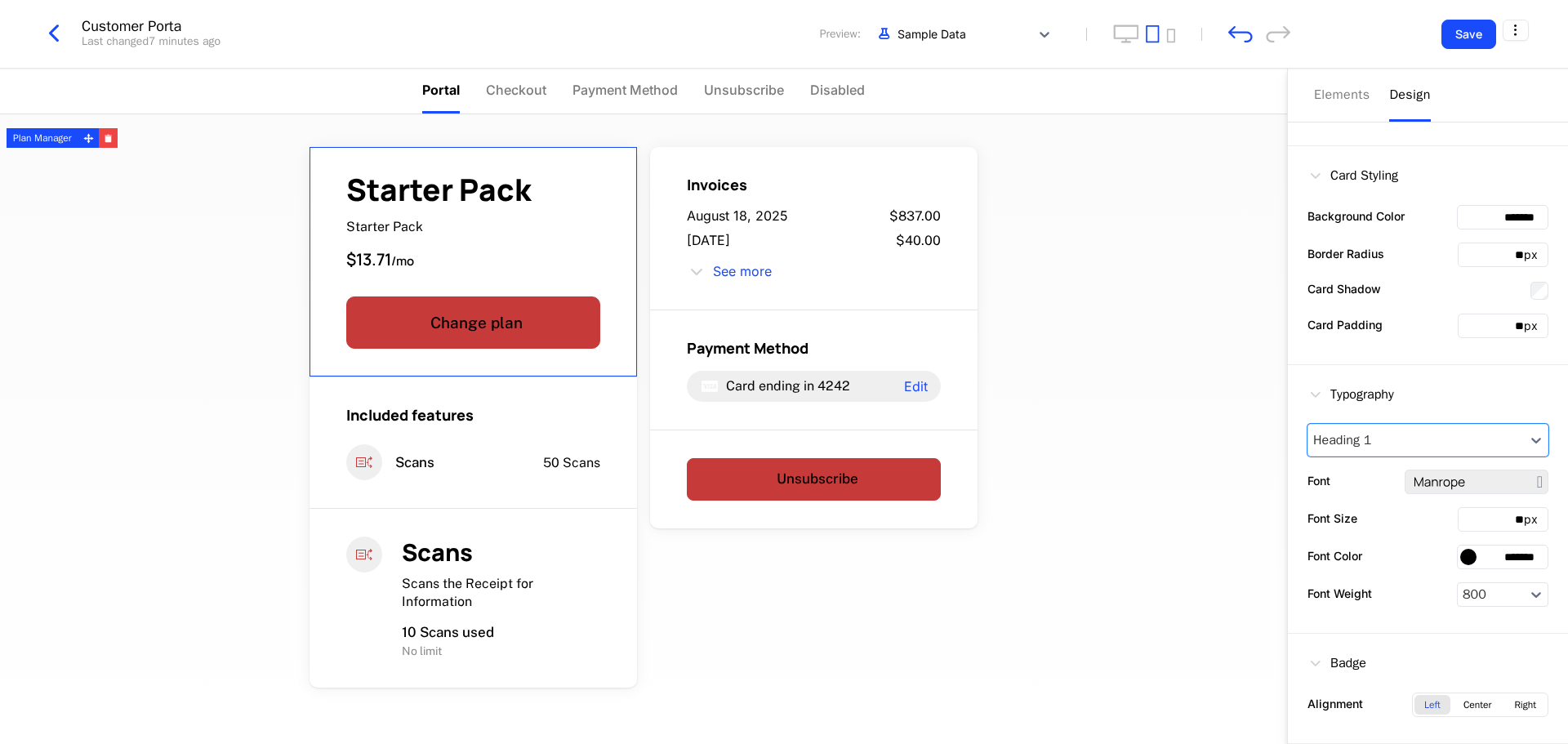 click on "option Heading 1, selected. Select is focused ,type to refine list, press Down to open the menu, Heading 1 Font ******* Font Size ** px Font Color ******* Font Weight 800" at bounding box center [1428, 499] 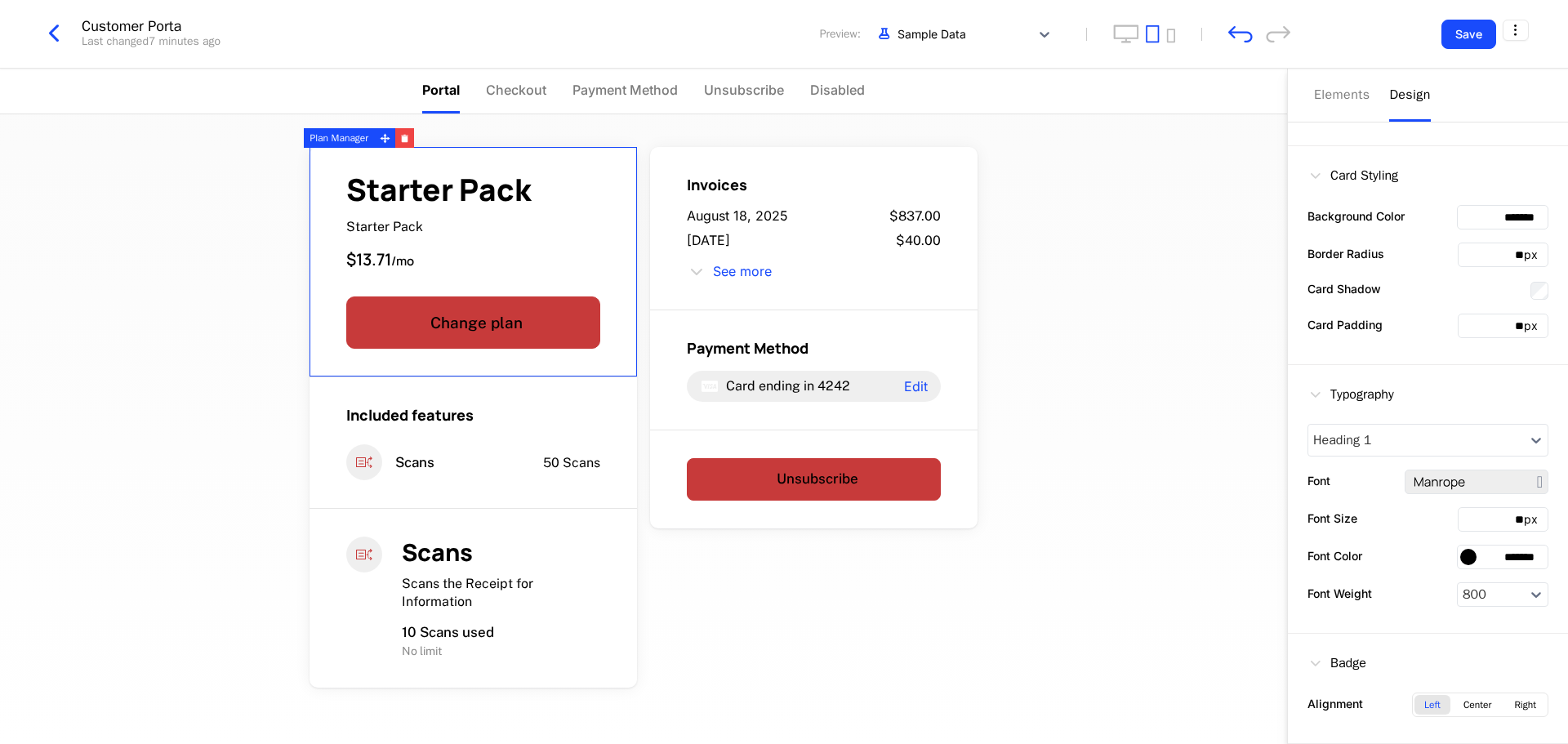 click on "Starter Pack Starter Pack $13.71 / mo" at bounding box center [473, 223] 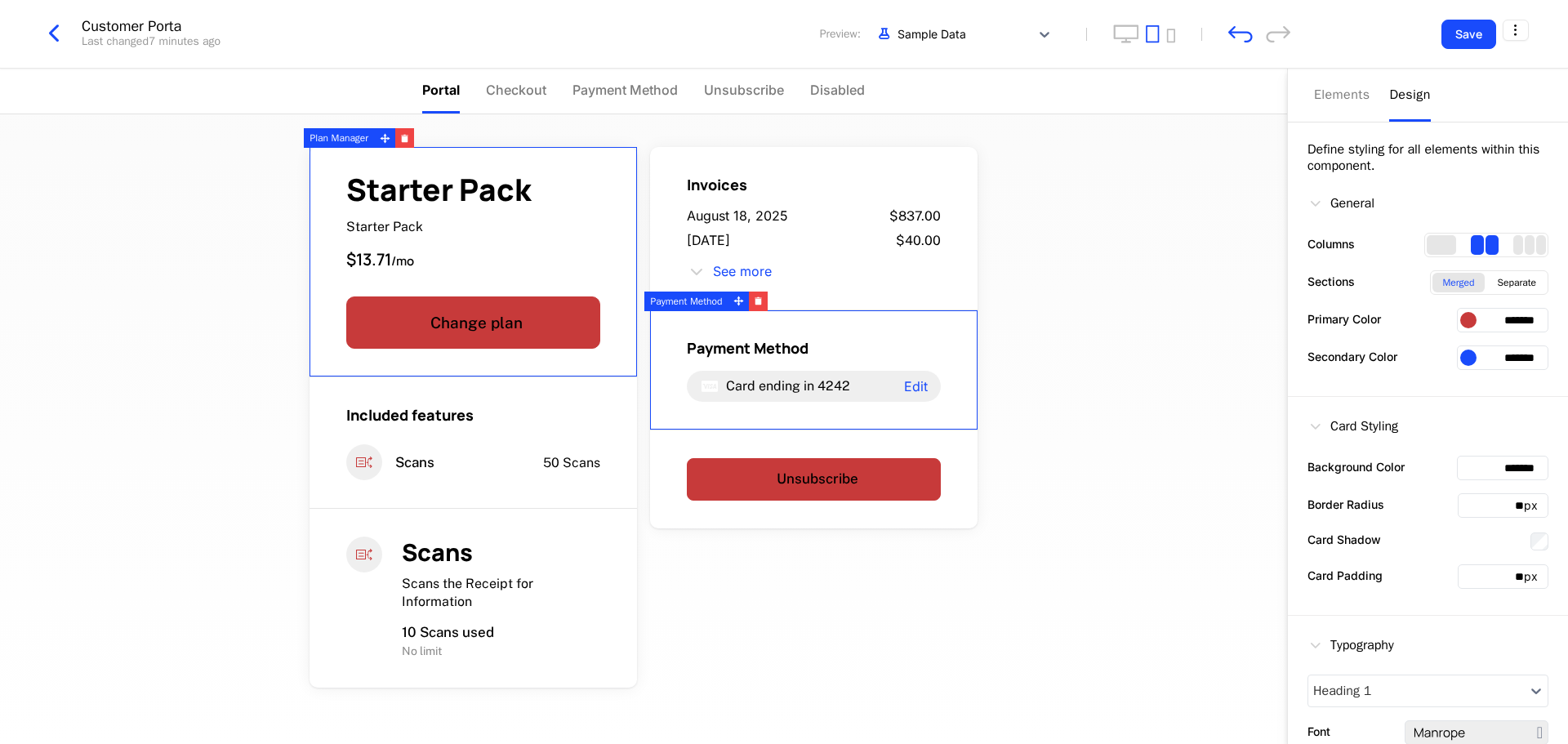 scroll, scrollTop: 0, scrollLeft: 0, axis: both 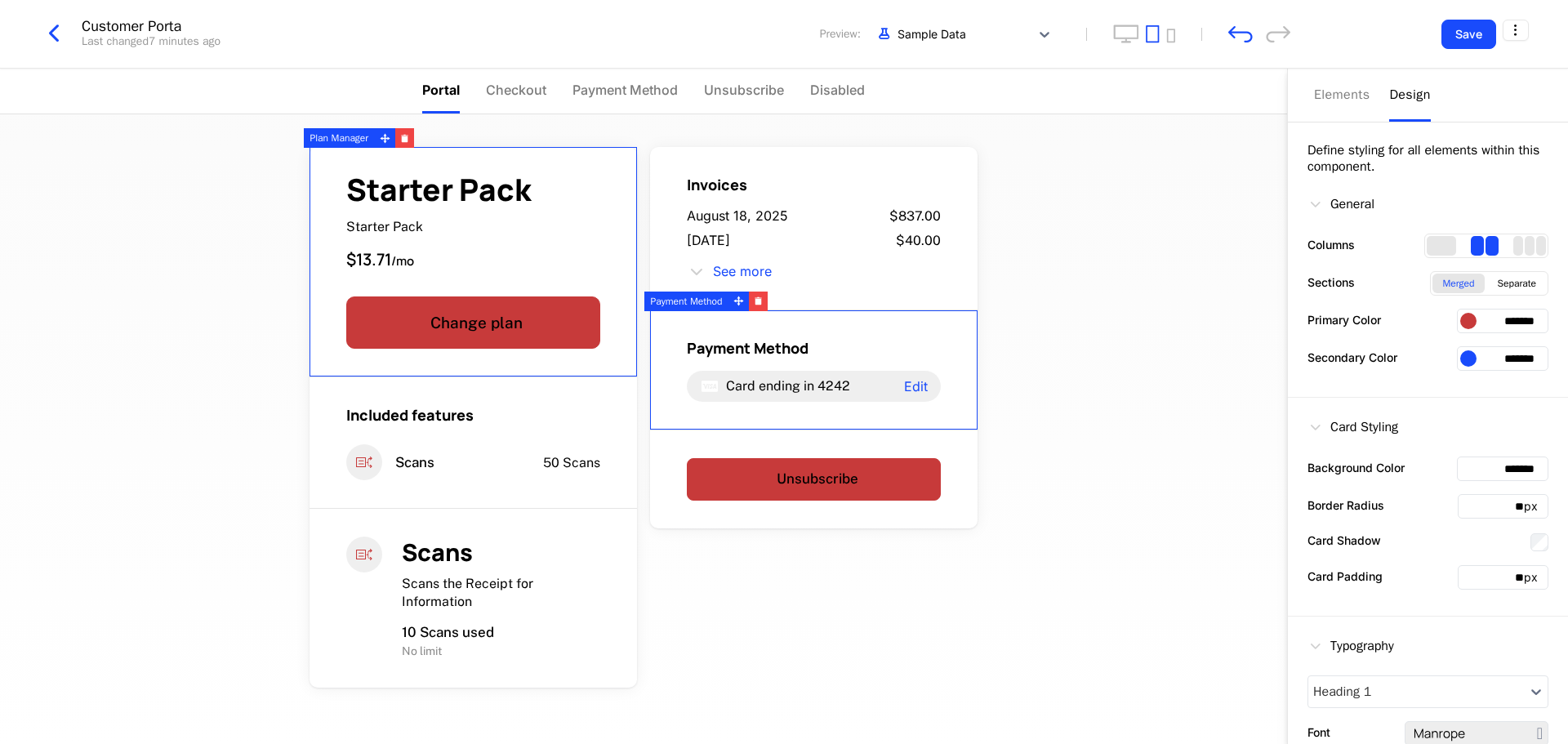 click on "*******" at bounding box center (1503, 359) 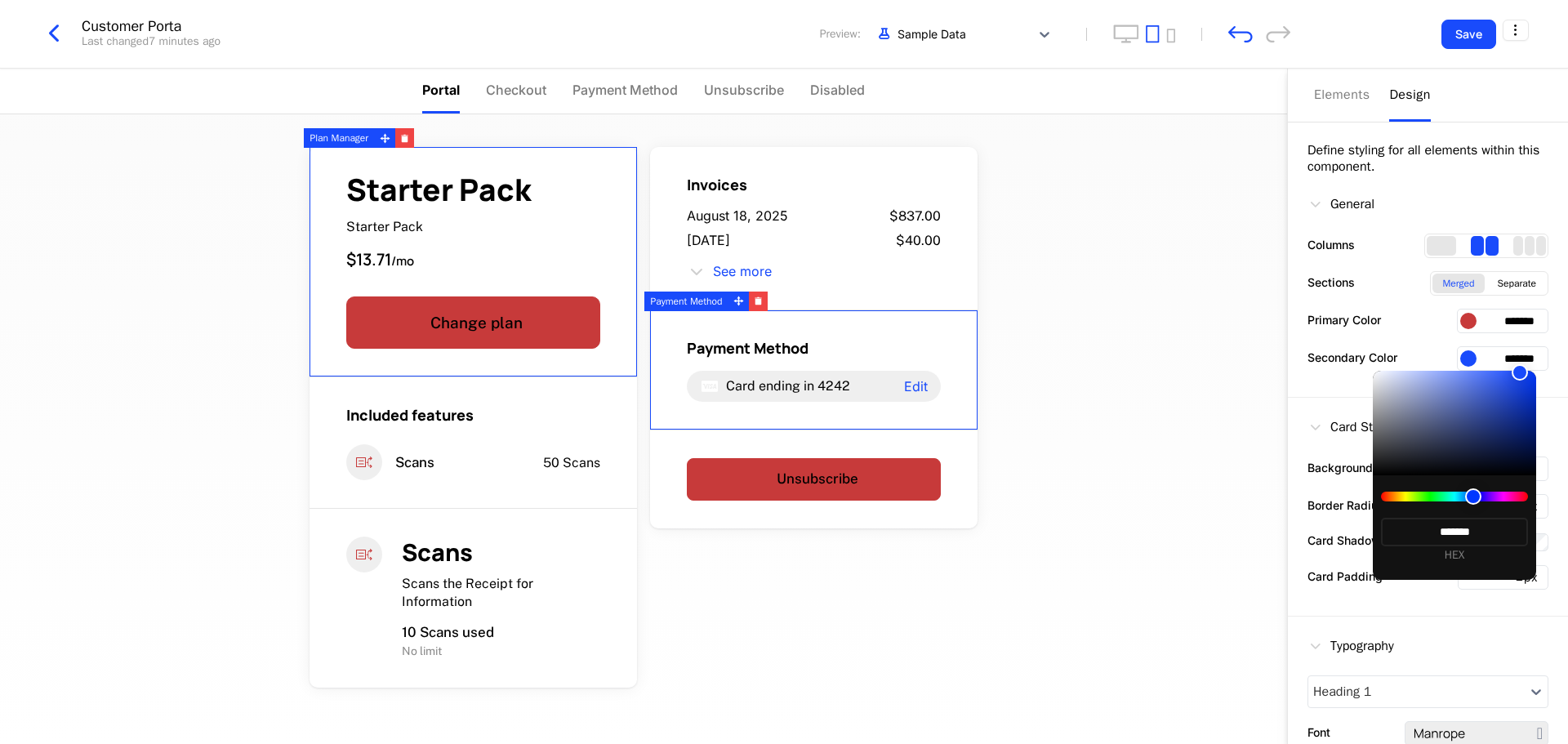 type on "*******" 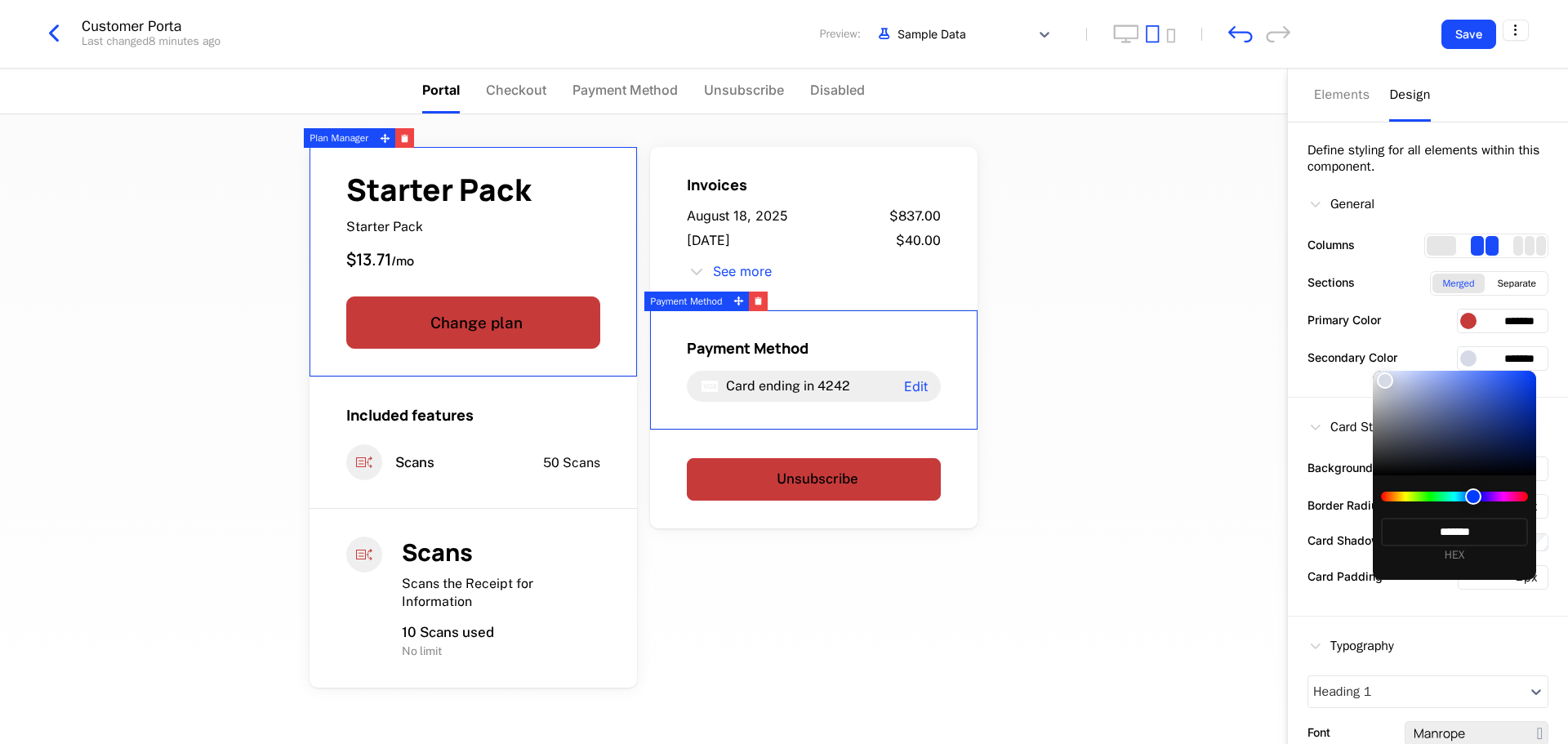 click at bounding box center [1454, 423] 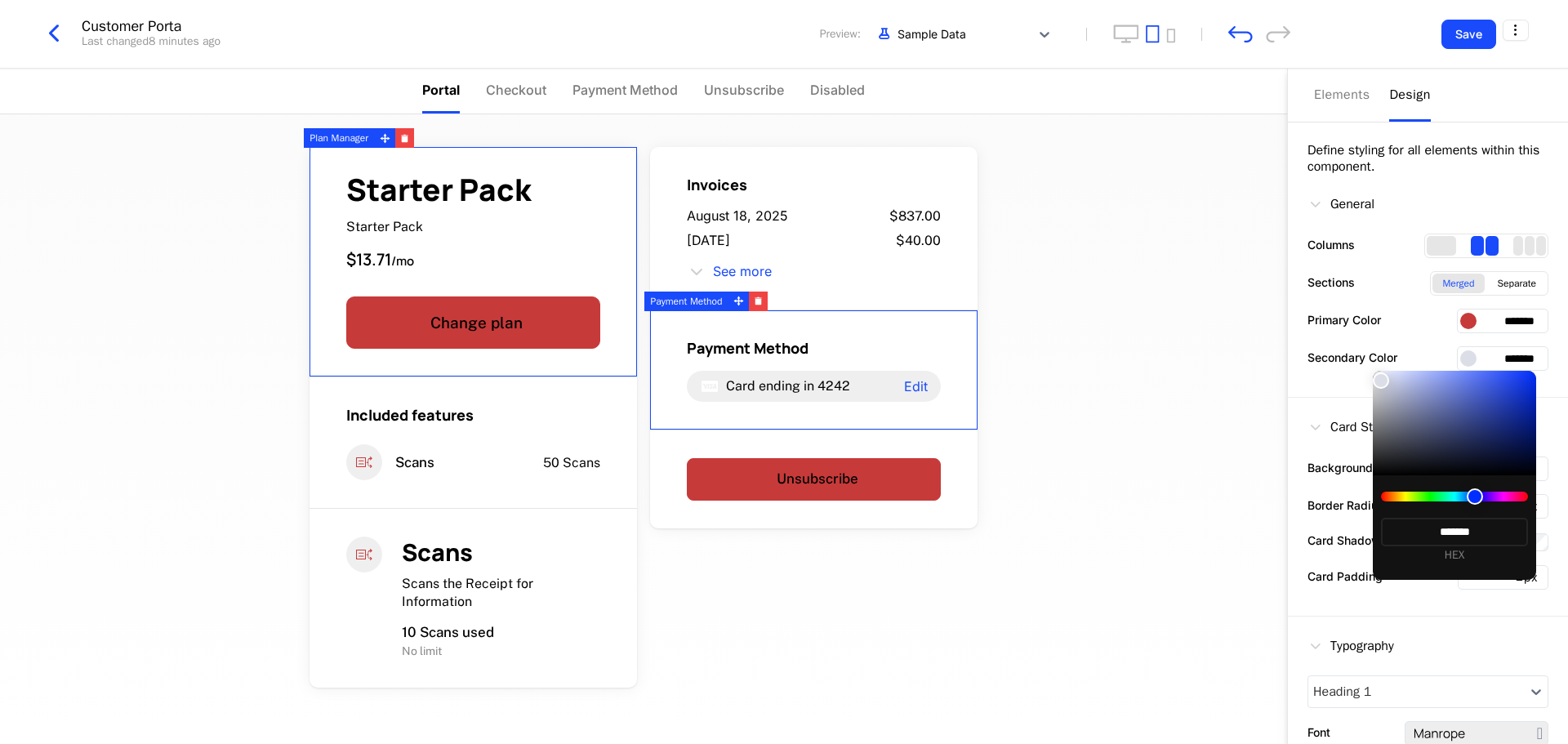 click at bounding box center (1381, 381) 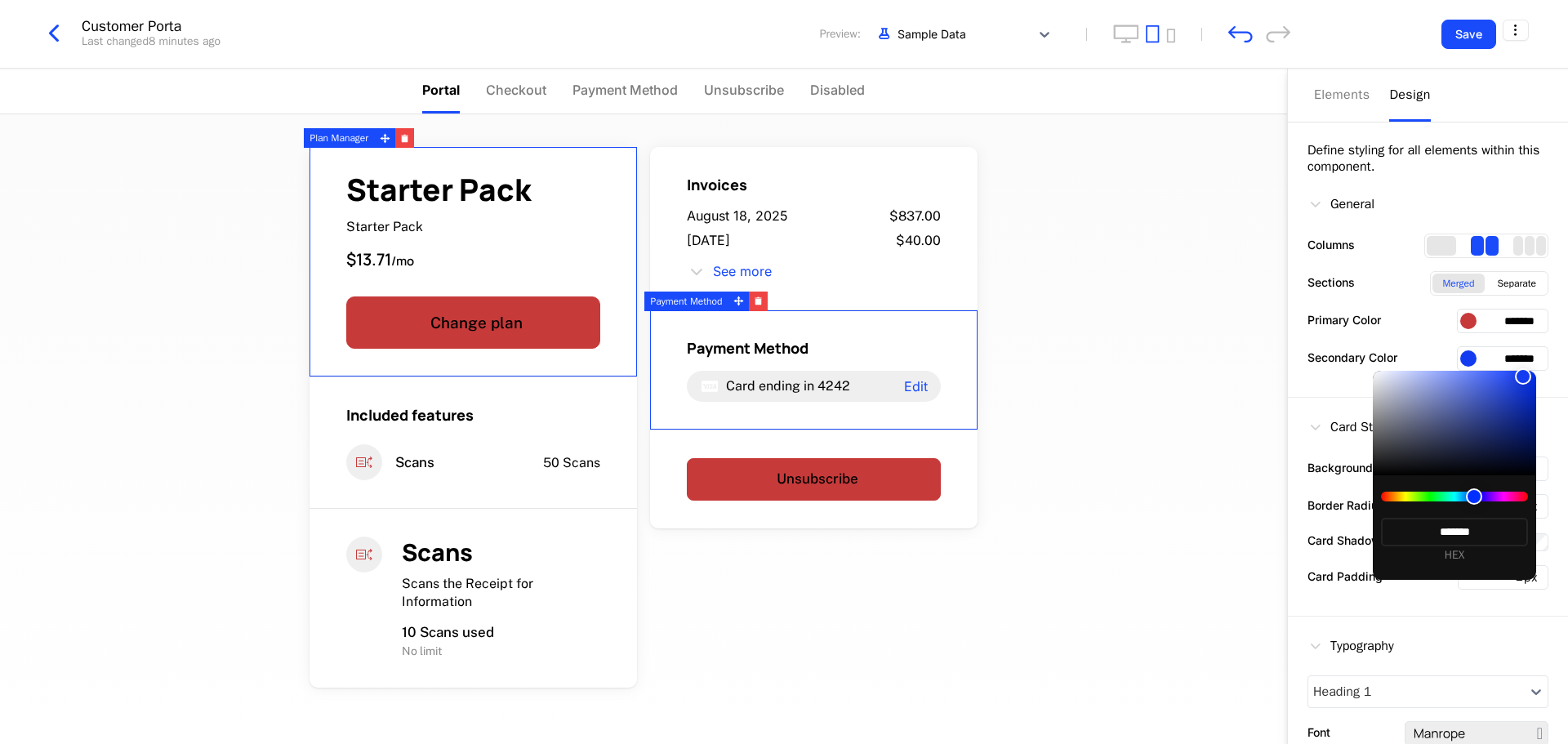type on "*******" 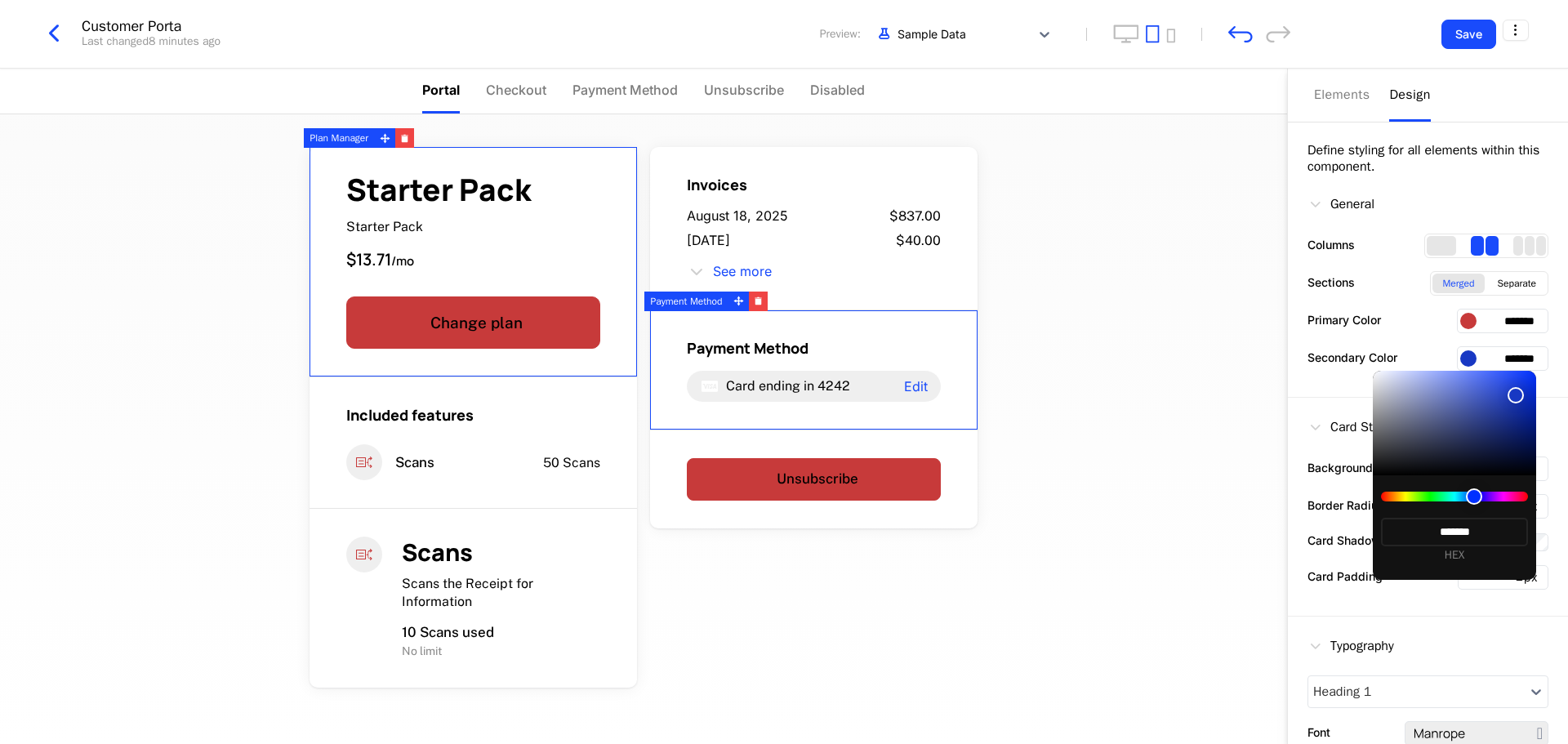 type on "*******" 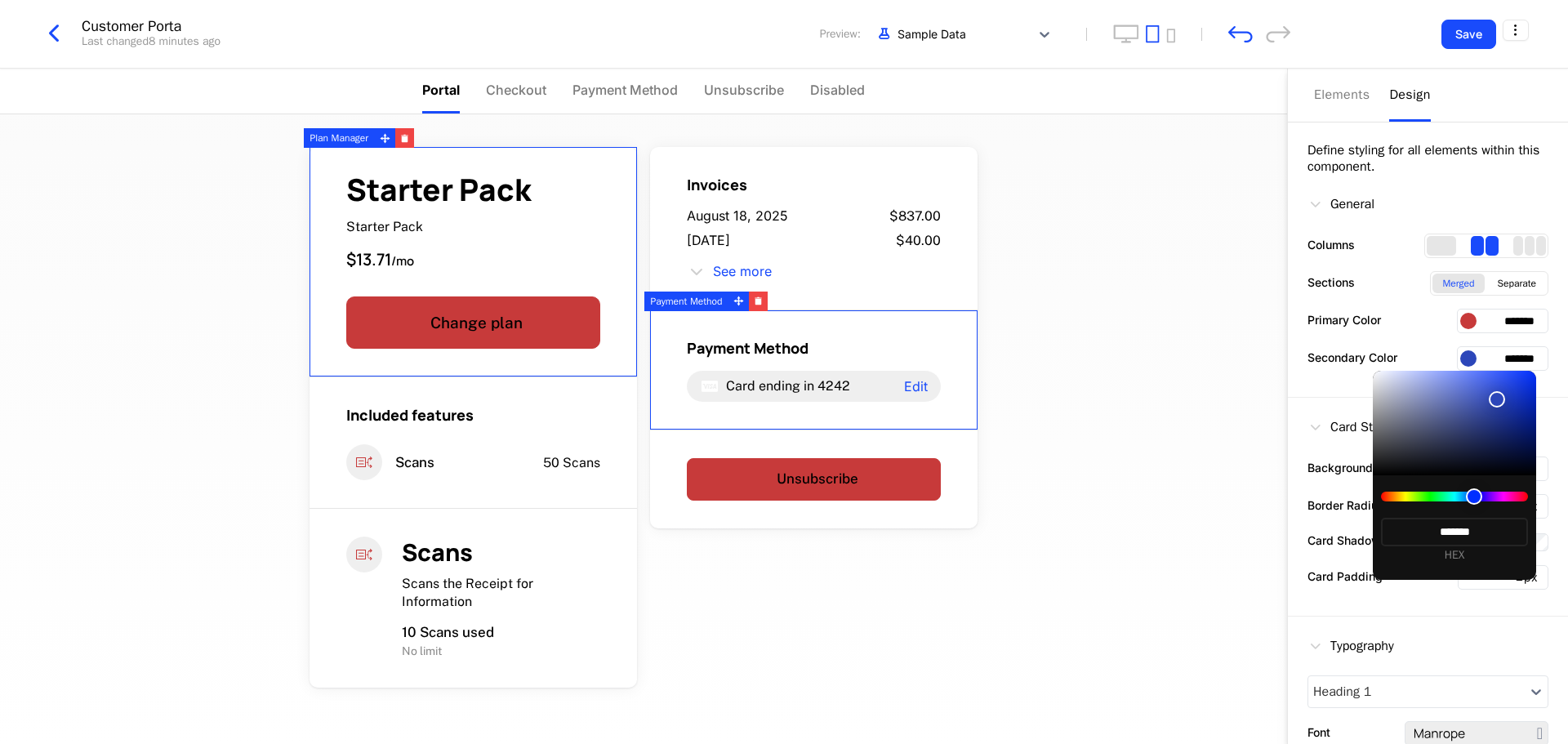 click at bounding box center (1454, 423) 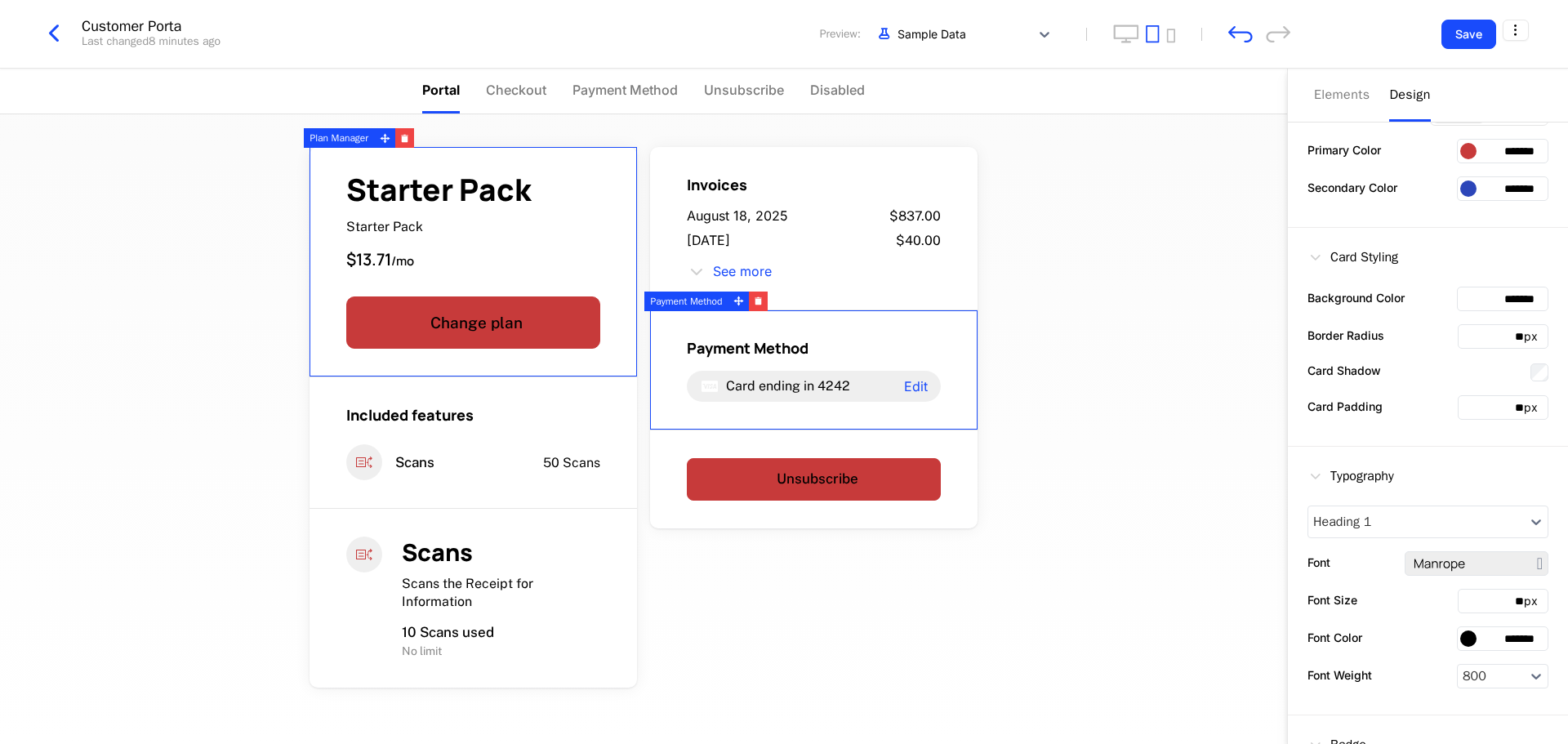 scroll, scrollTop: 88, scrollLeft: 0, axis: vertical 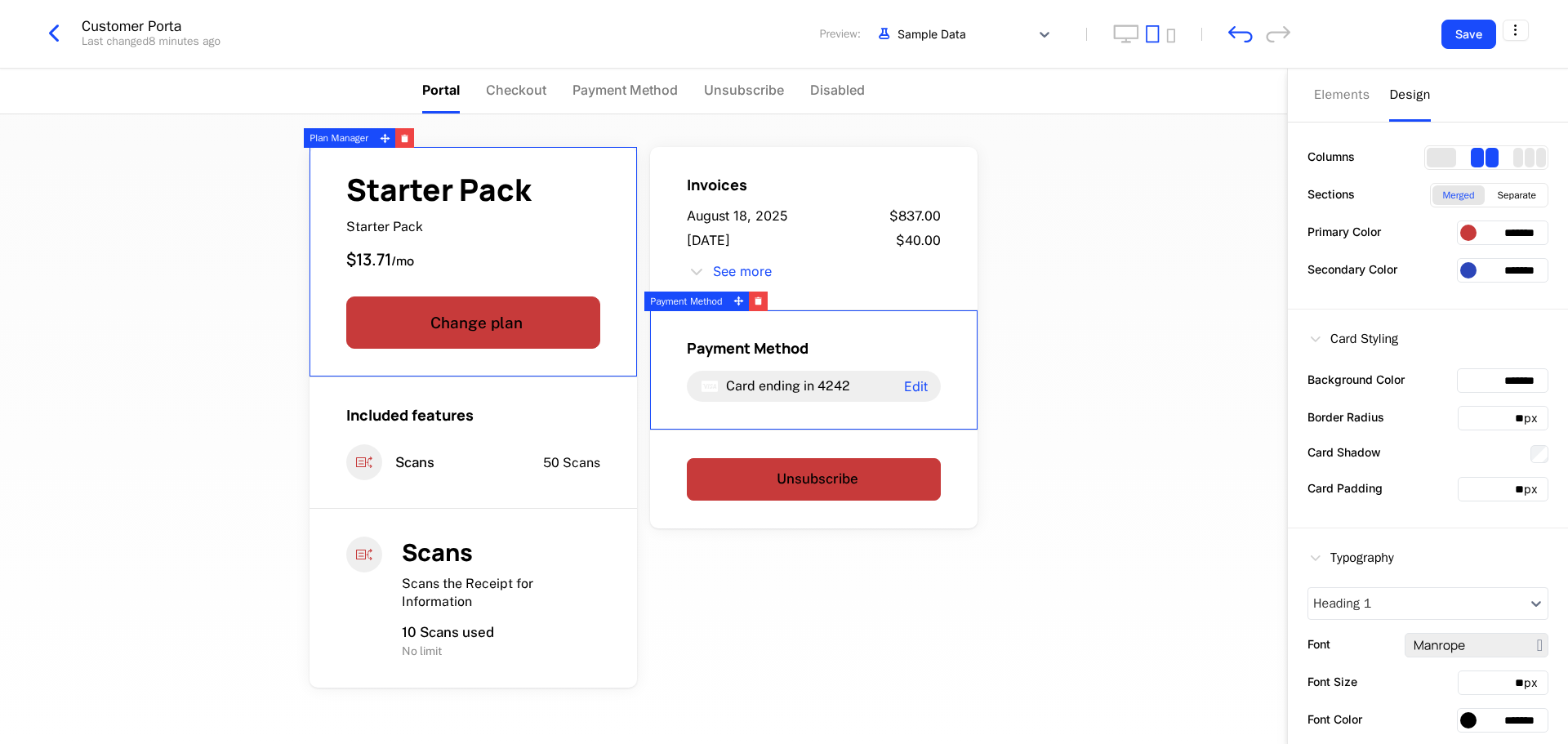 click on "Starter Pack Starter Pack $13.71 / mo Change plan Included features Scans 50 Scans Scans Scans the Receipt for Information 10 Scans used No limit Invoices [DATE] $837.00 [DATE] $40.00 See more Payment Method Card ending in 4242 Edit Unsubscribe Powered by" at bounding box center (644, 429) 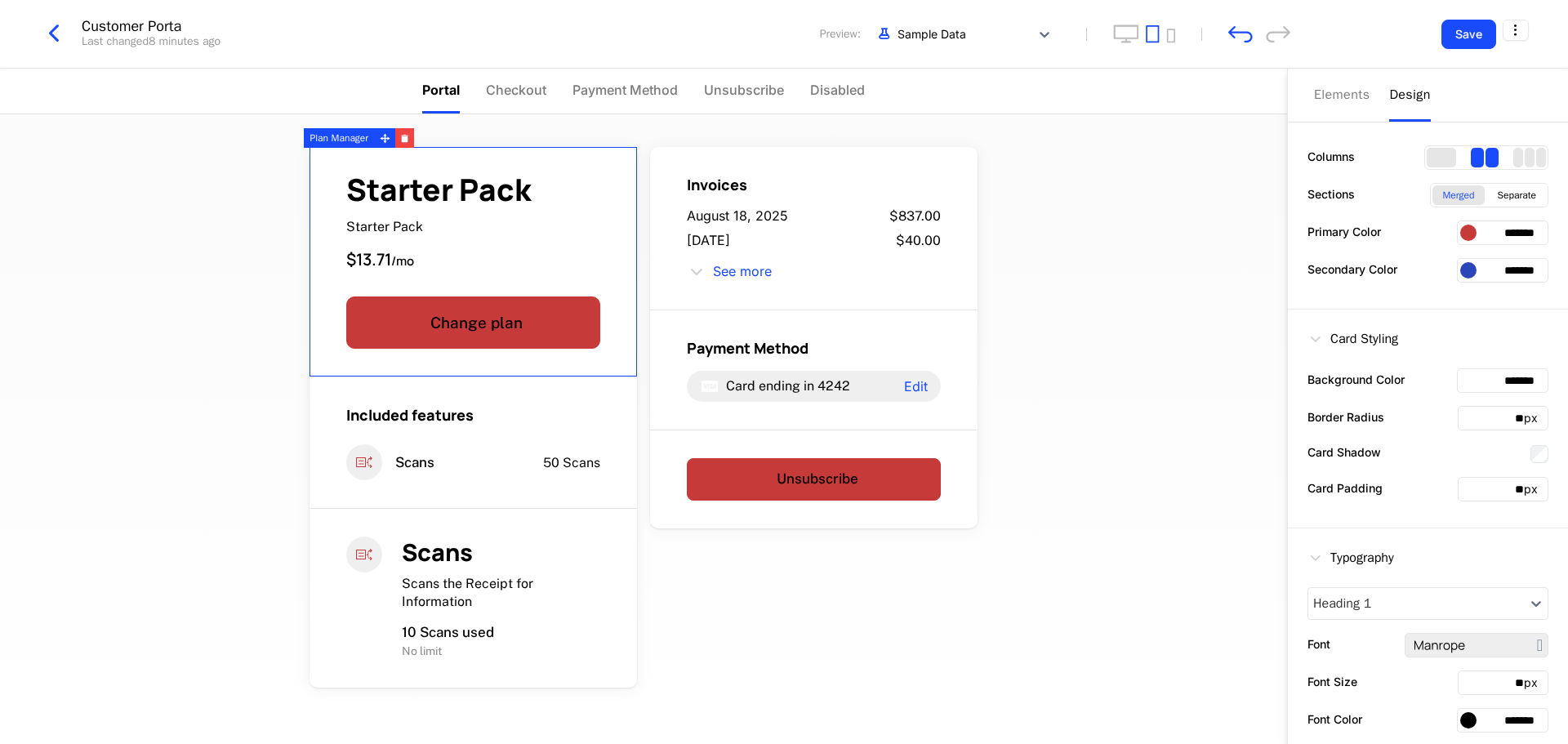 click on "Starter Pack" at bounding box center (439, 227) 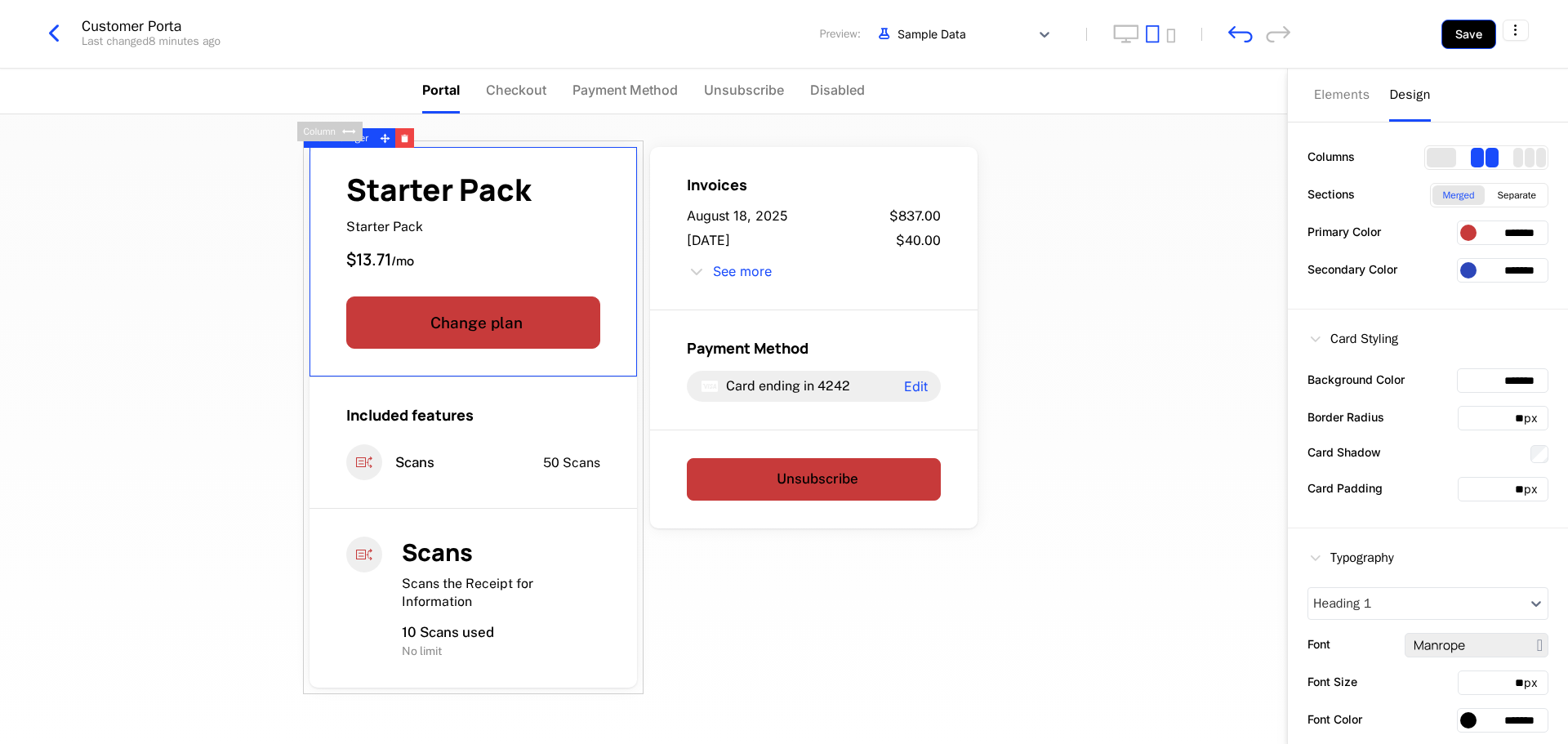 click on "Save" at bounding box center (1468, 34) 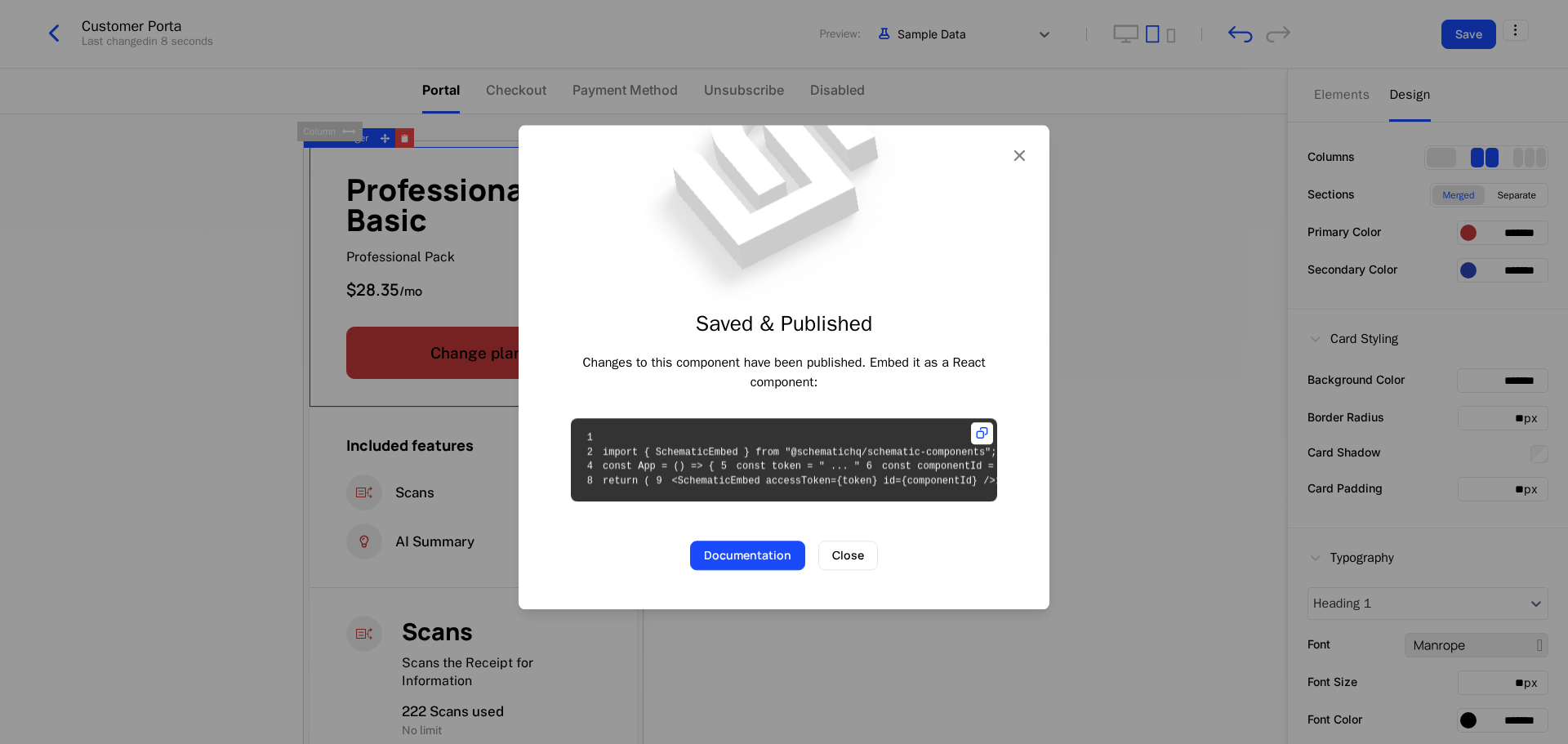 click on "Saved Published Changes to this component have been published. Embed it as a React component: 1 2 import { SchematicEmbed } from "@schematichq/schematic-components"; 3 4 const App = () => { 5 const token = " ... " 6 const componentId = "cmpn_A671r56w2UX" 7 8 return ( 9 <SchematicEmbed accessToken={token} id={componentId} /> 10 ) 11 } 12" at bounding box center (784, 405) 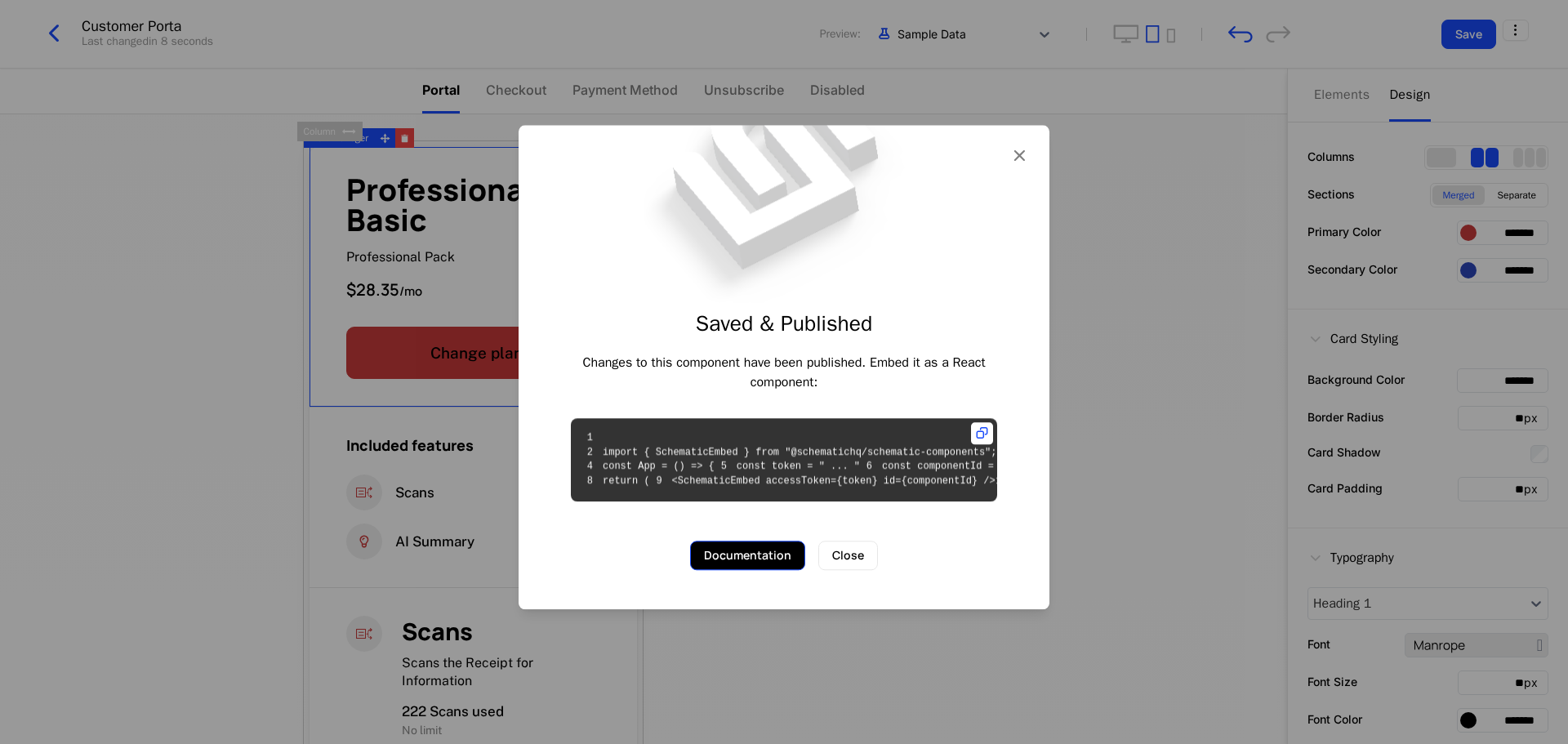 click on "Documentation" at bounding box center [747, 556] 